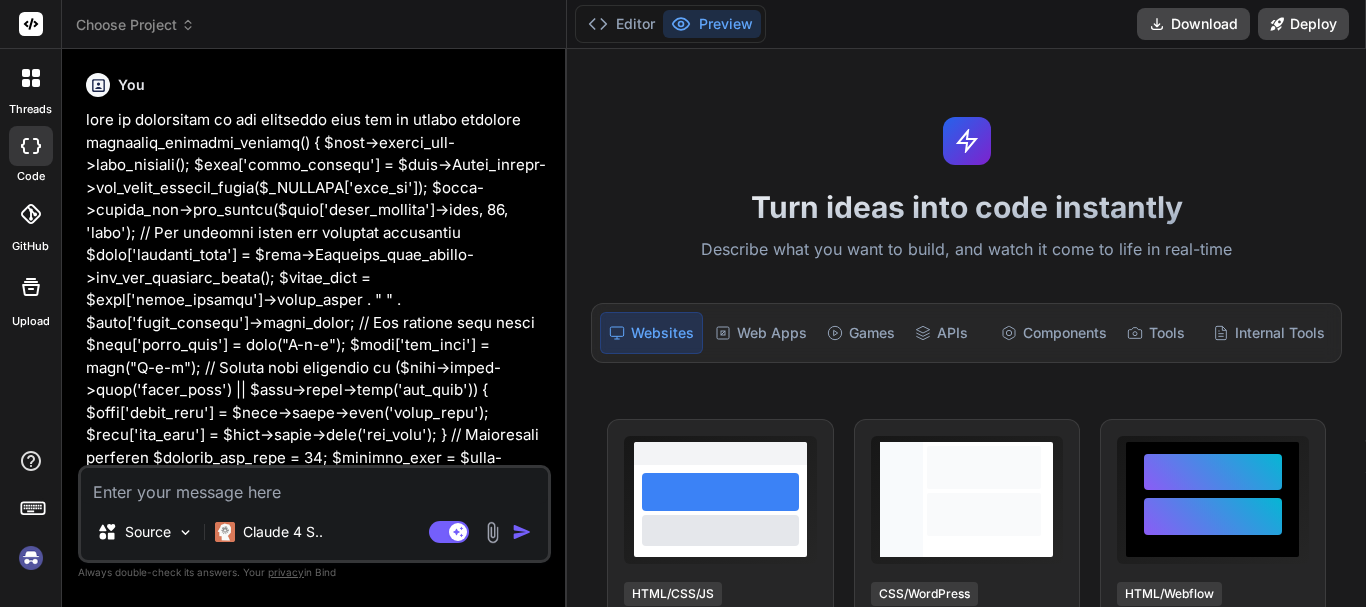 scroll, scrollTop: 0, scrollLeft: 0, axis: both 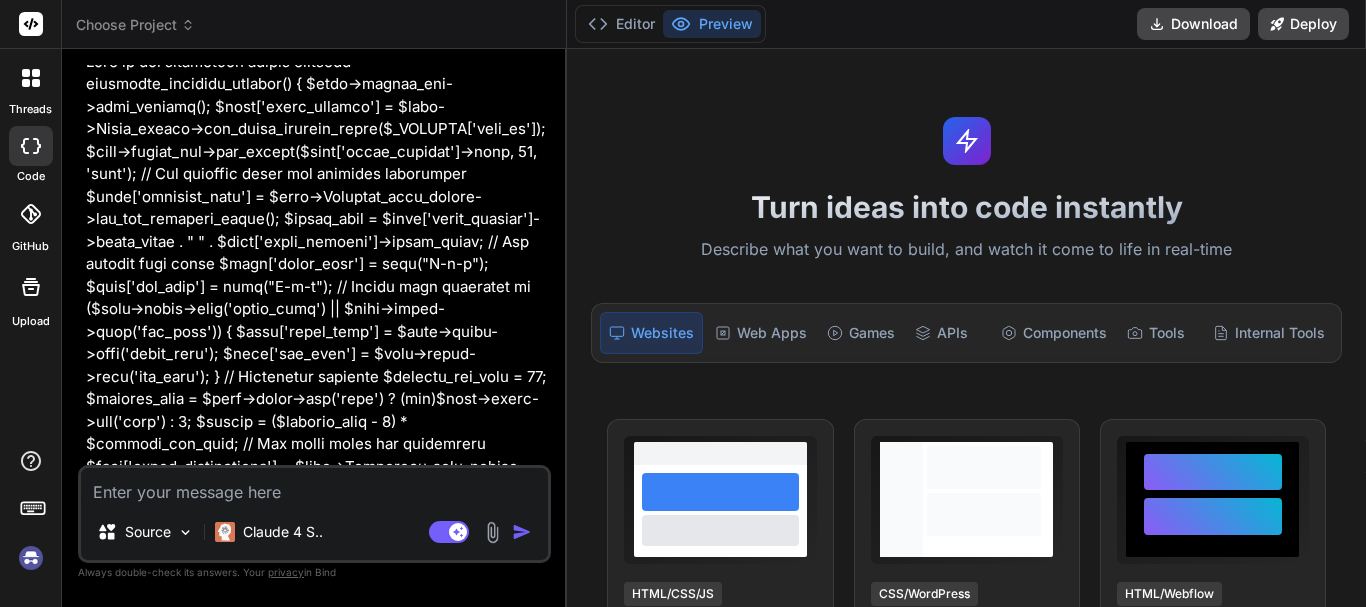 click at bounding box center [31, 78] 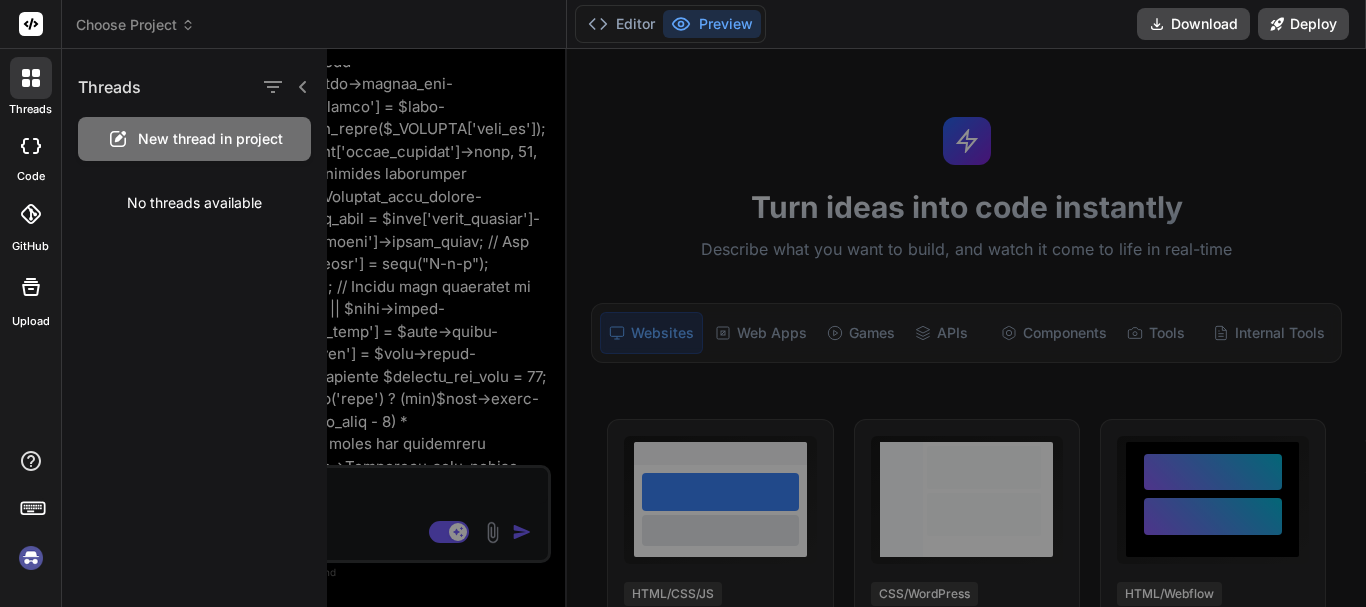 click at bounding box center [877, 328] 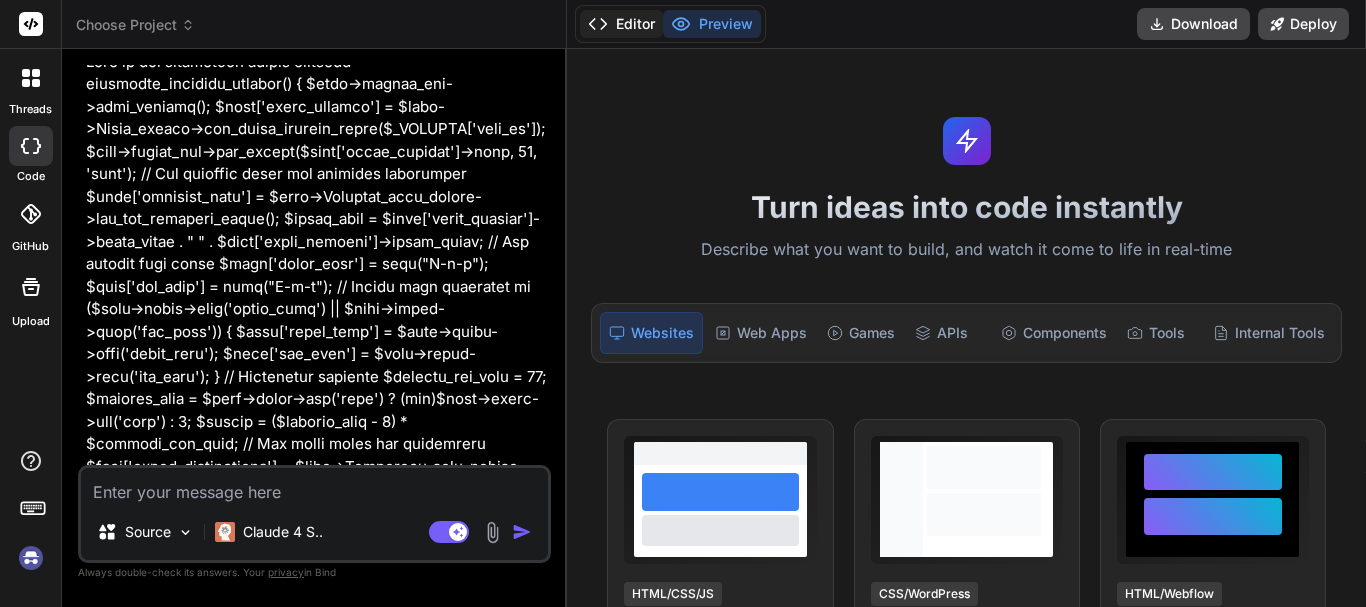 click 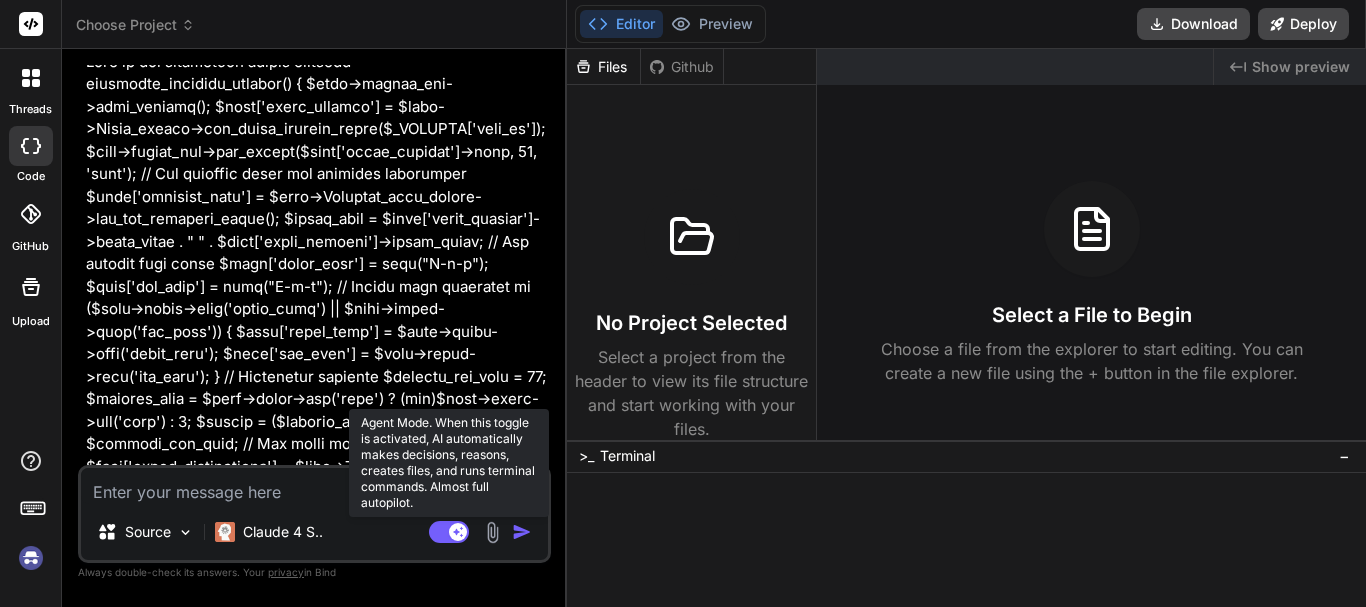 click 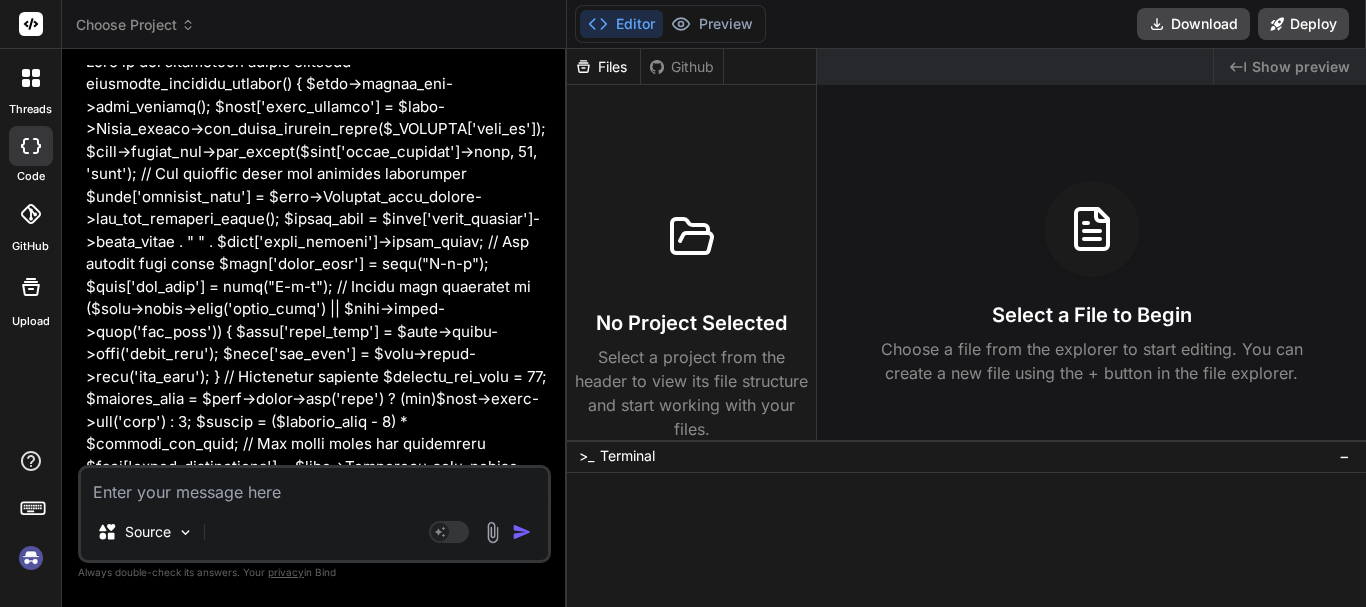 click at bounding box center [31, 558] 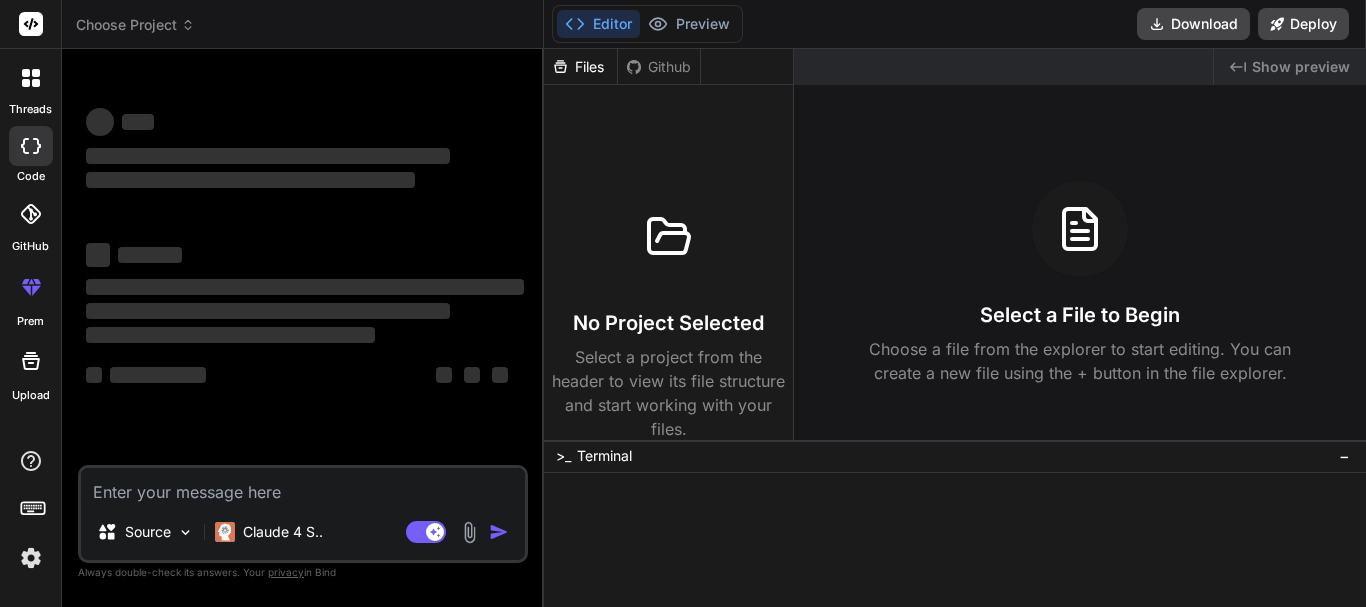 scroll, scrollTop: 0, scrollLeft: 0, axis: both 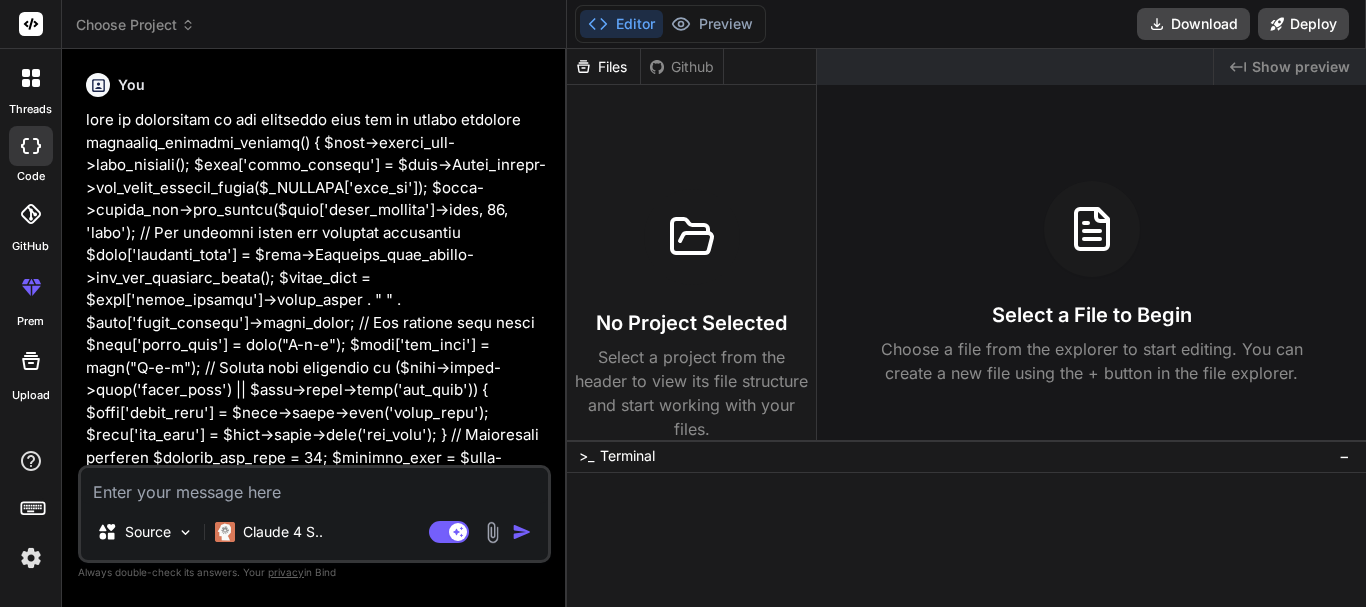 click 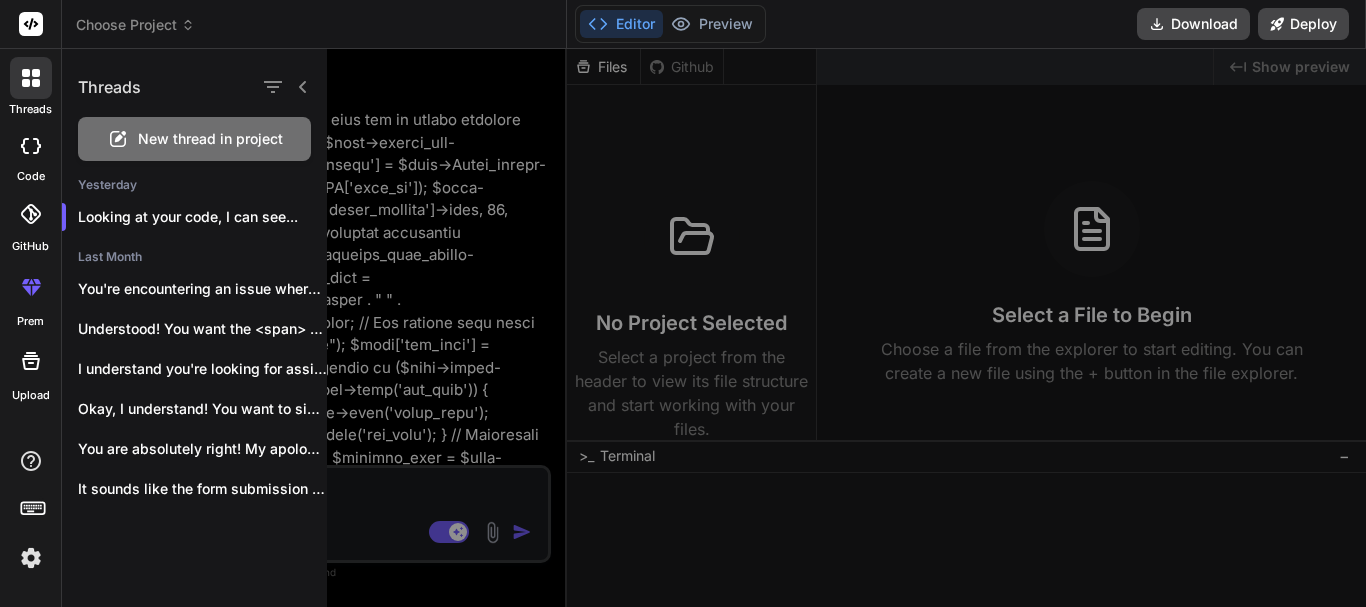 click at bounding box center (877, 328) 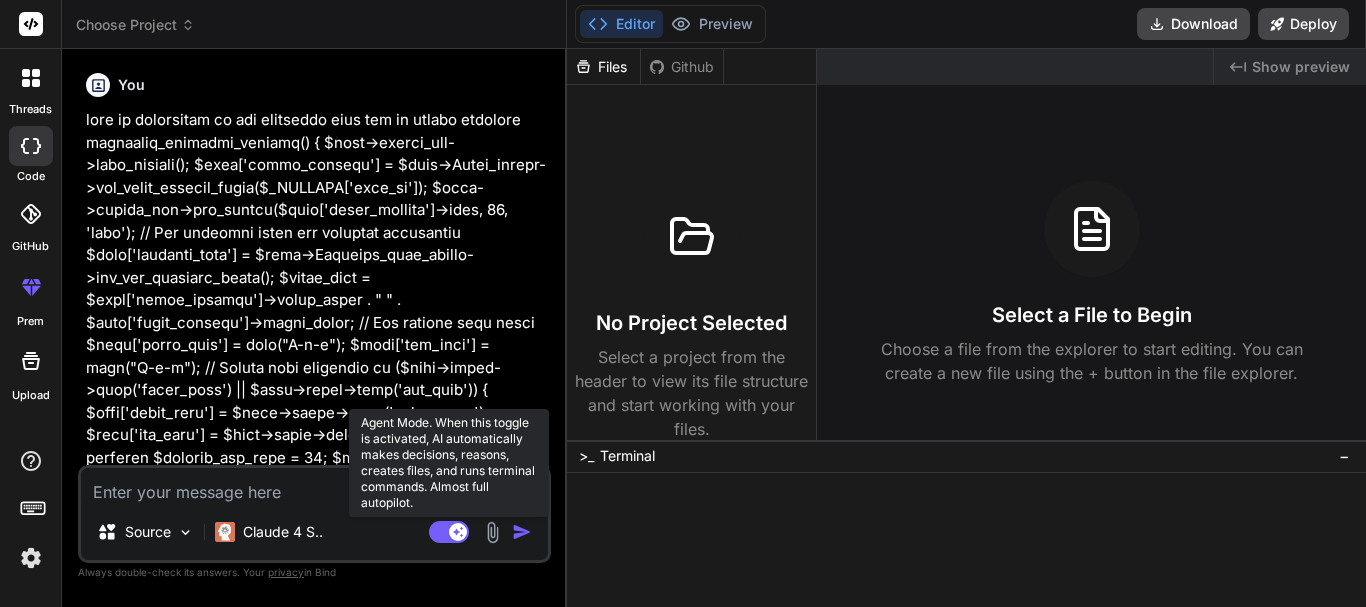 click 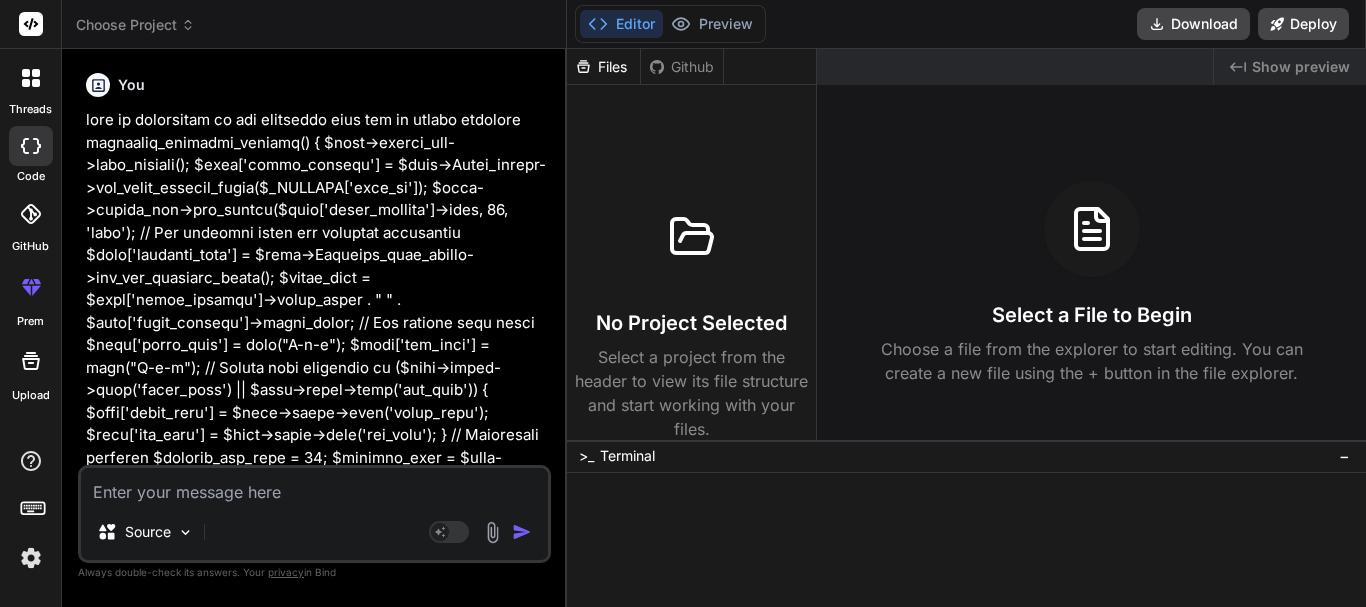 click 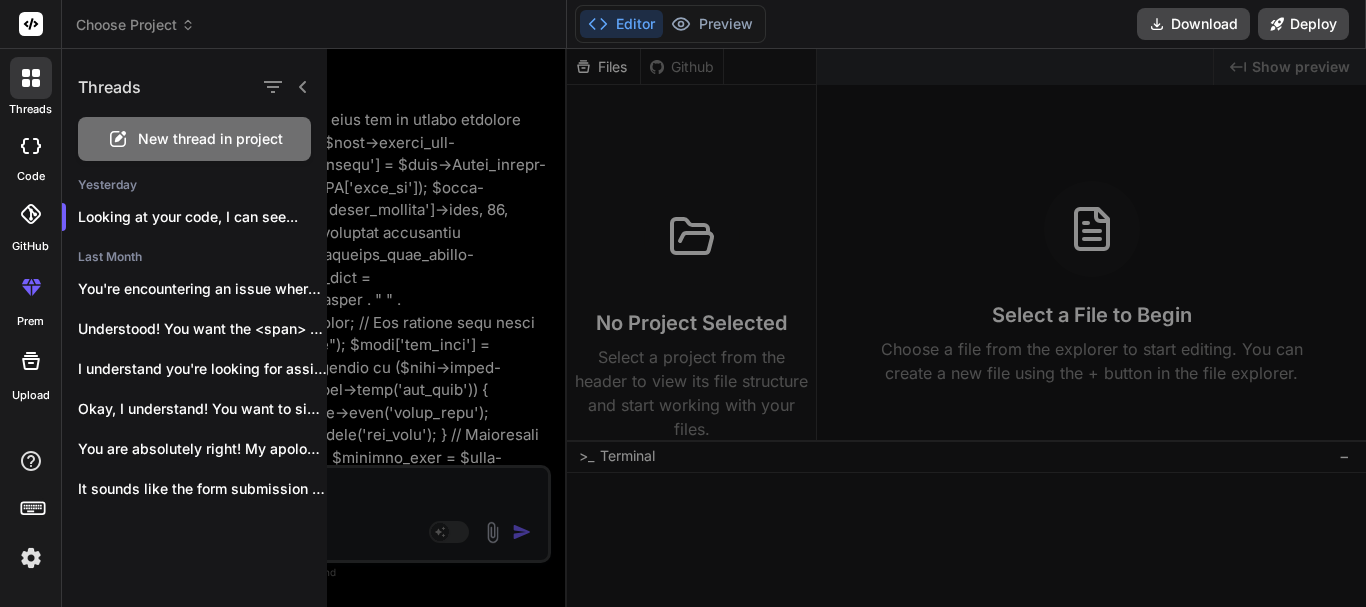 click on "New thread in project" at bounding box center [210, 139] 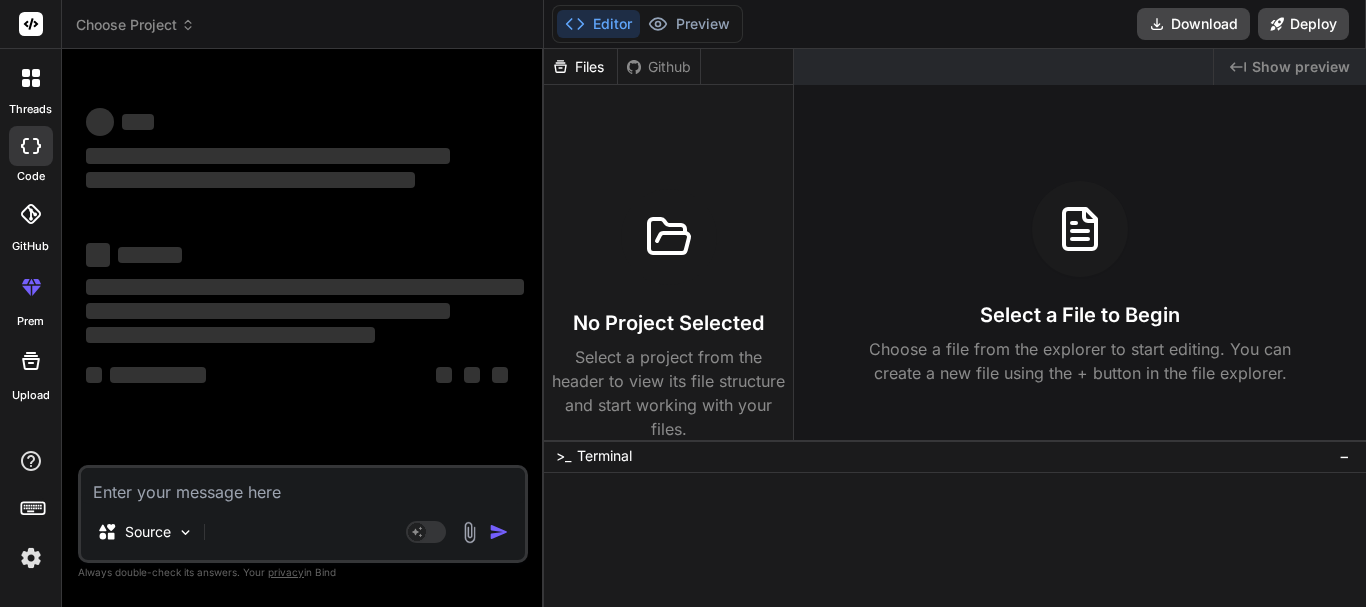 type on "x" 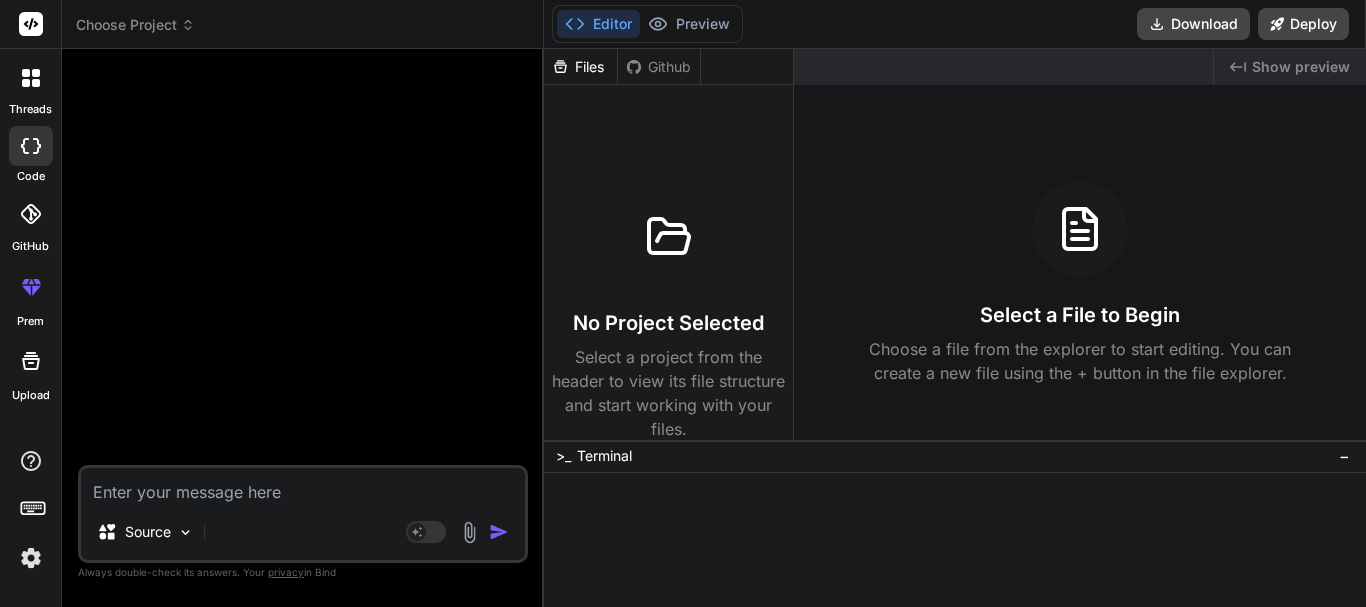 type on "w" 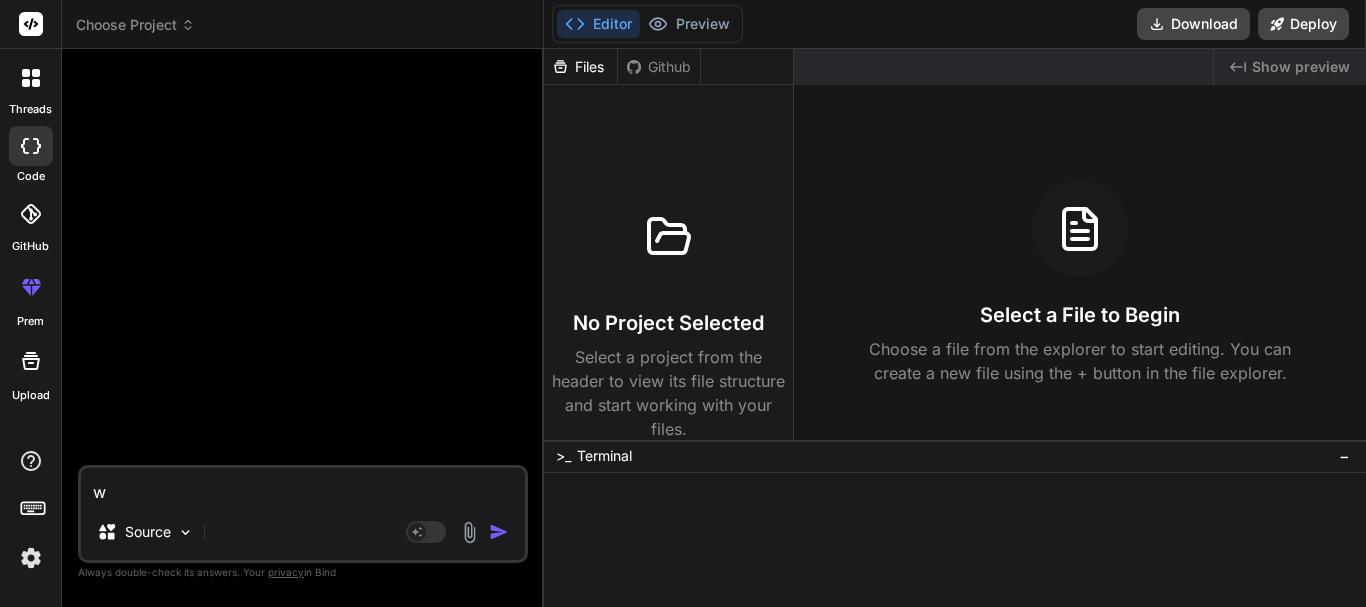 type 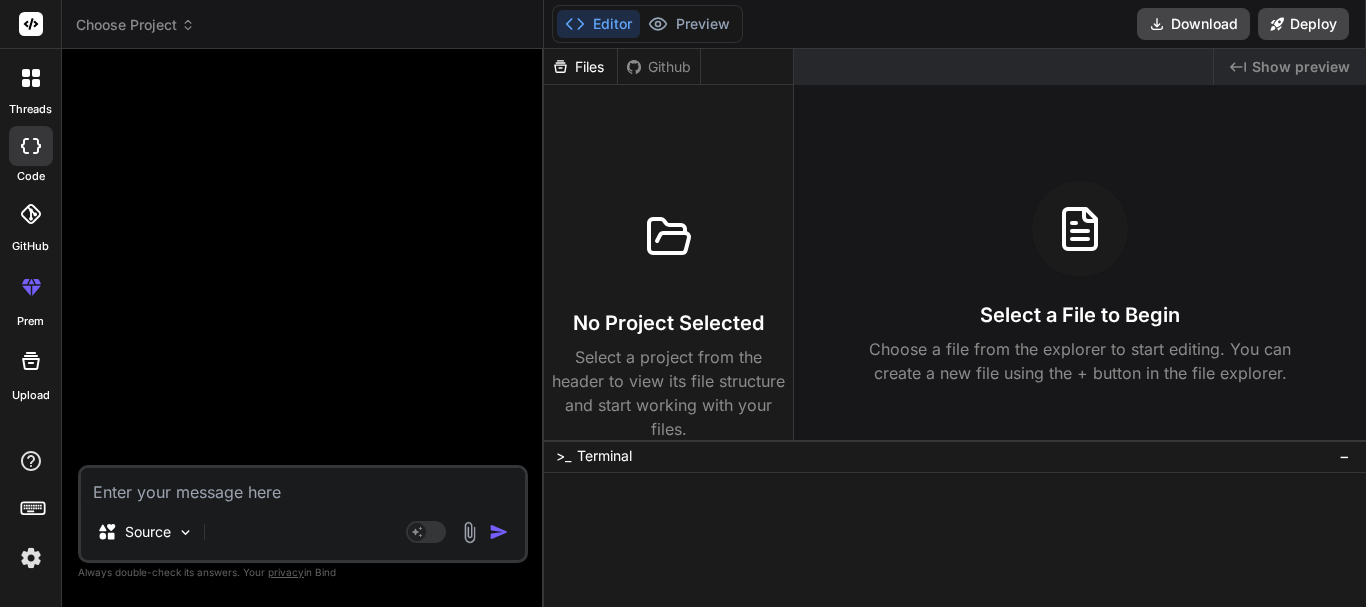 type on "x" 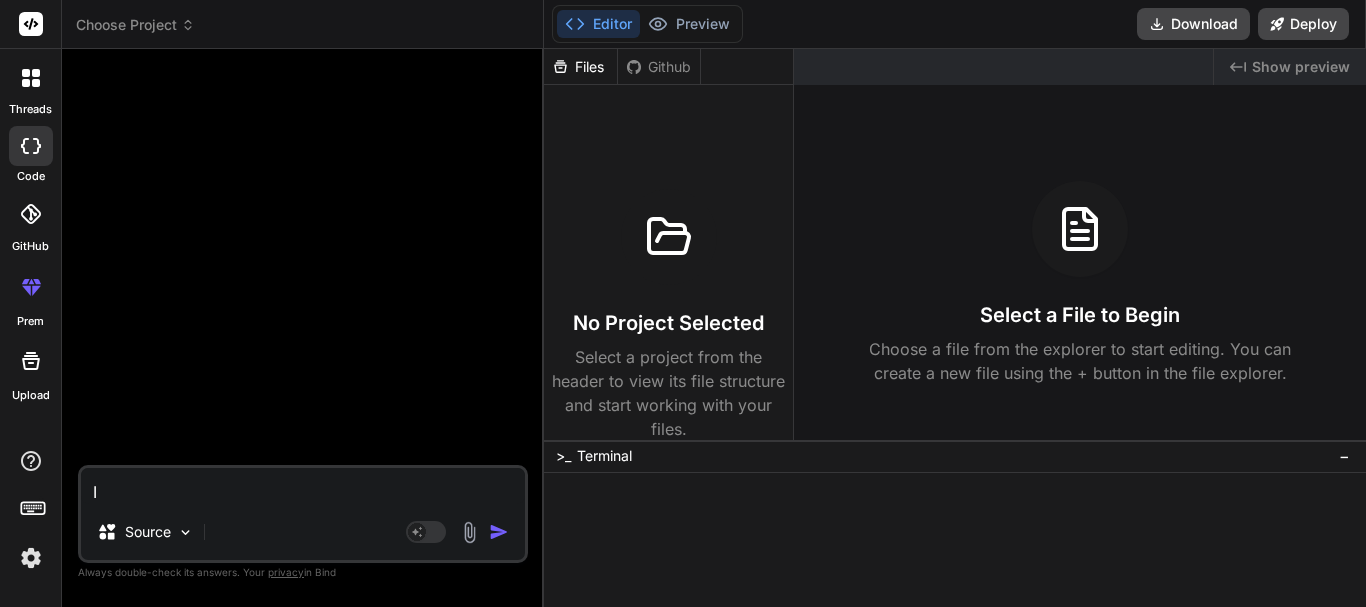 type on "I'" 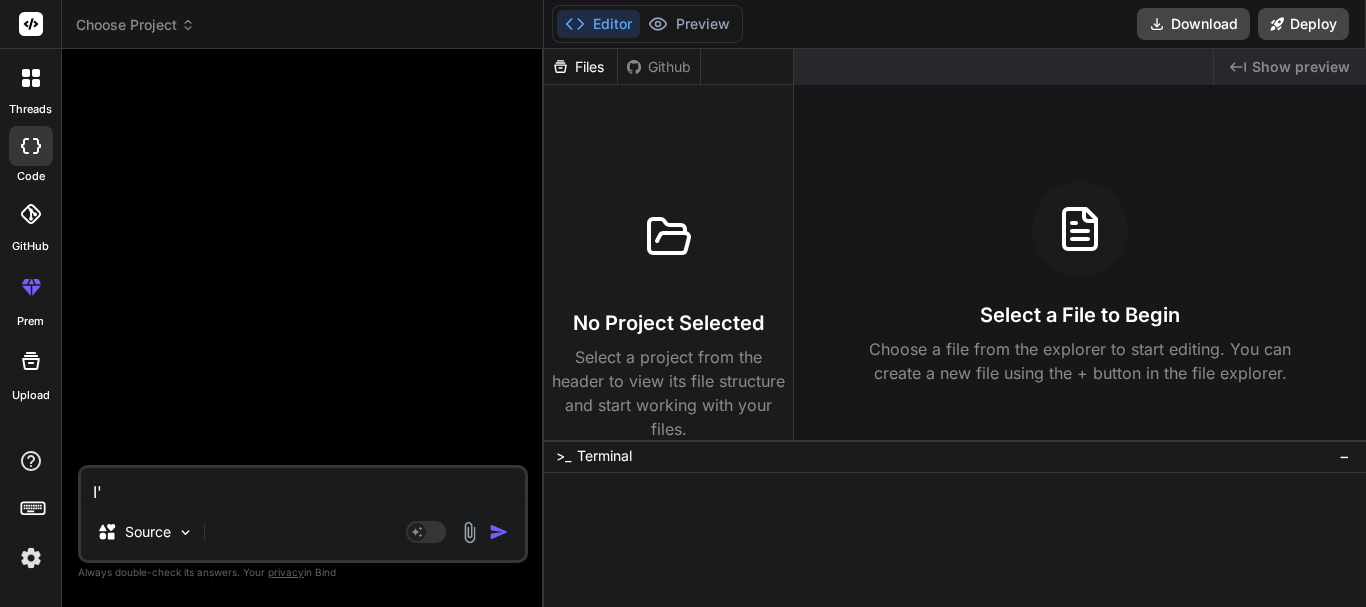 type on "x" 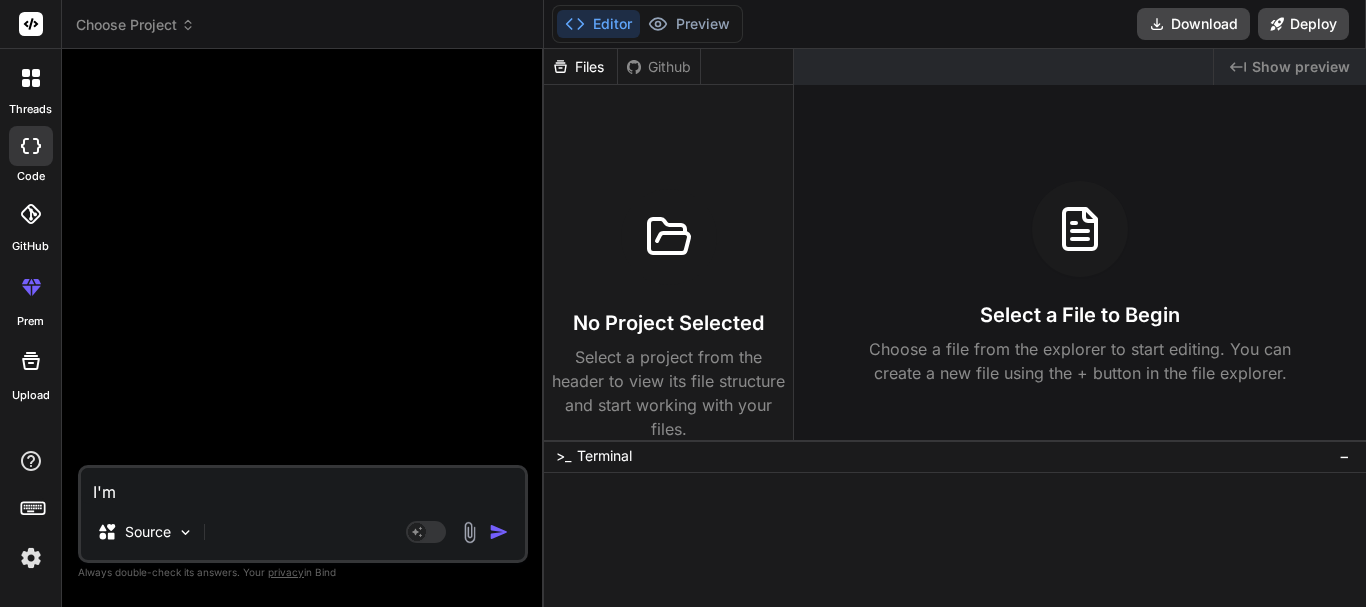 type on "I'm" 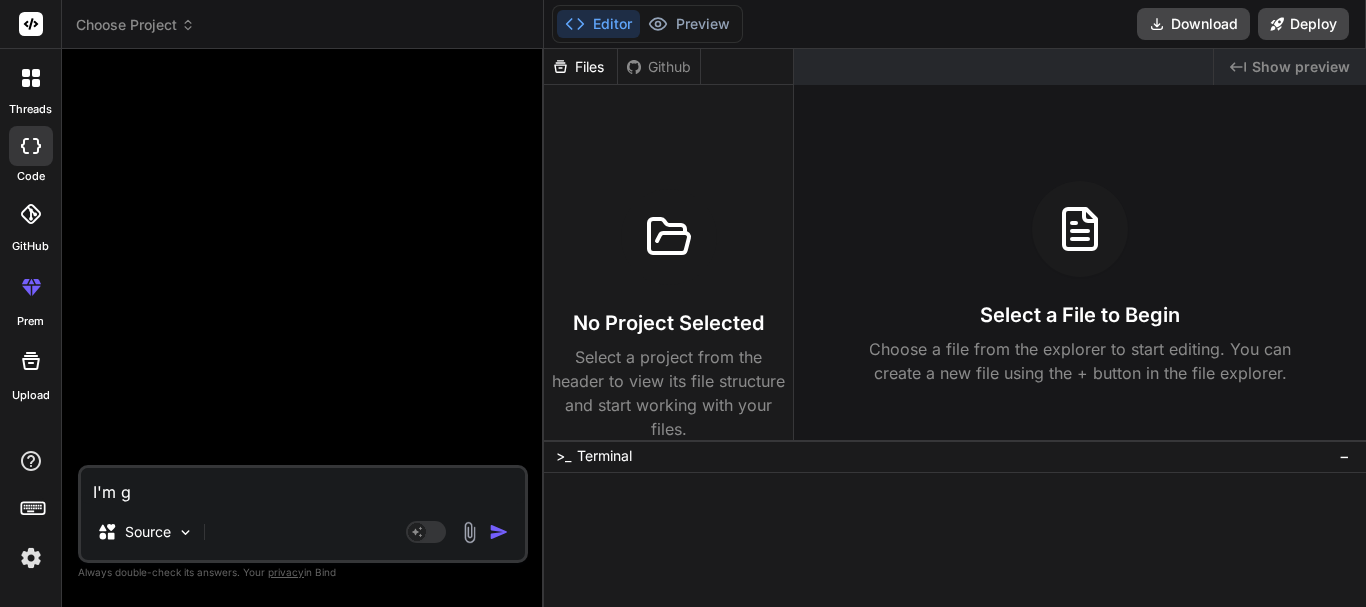 type on "I'm ge" 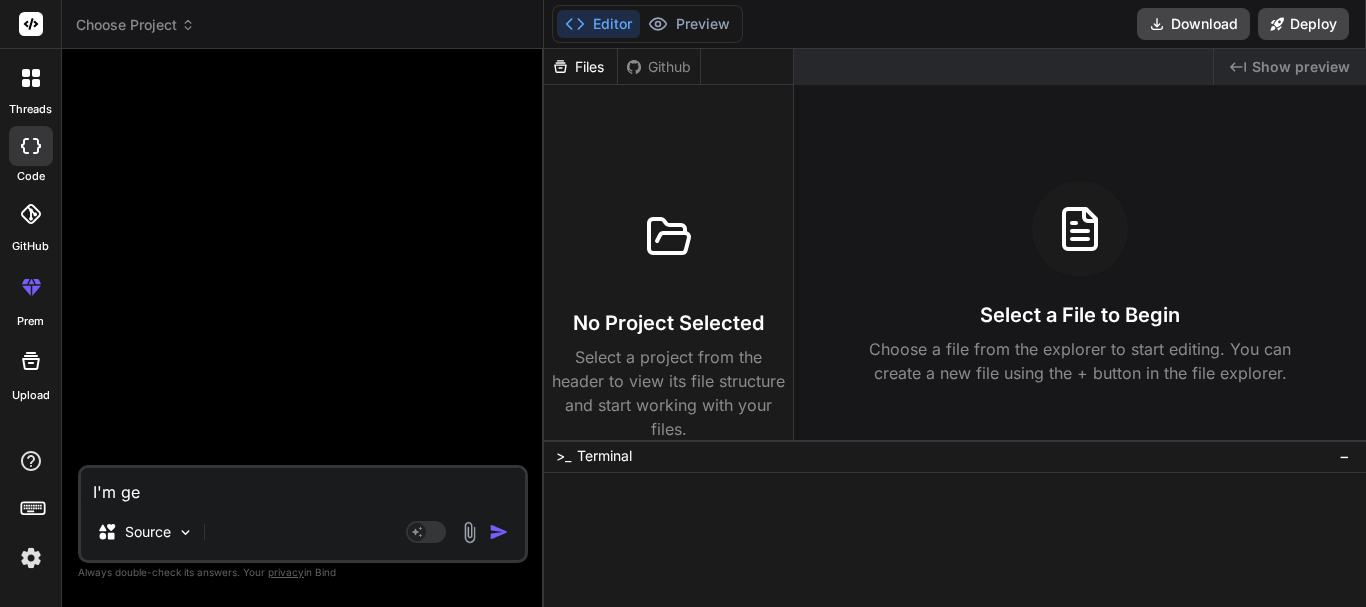 type on "I'm get" 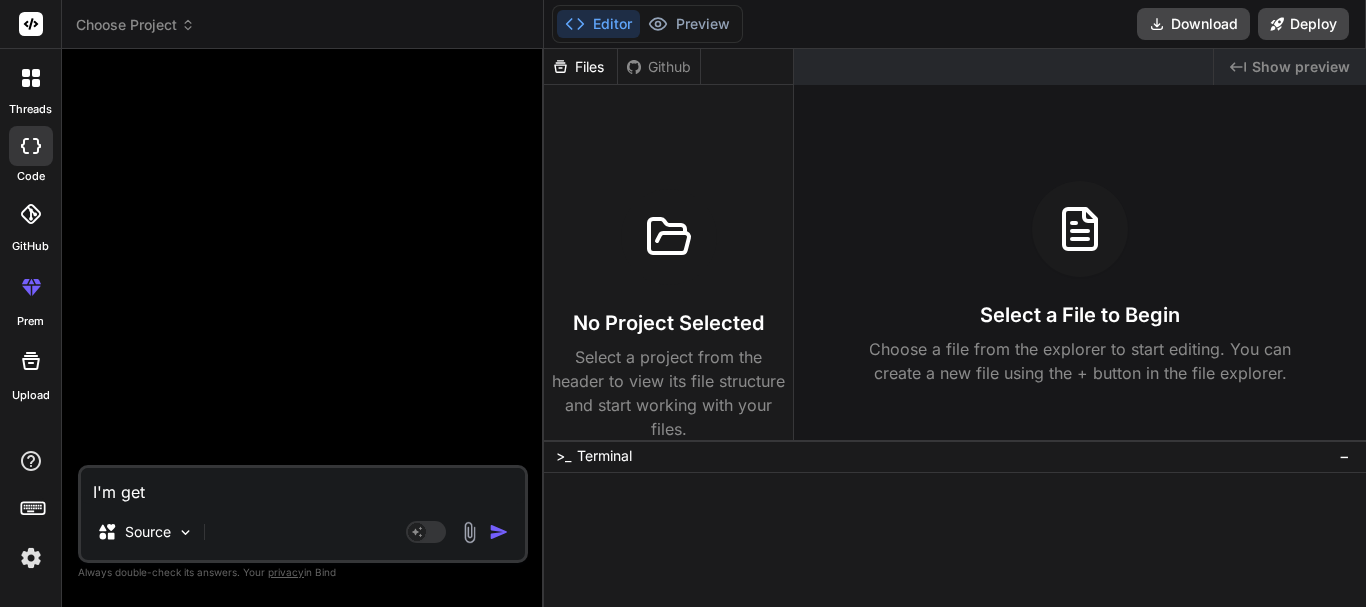 type on "I'm gett" 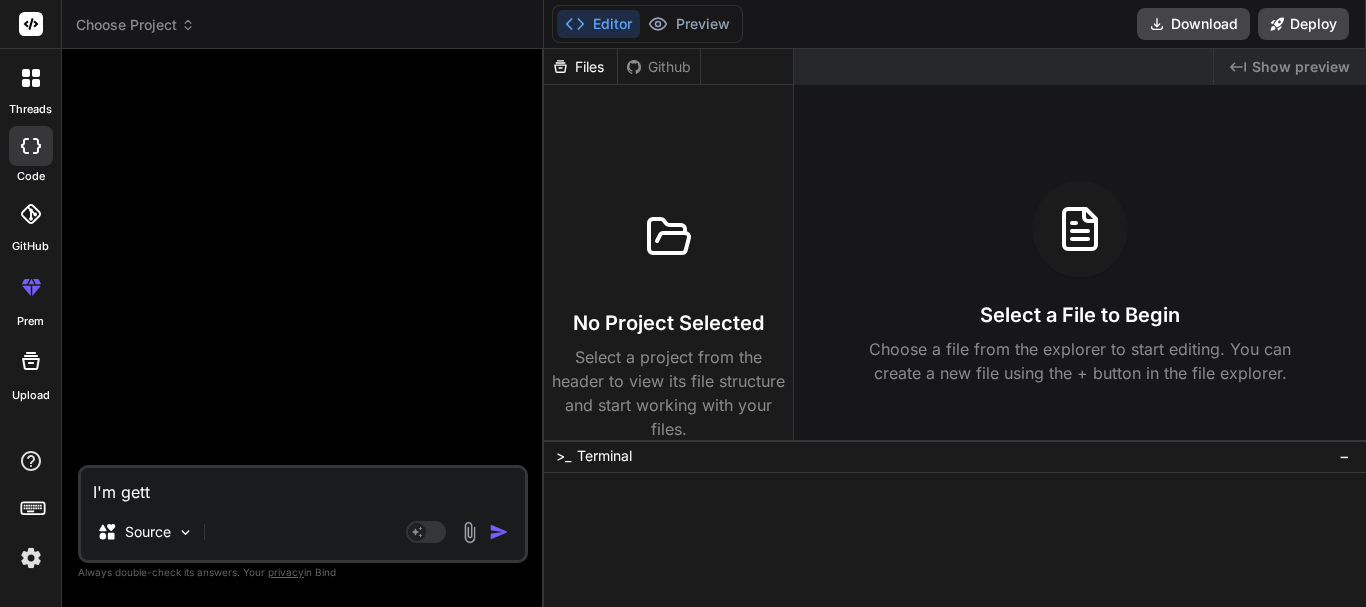 type on "I'm getti" 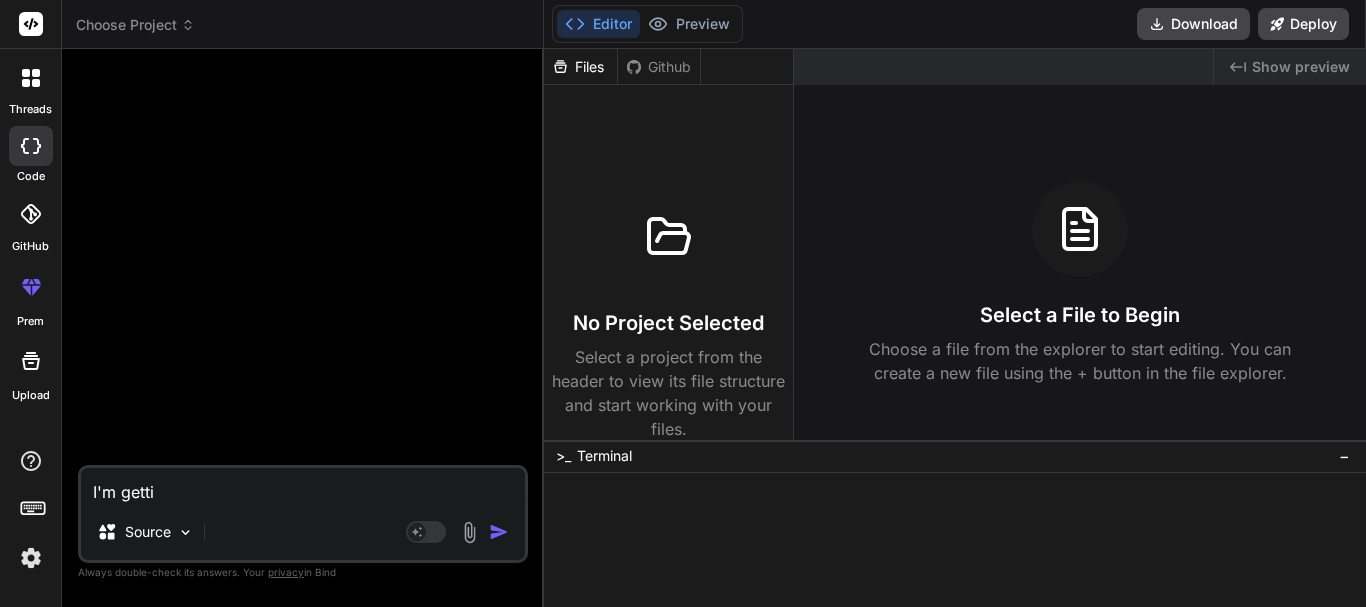 type on "I'm gettin" 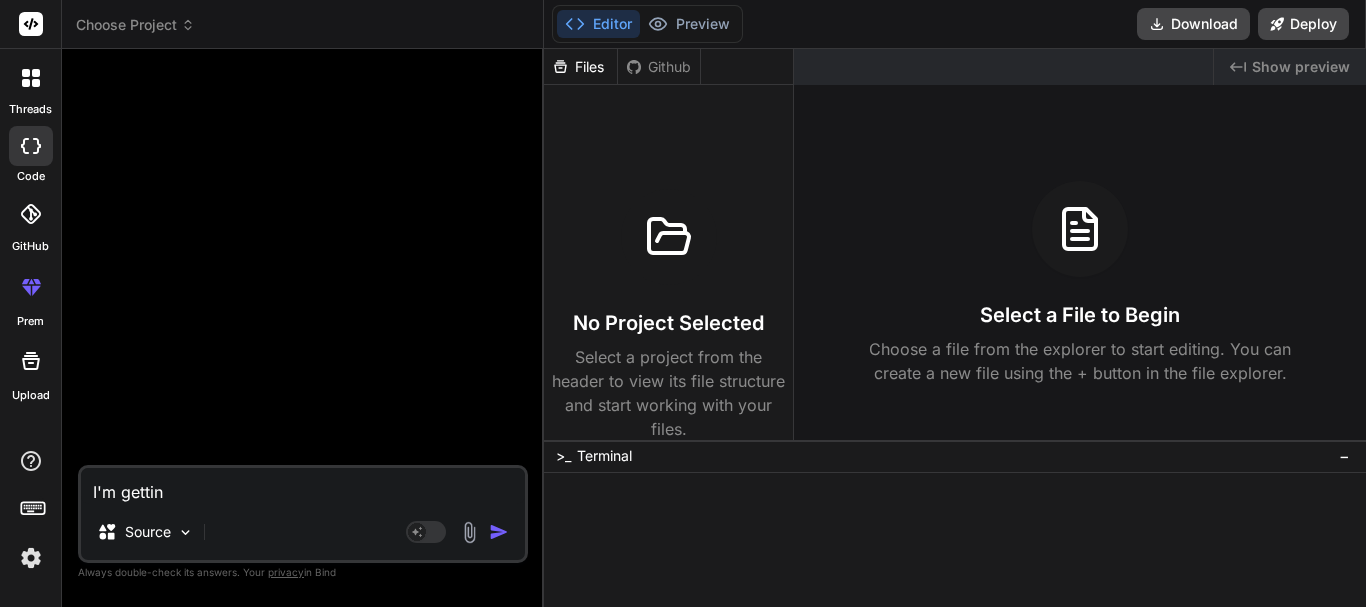 type on "I'm getting" 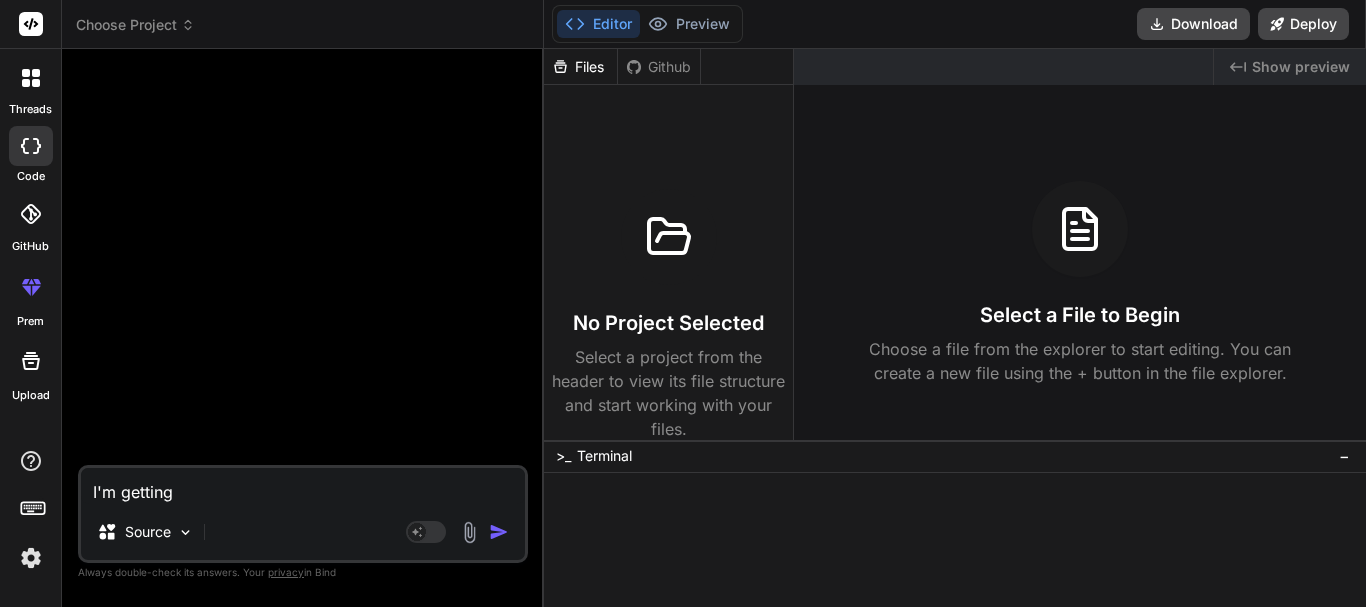 type on "x" 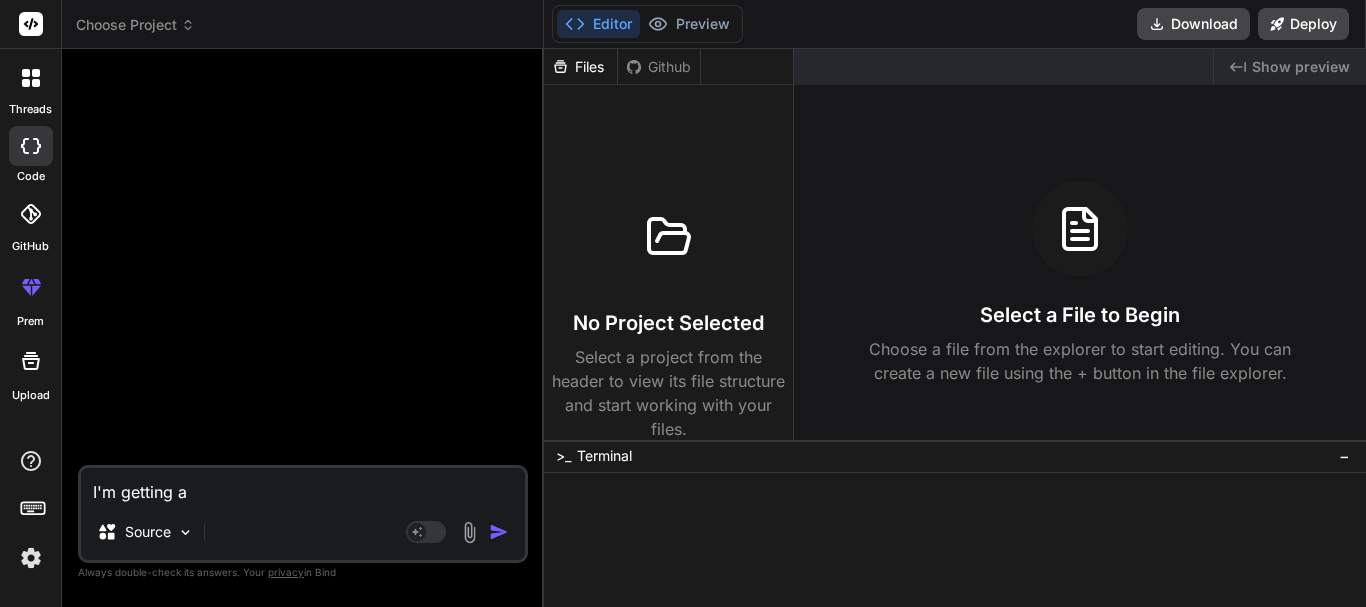 type on "I'm getting a" 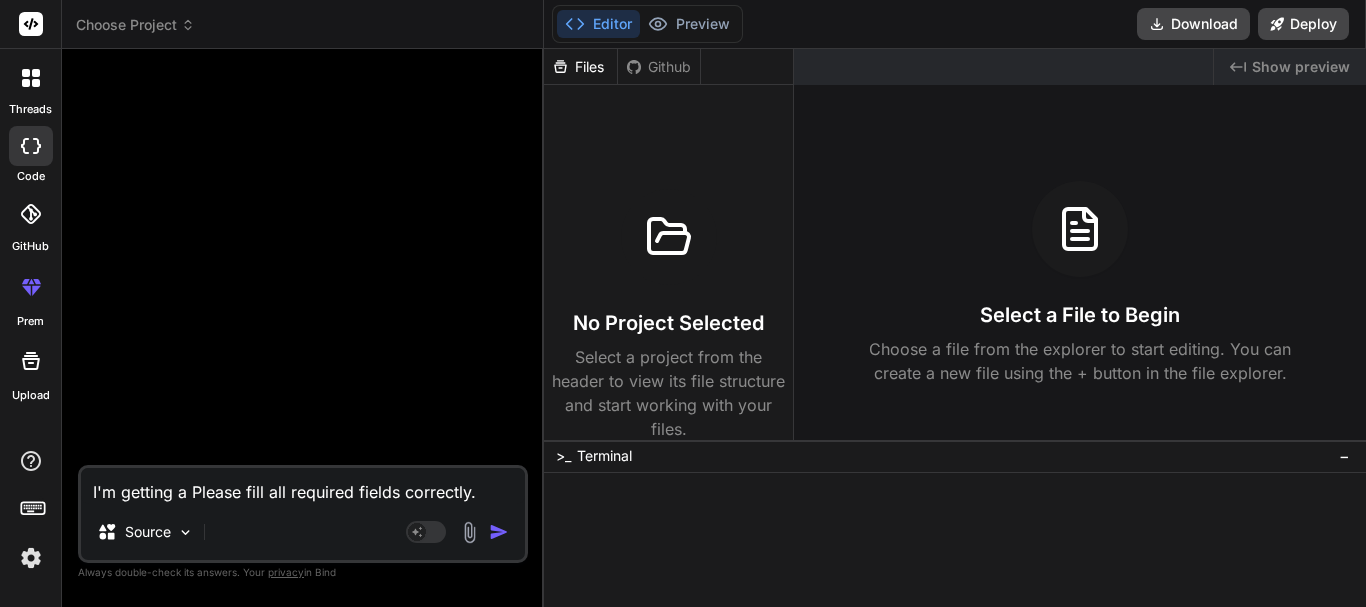type on "x" 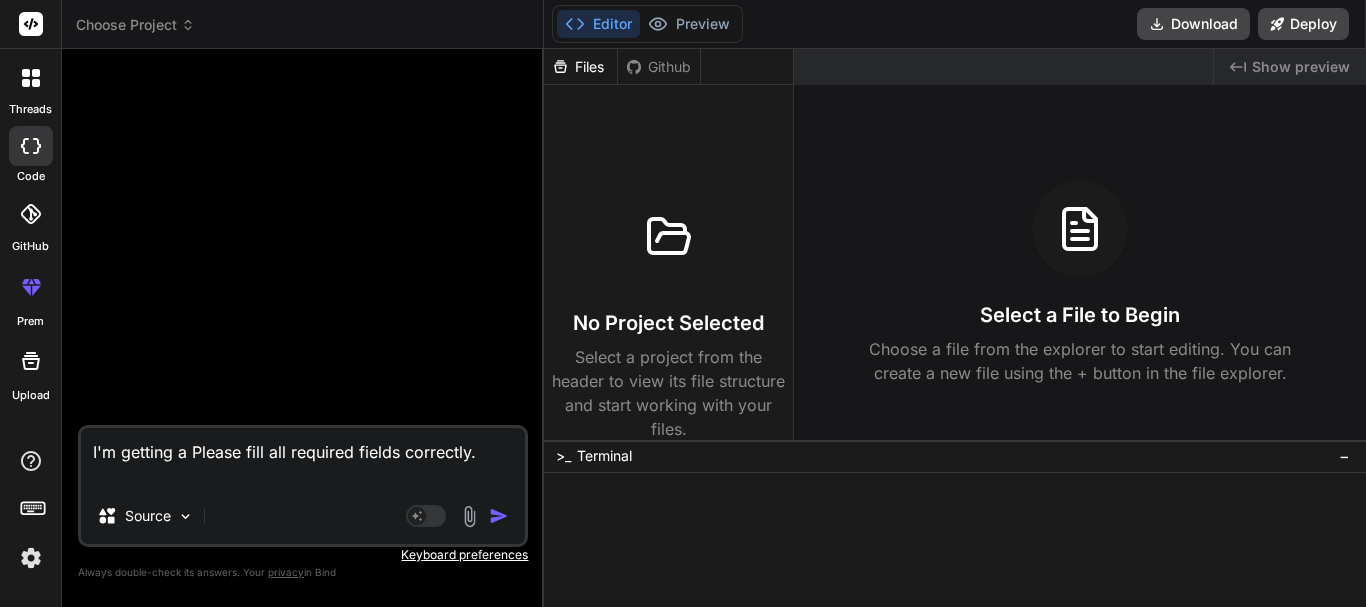type on "I'm getting a Please fill all required fields correctly.
w" 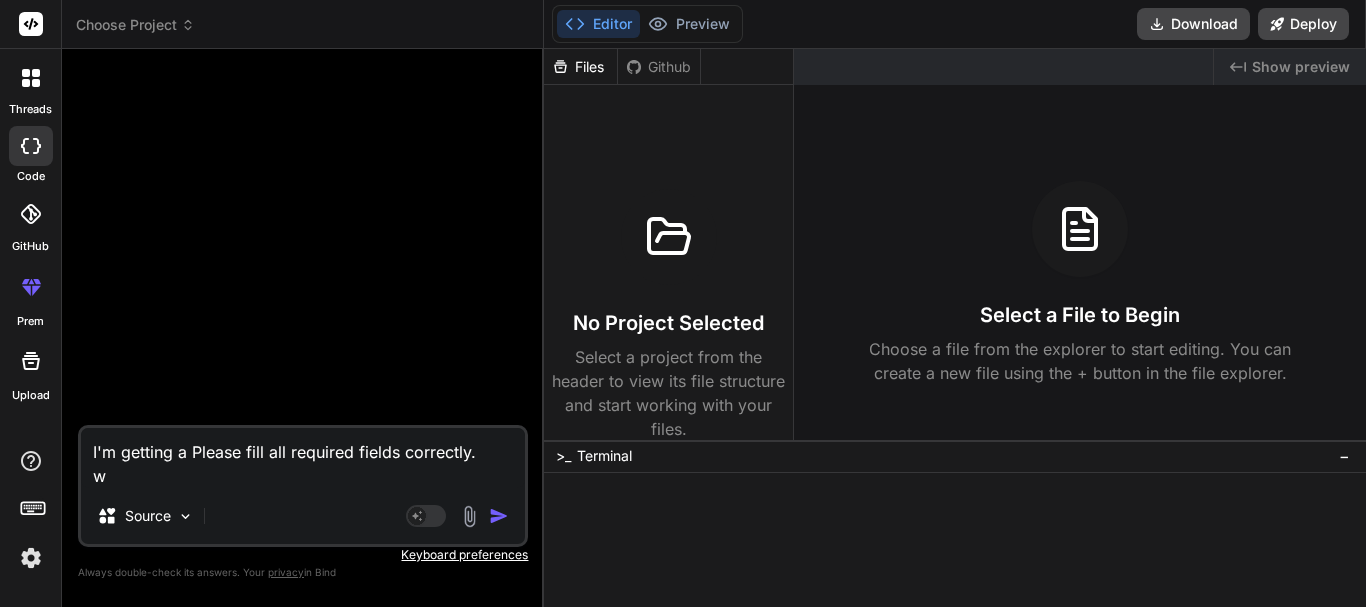type on "I'm getting a Please fill all required fields correctly.
wh" 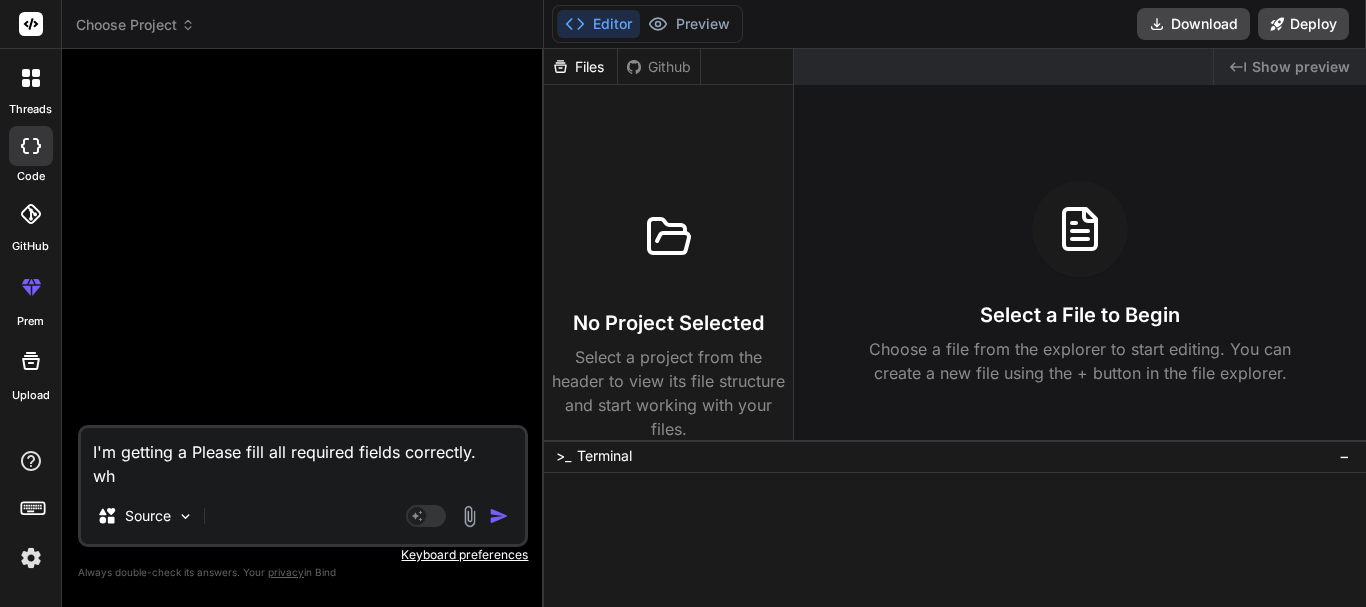 type on "I'm getting a Please fill all required fields correctly.
whe" 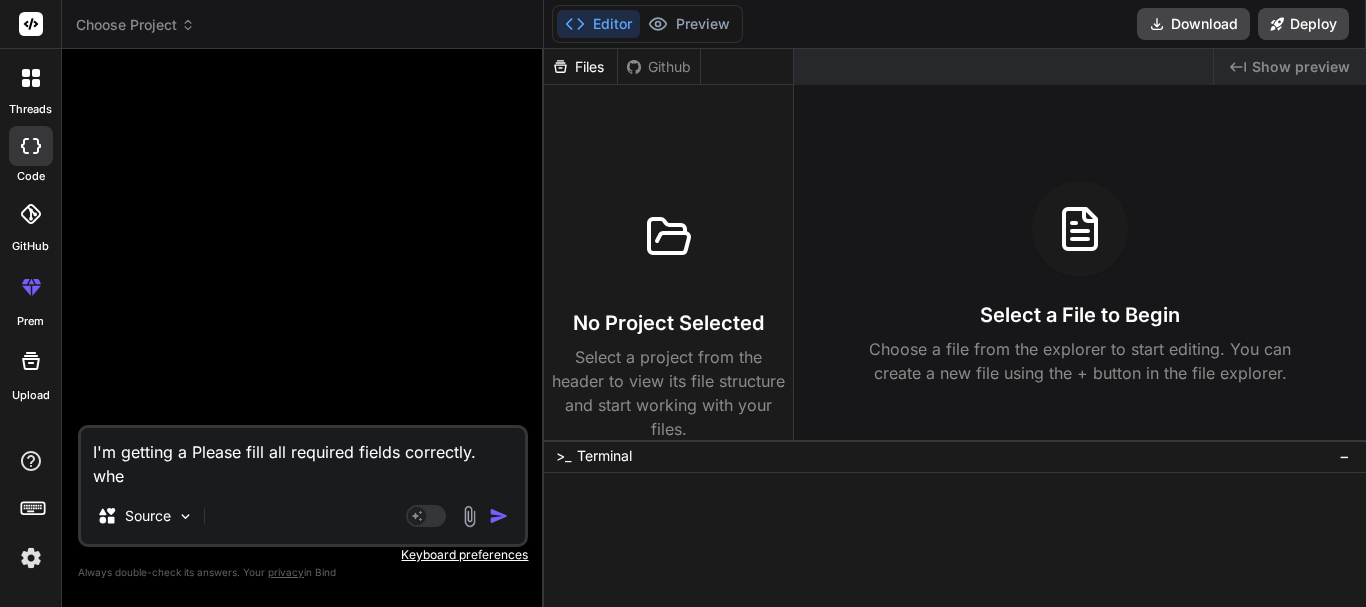 type on "I'm getting a Please fill all required fields correctly.
when" 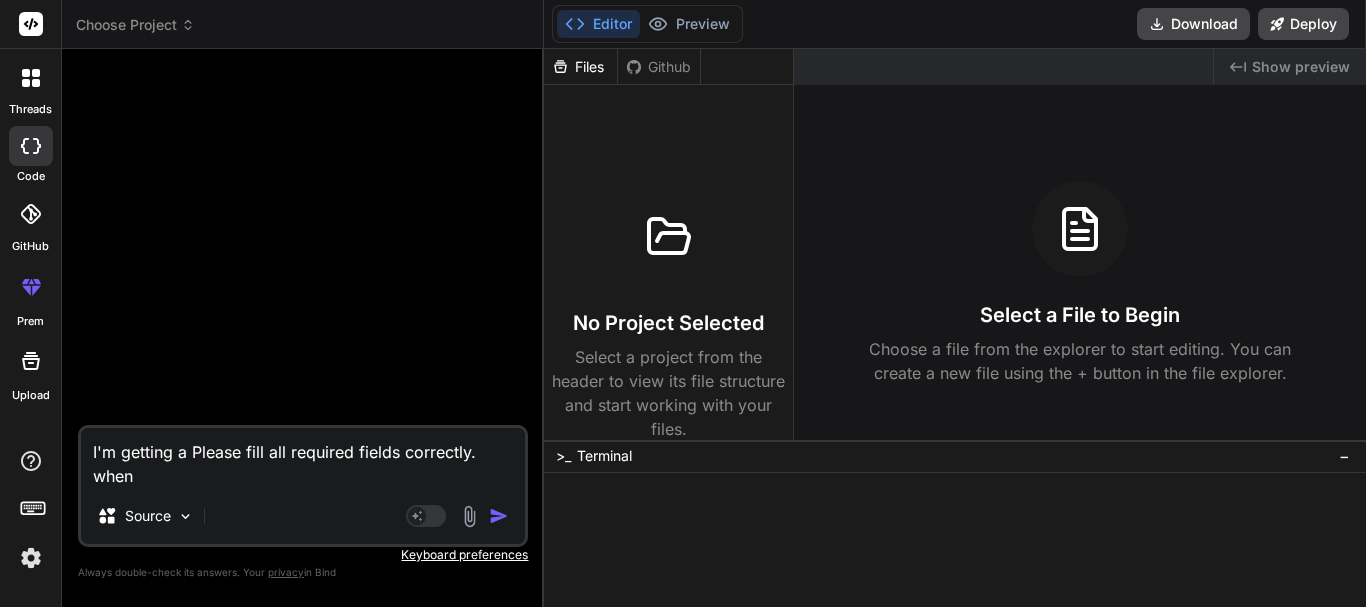 type on "I'm getting a Please fill all required fields correctly.
when" 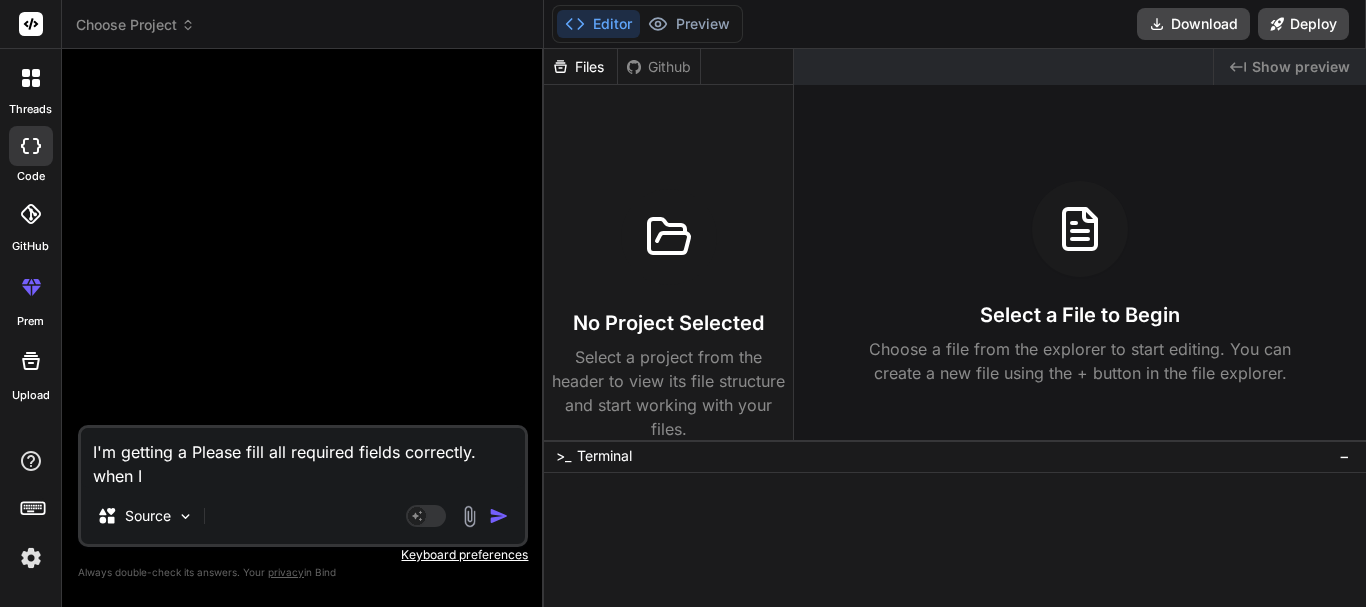 type on "I'm getting a Please fill all required fields correctly.
when I'" 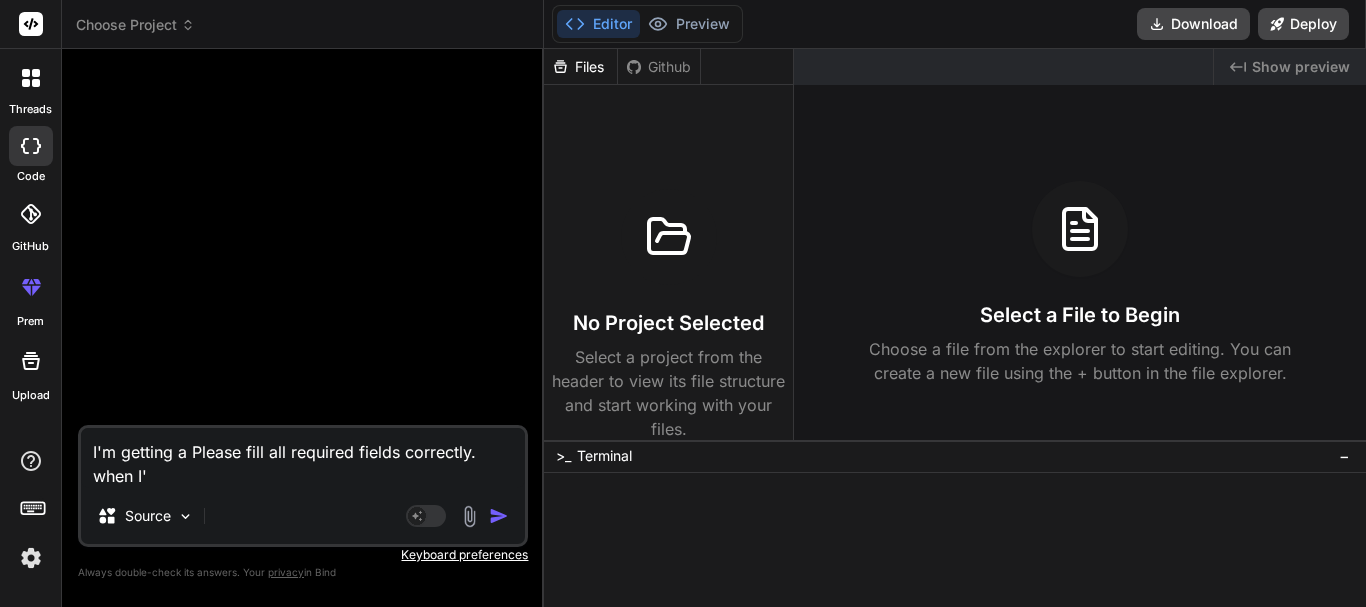 type on "I'm getting a [ERROR] when I'm" 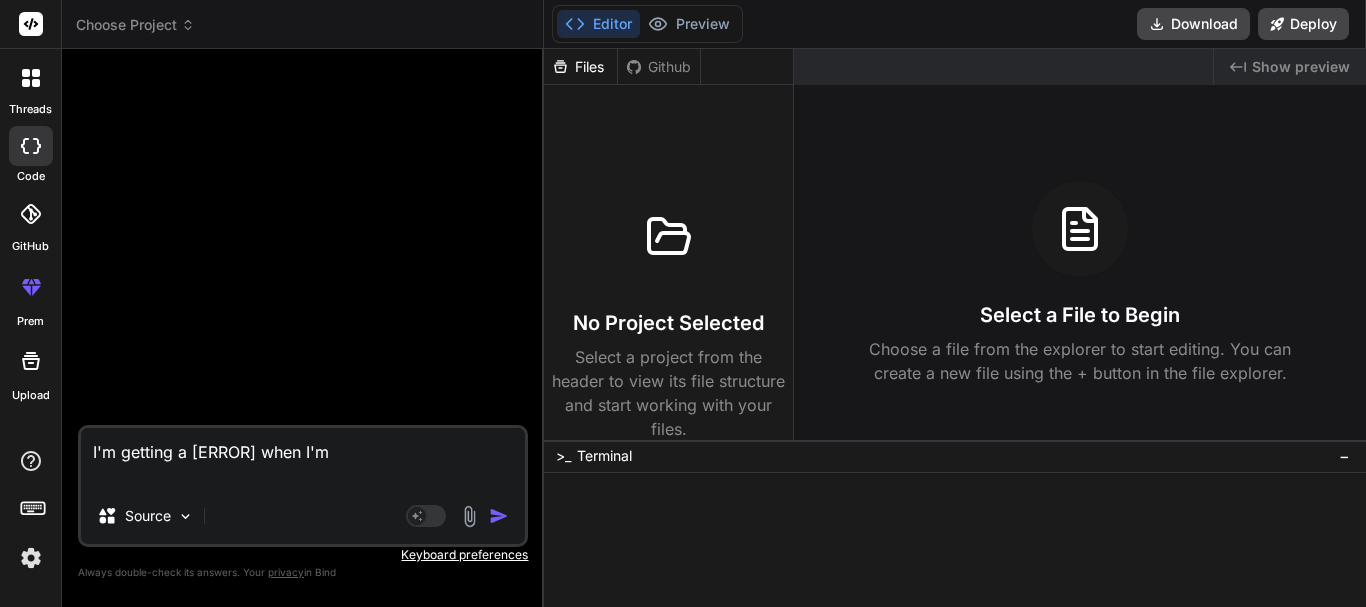 type on "I'm getting a [ERROR] when I'm" 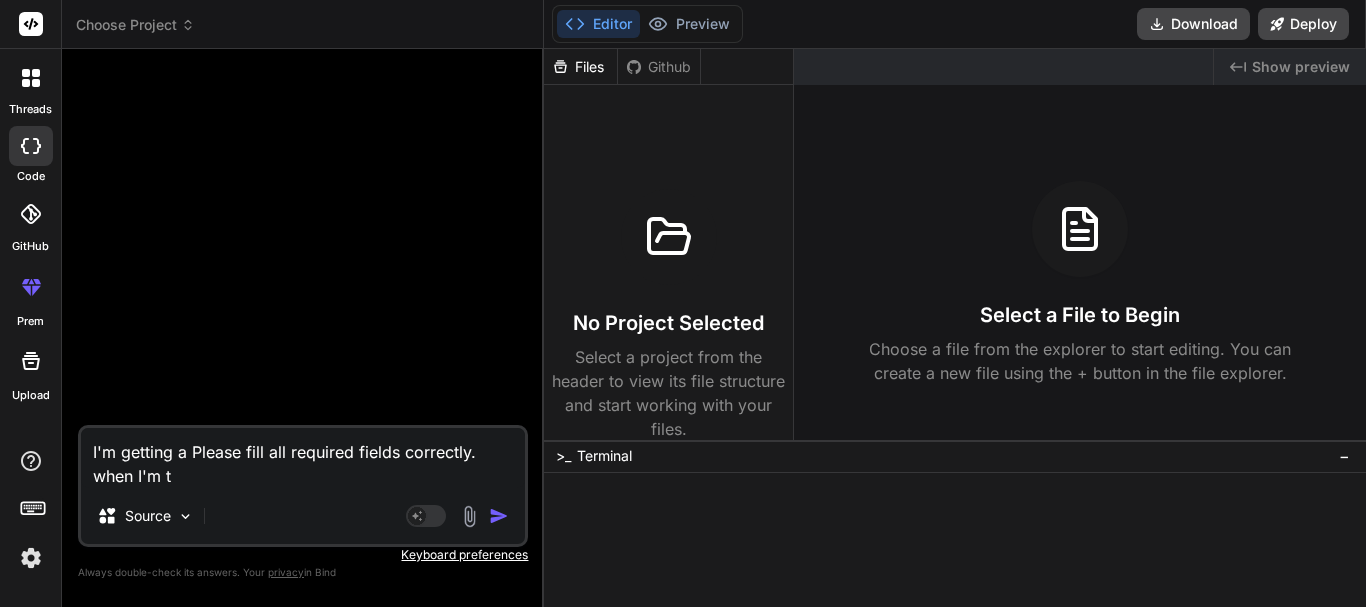 type on "I'm getting a Please fill all required fields correctly.
when I'm tr" 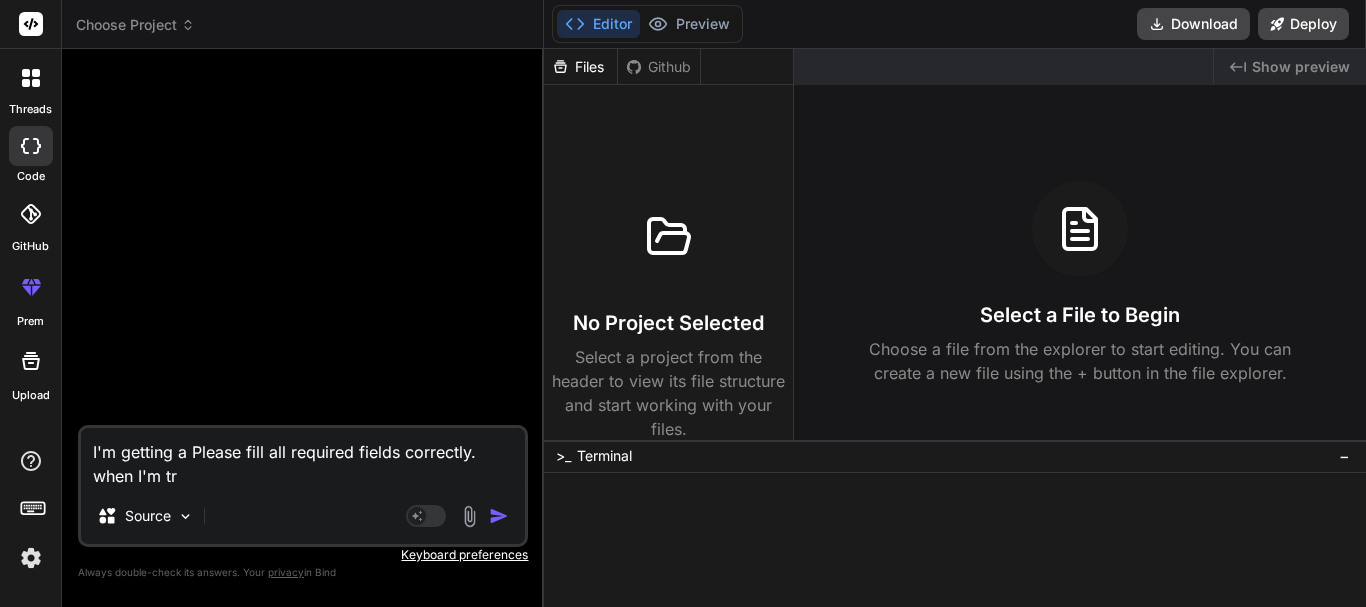 type on "I'm getting a Please fill all required fields correctly.
when I'm try" 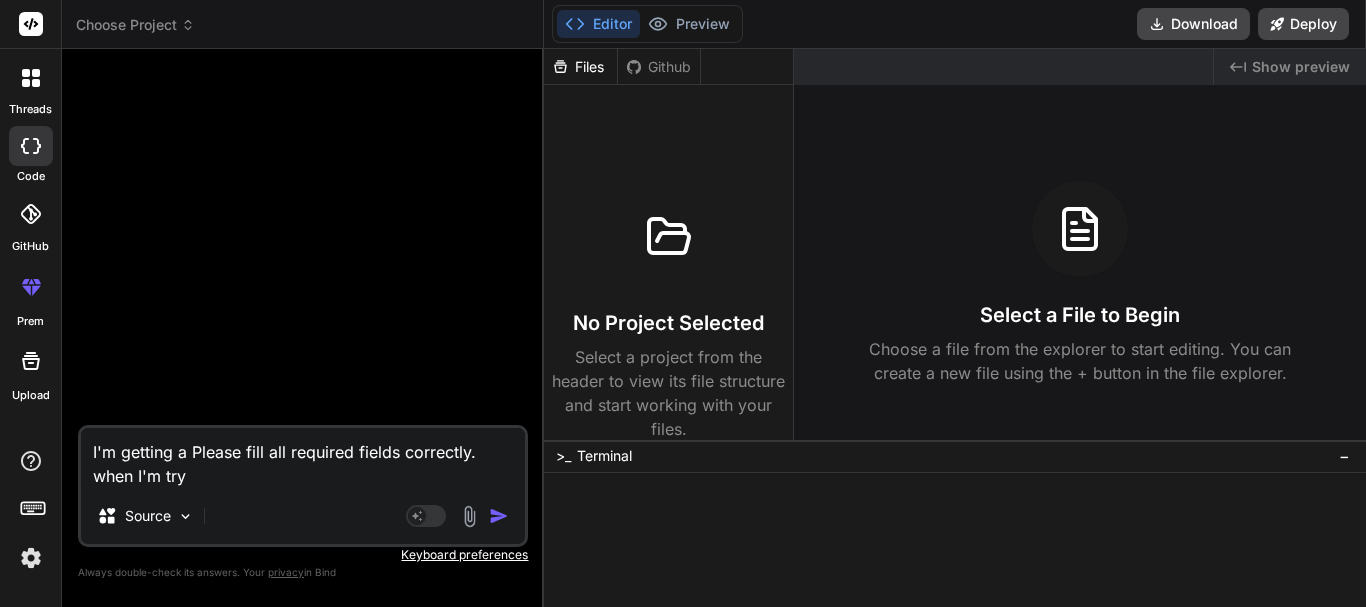 type on "x" 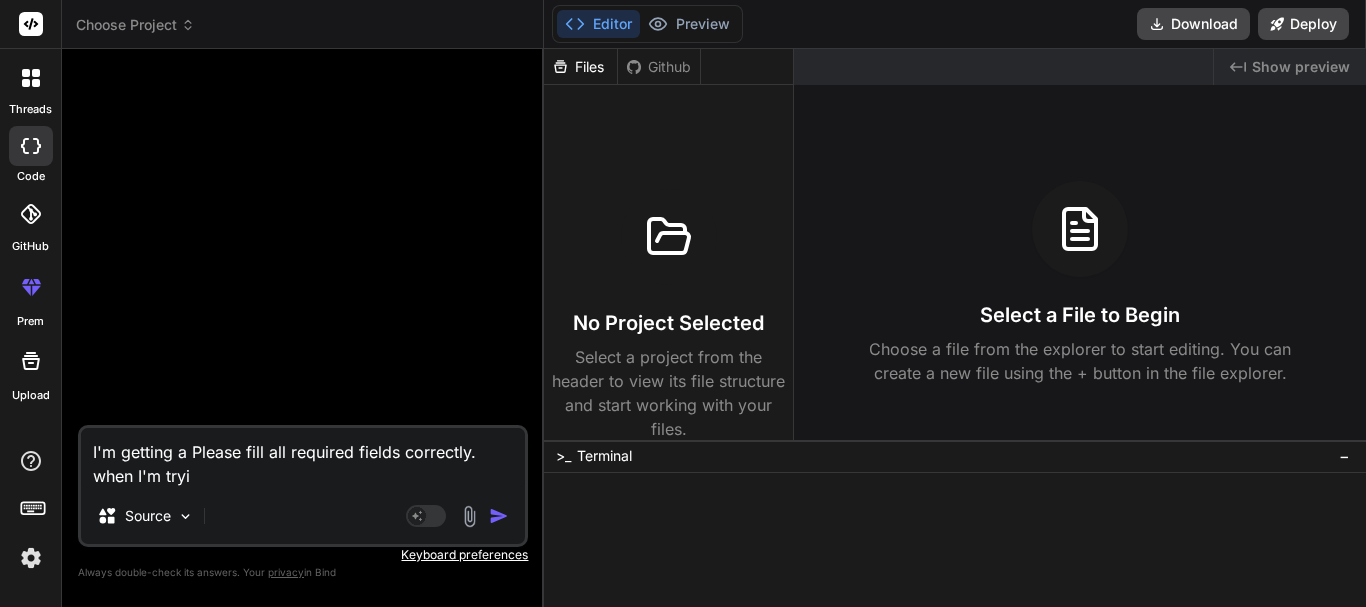 type on "I'm getting a Please fill all required fields correctly.
when I'm tryin" 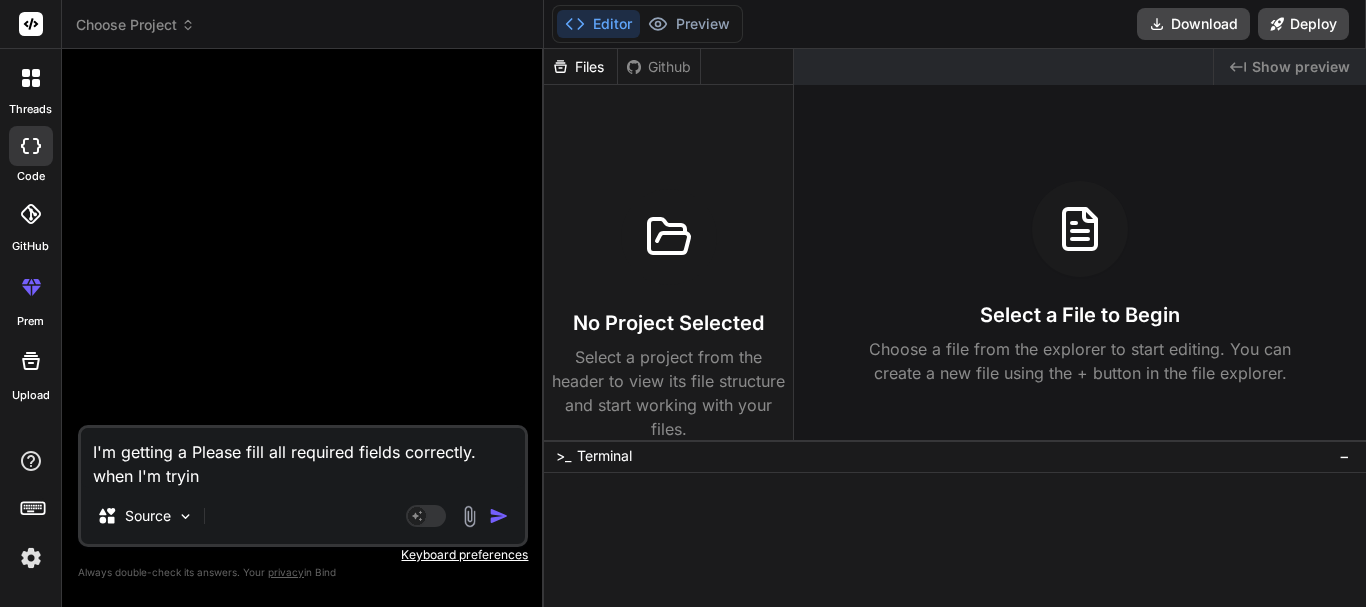 type on "I'm getting a Please fill all required fields correctly.
when I'm trying" 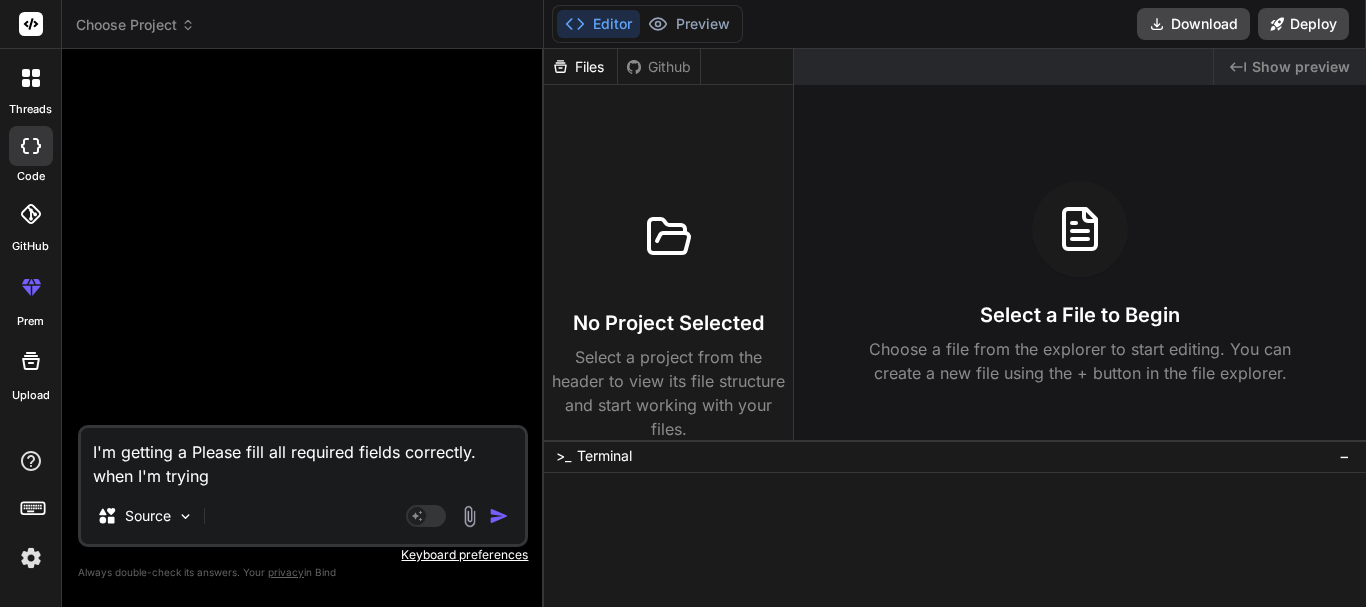 type on "I'm getting a Please fill all required fields correctly.
when I'm trying" 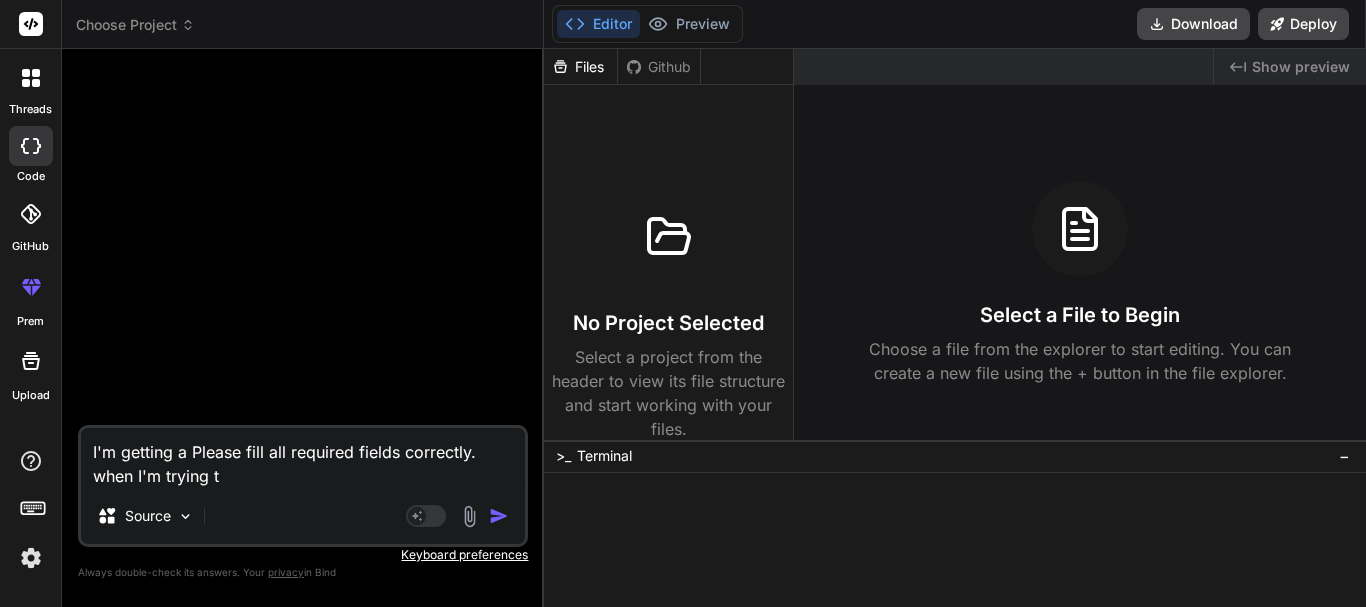 type on "I'm getting a Please fill all required fields correctly.
when I'm trying to" 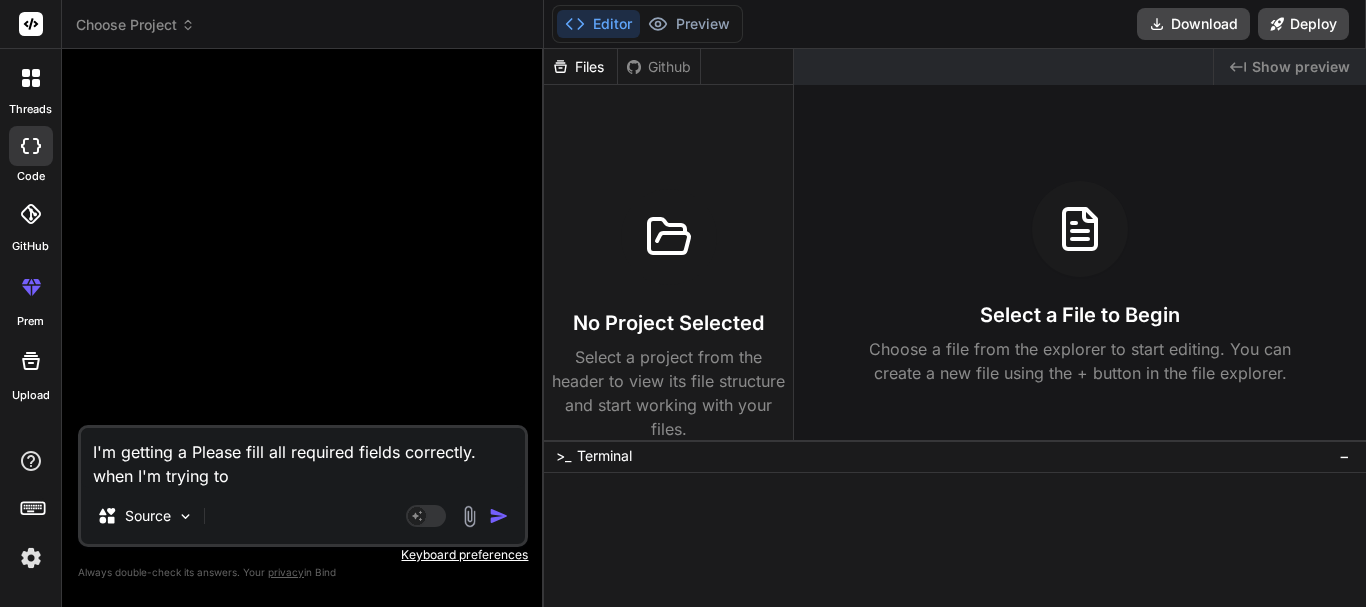type on "I'm getting a Please fill all required fields correctly.
when I'm trying to" 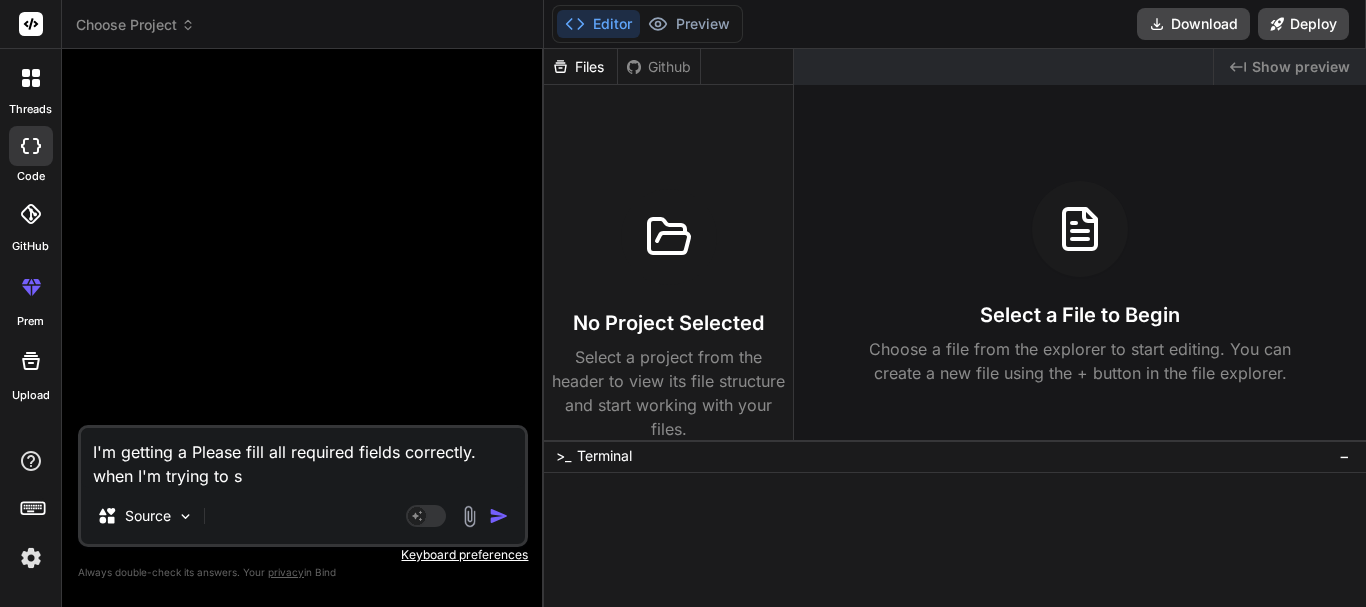 type on "I'm getting a Please fill all required fields correctly.
when I'm trying to se" 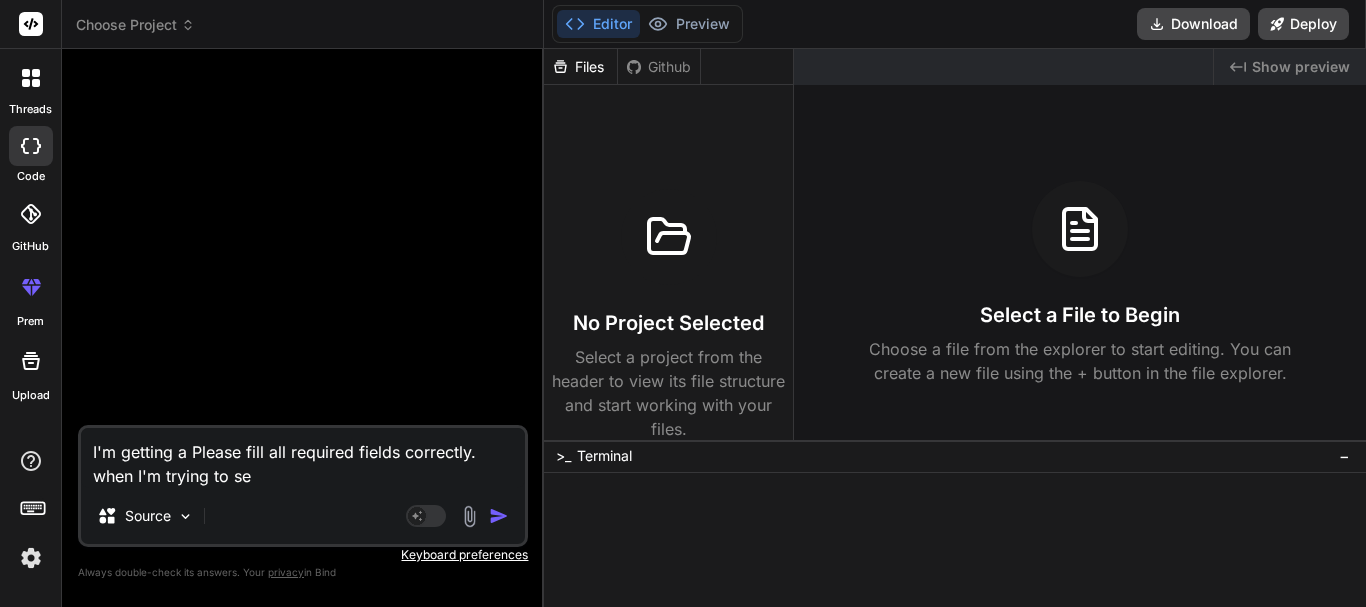 type on "I'm getting a Please fill all required fields correctly.
when I'm trying to sea" 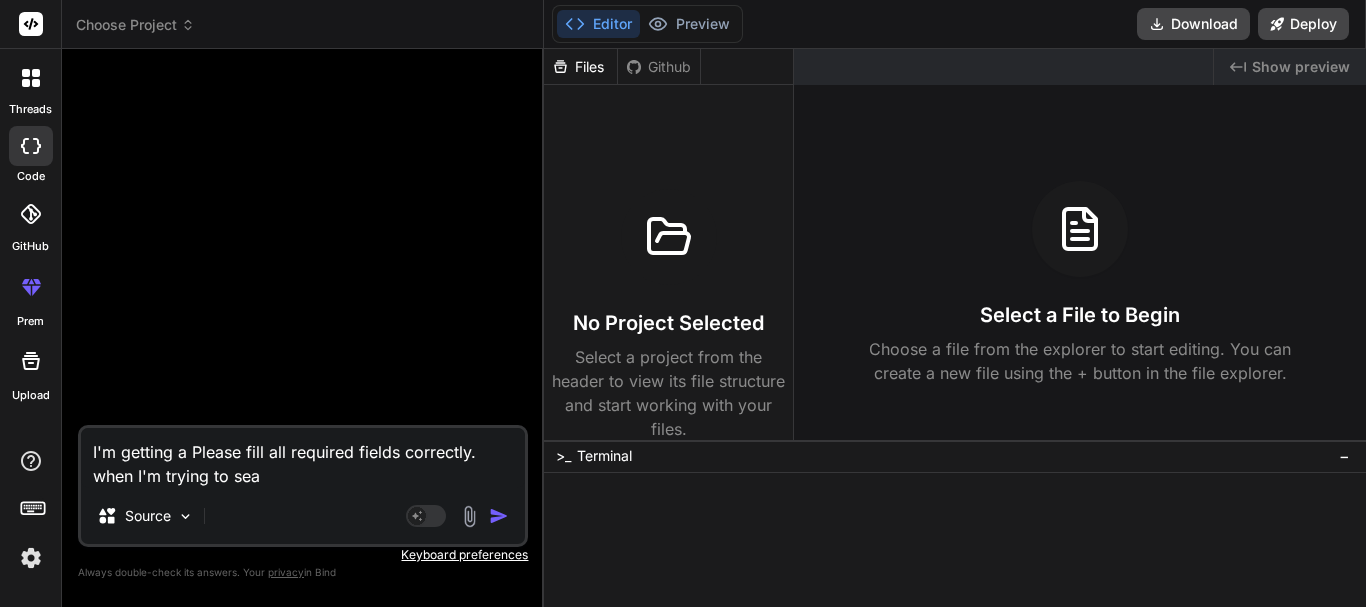 type on "I'm getting a Please fill all required fields correctly.
when I'm trying to sear" 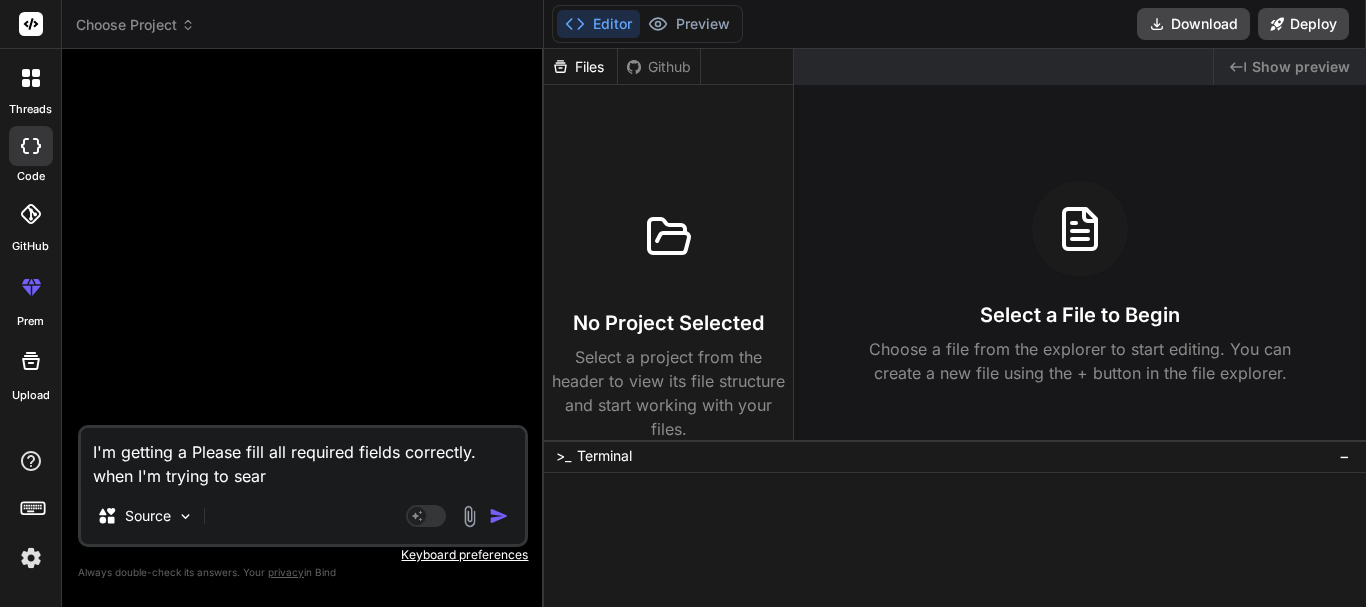 type on "I'm getting a Please fill all required fields correctly.
when I'm trying to searc" 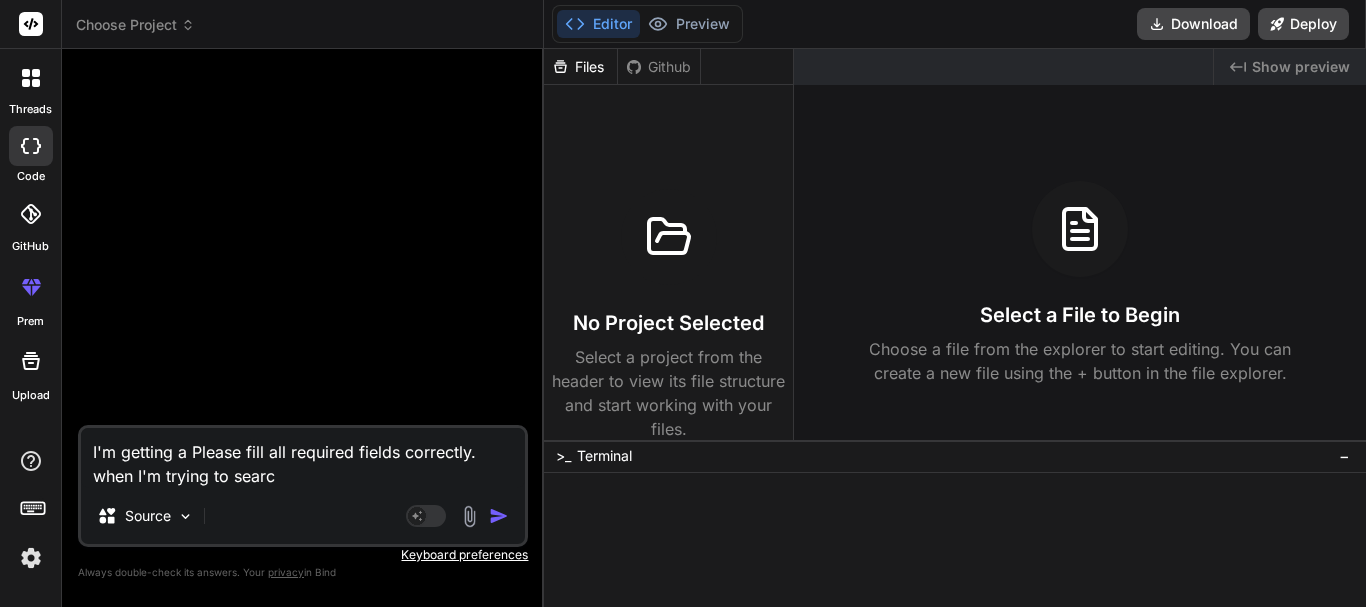 type on "I'm getting a Please fill all required fields correctly.
when I'm trying to search" 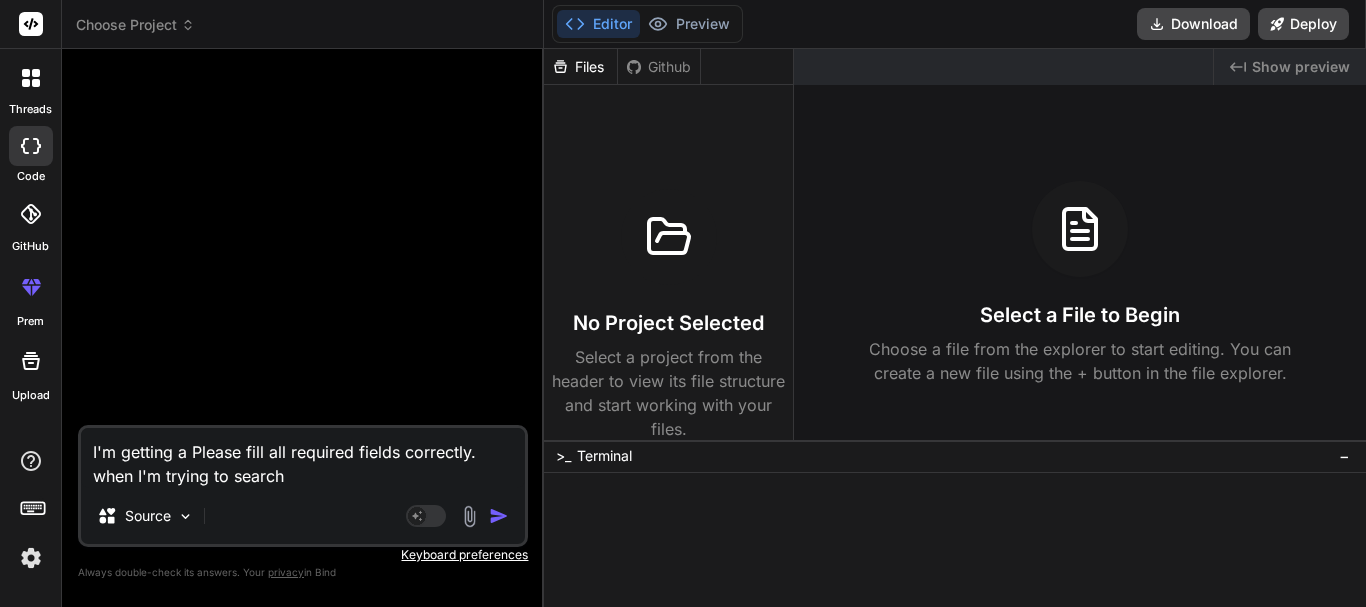 type on "I'm getting a Please fill all required fields correctly.
when I'm trying to search" 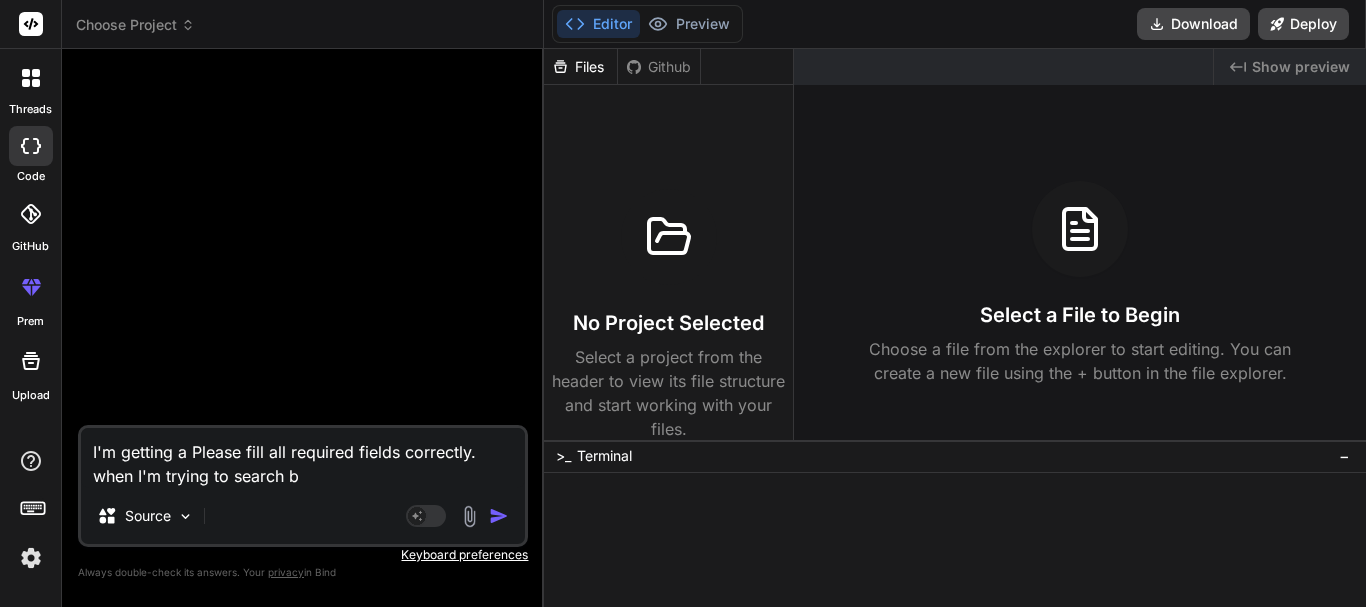 type on "I'm getting a Please fill all required fields correctly.
when I'm trying to search by" 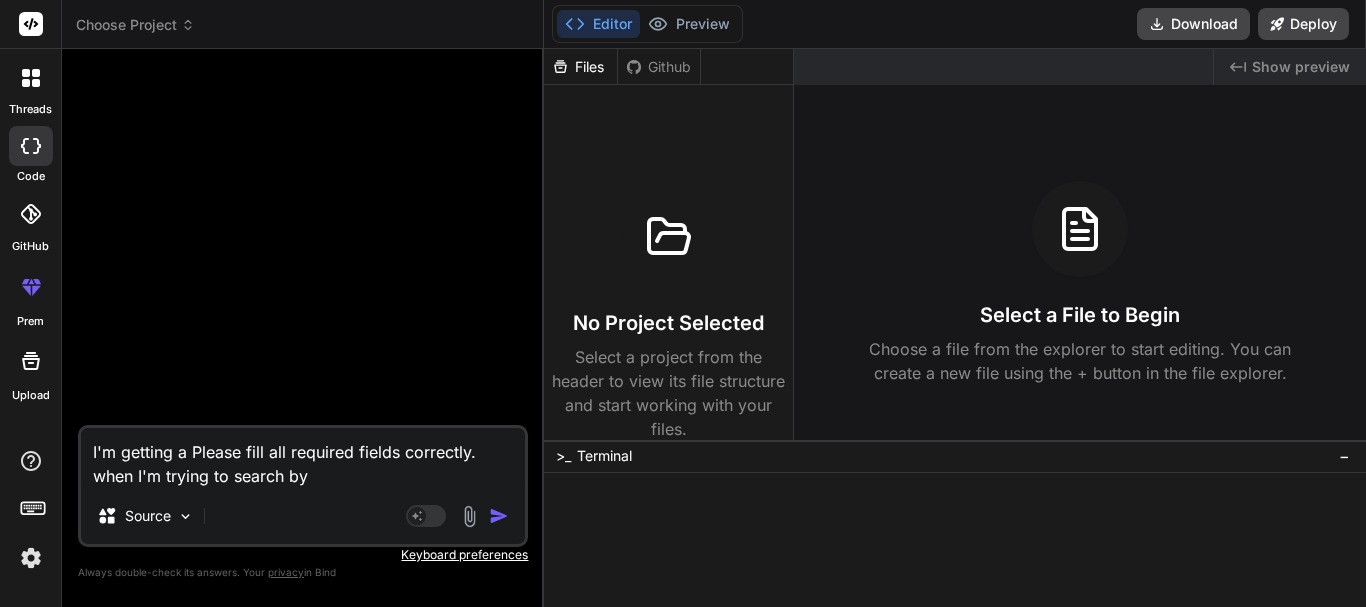 type on "I'm getting a Please fill all required fields correctly.
when I'm trying to search by" 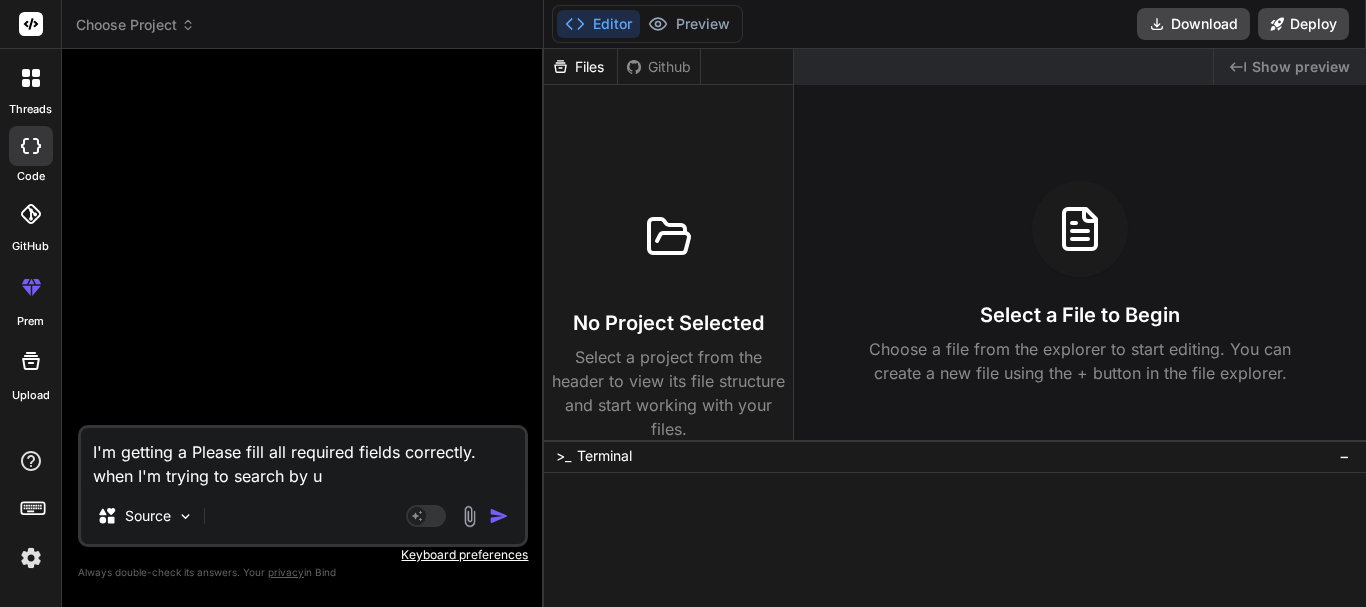 type on "I'm getting a Please fill all required fields correctly.
when I'm trying to search by us" 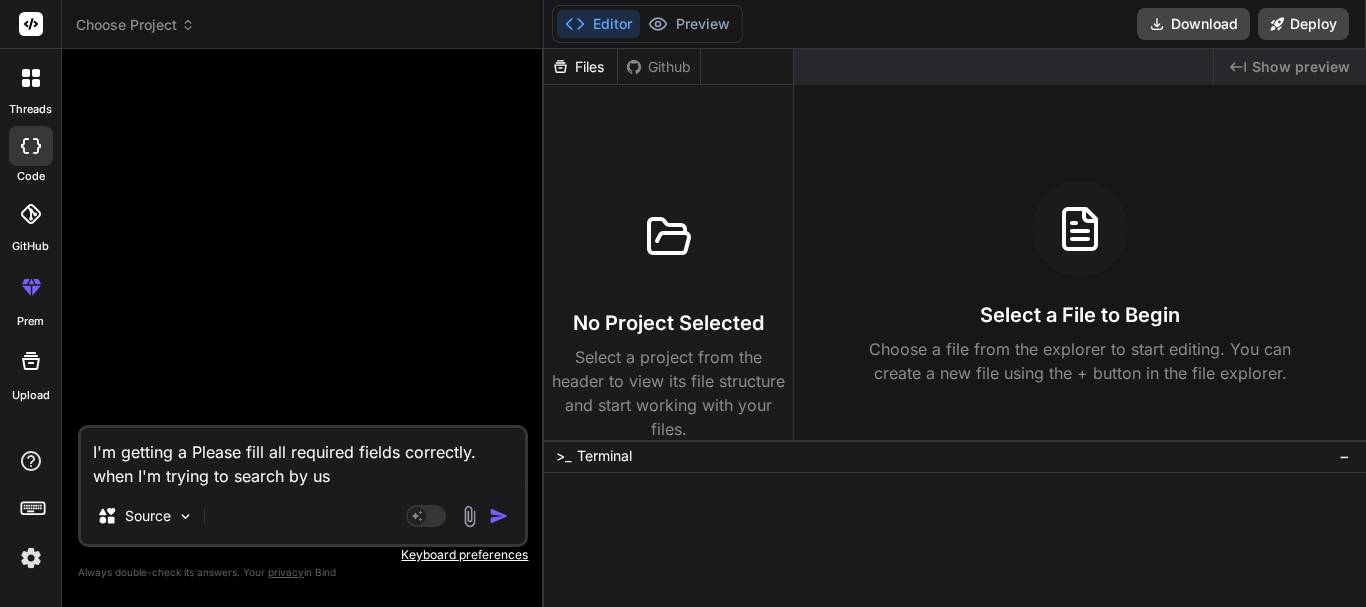 type on "I'm getting a Please fill all required fields correctly.
when I'm trying to search by usi" 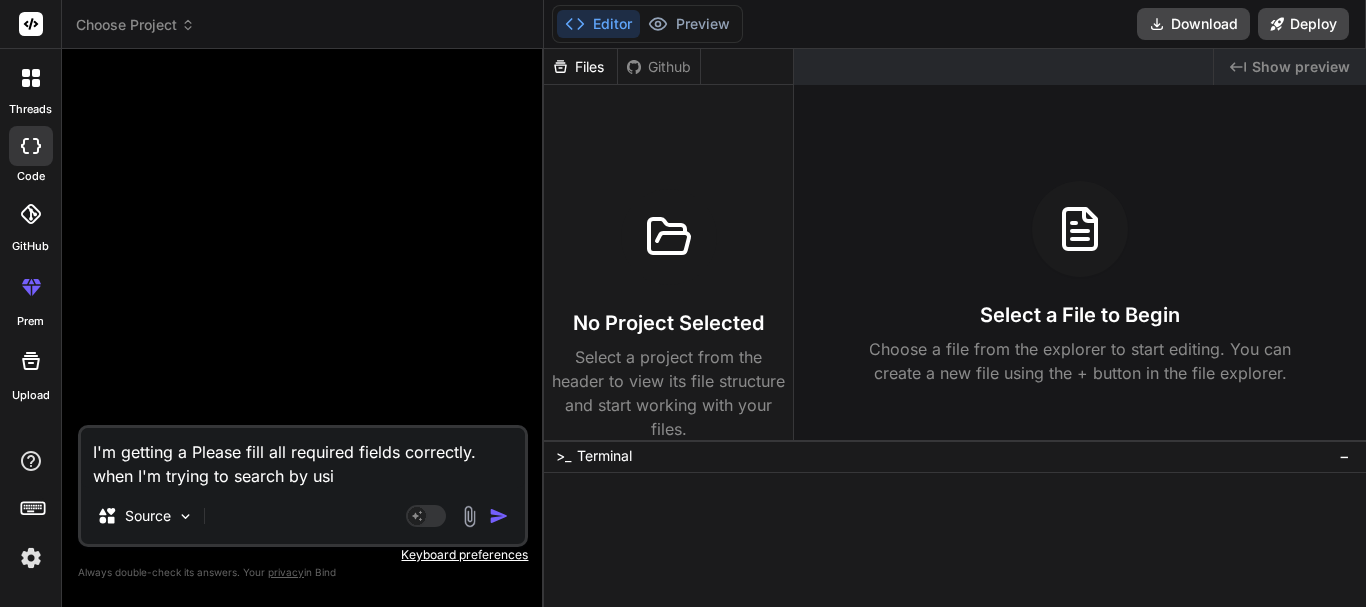 type on "I'm getting a Please fill all required fields correctly.
when I'm trying to search by usin" 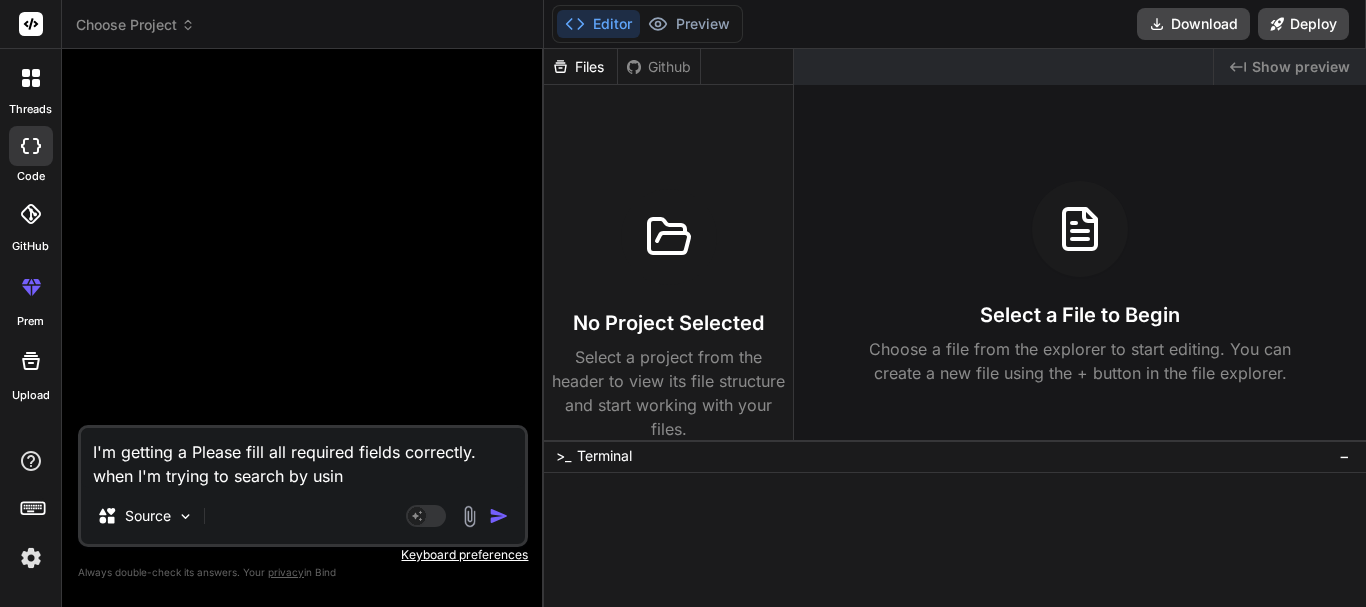 type on "I'm getting a Please fill all required fields correctly.
when I'm trying to search by using" 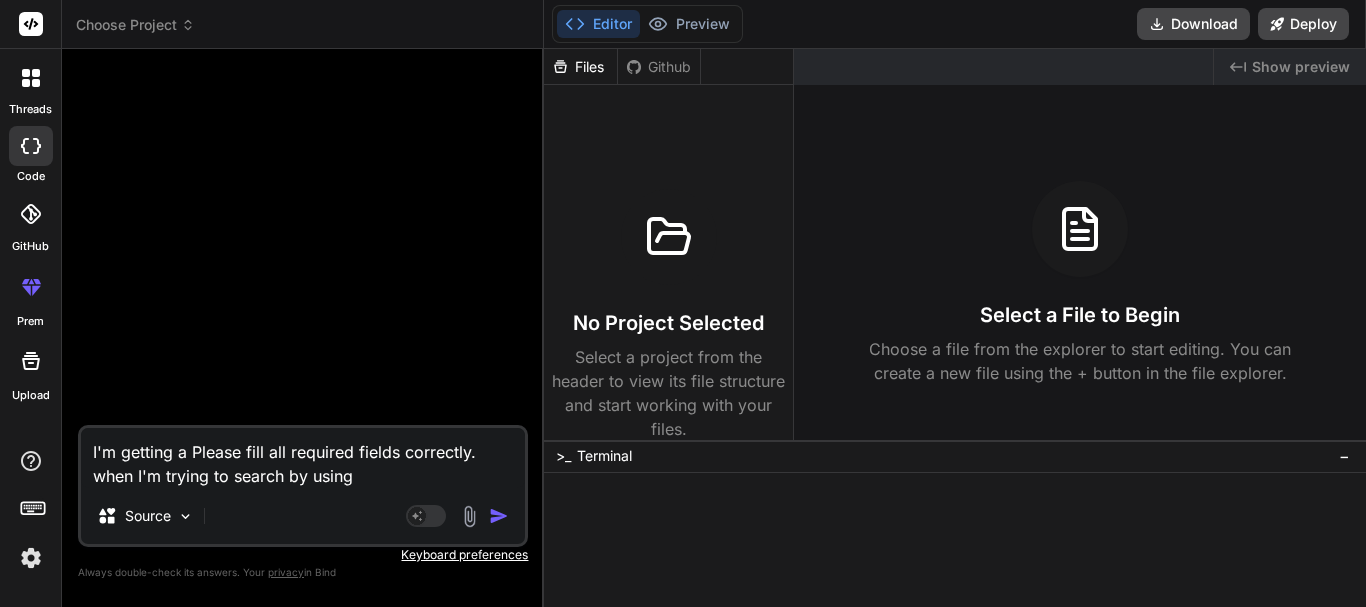 type on "I'm getting a Please fill all required fields correctly.
when I'm trying to search by using" 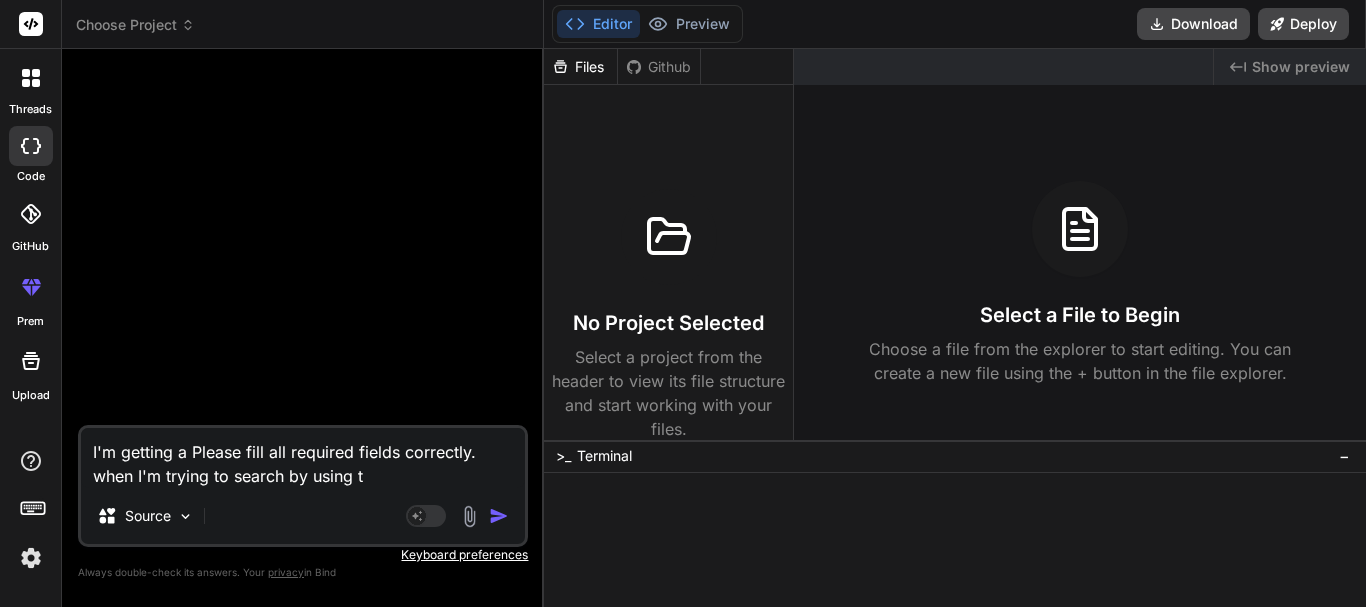 type on "I'm getting a Please fill all required fields correctly.
when I'm trying to search by using th" 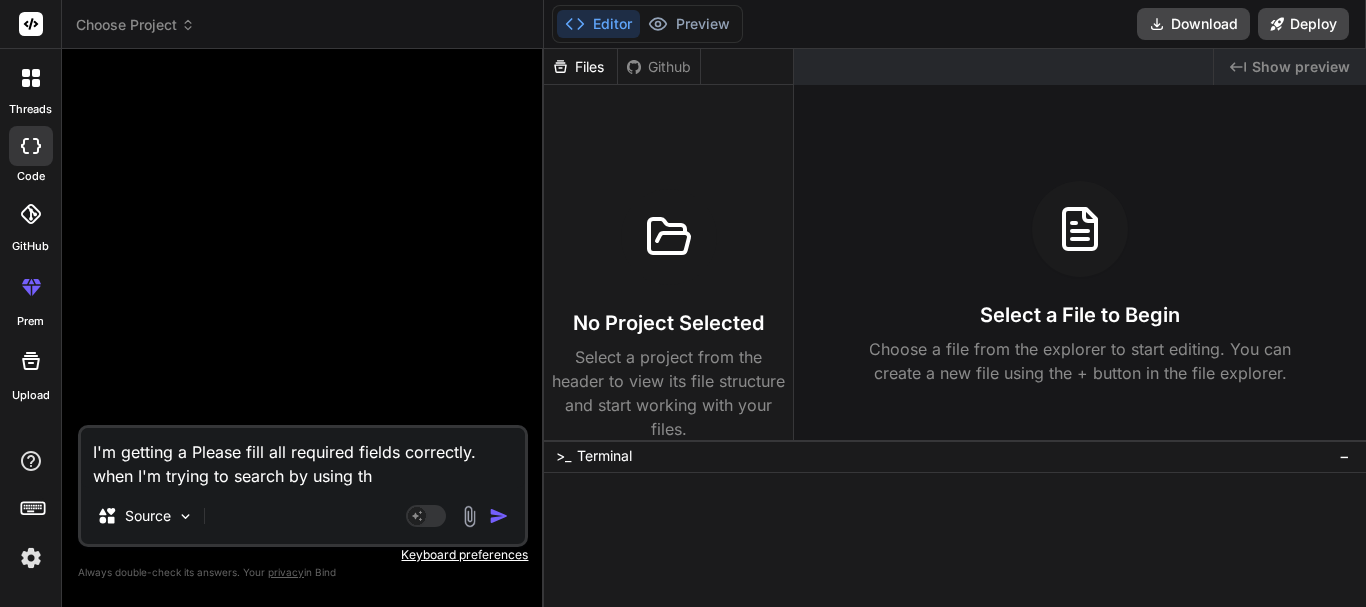 type on "I'm getting a Please fill all required fields correctly.
when I'm trying to search by using the" 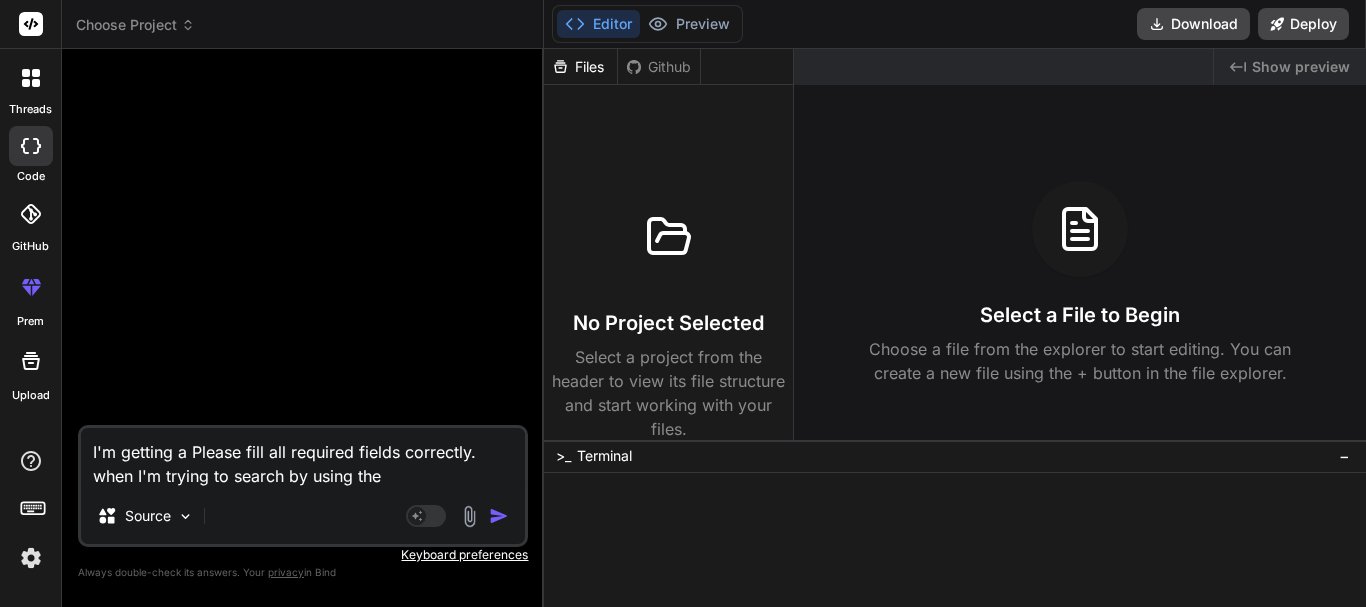 type on "I'm getting a Please fill all required fields correctly.
when I'm trying to search by using the" 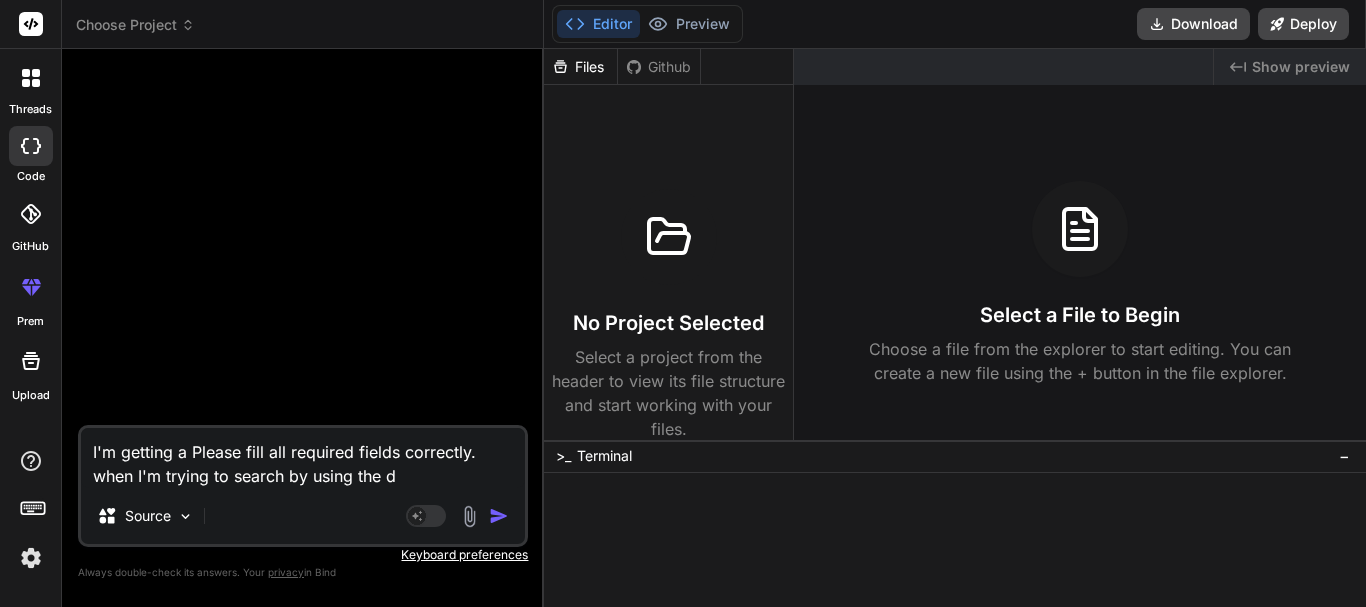 type on "x" 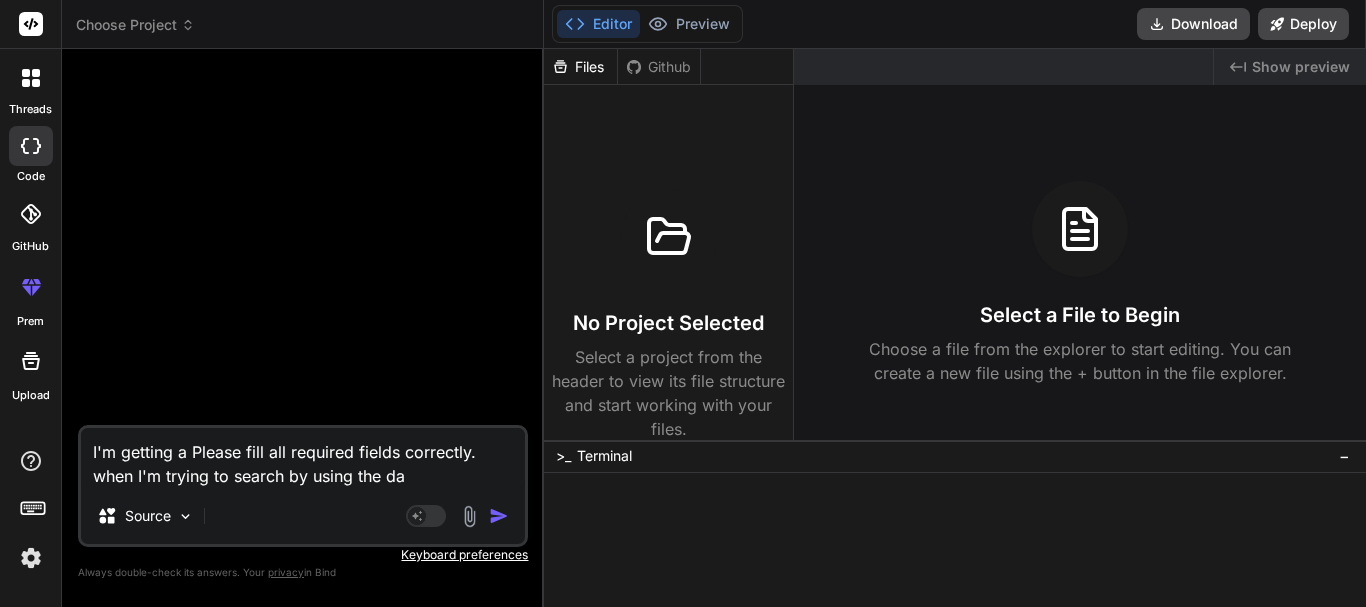 type on "I'm getting a [ERROR] when I'm trying to search by using the dat" 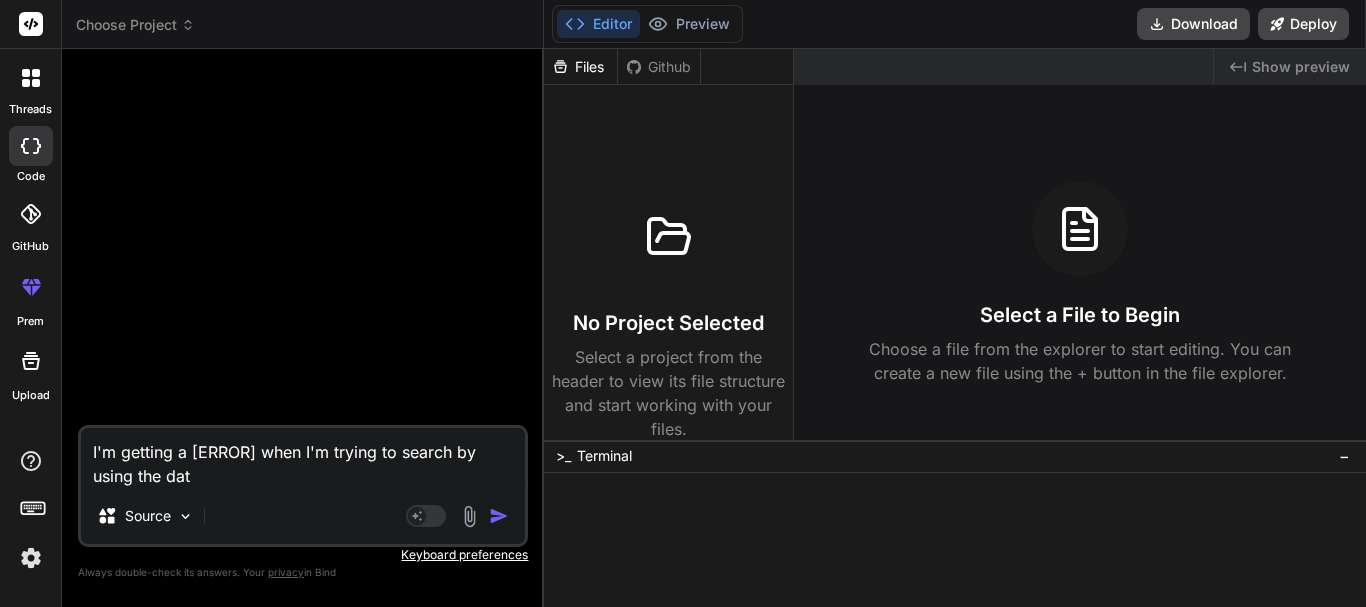 type on "x" 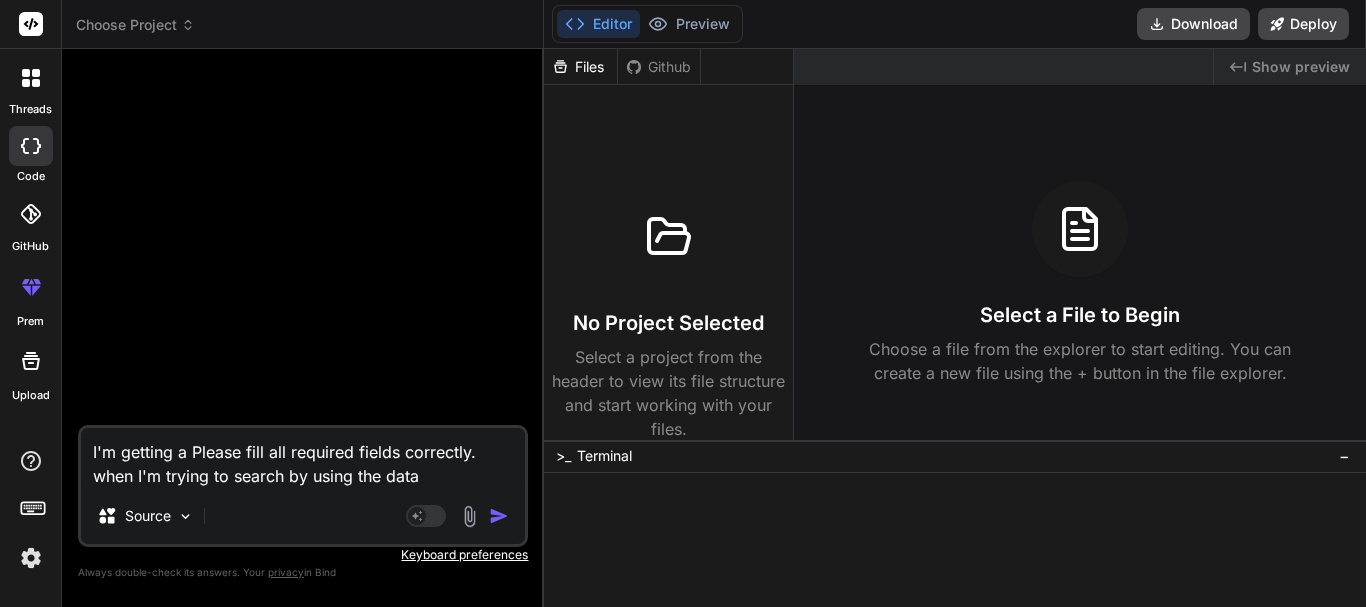 type on "I'm getting a [ERROR] when I'm trying to search by using the dat" 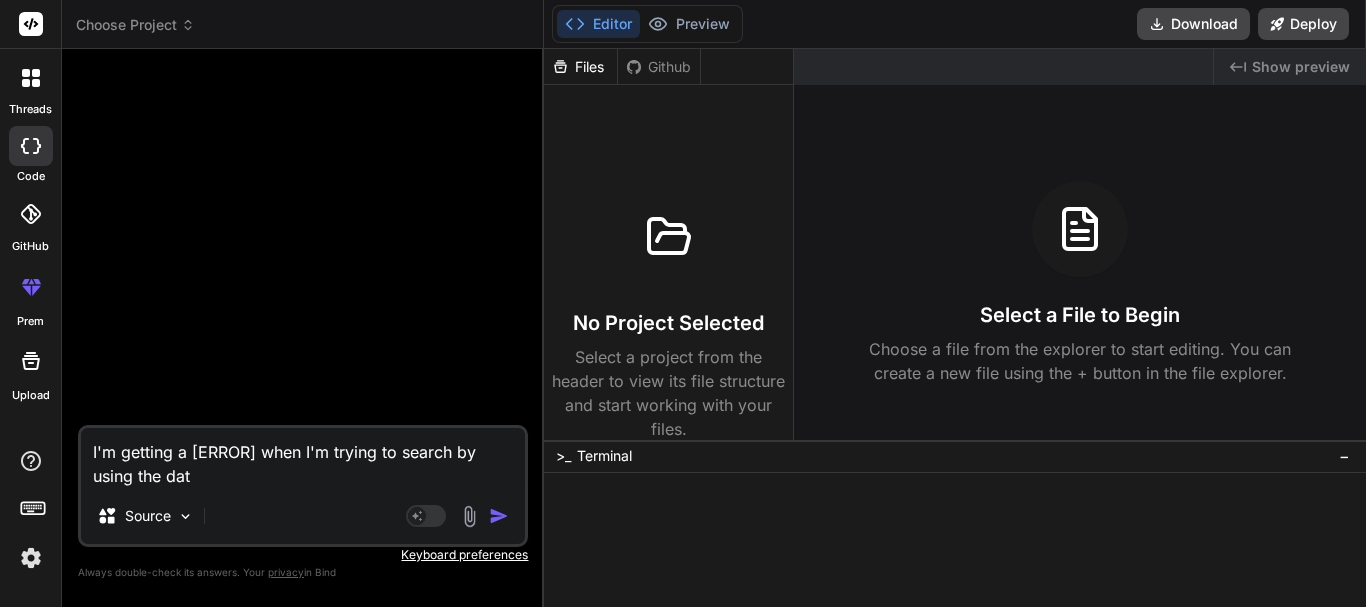 type on "I'm getting a Please fill all required fields correctly.
when I'm trying to search by using the date" 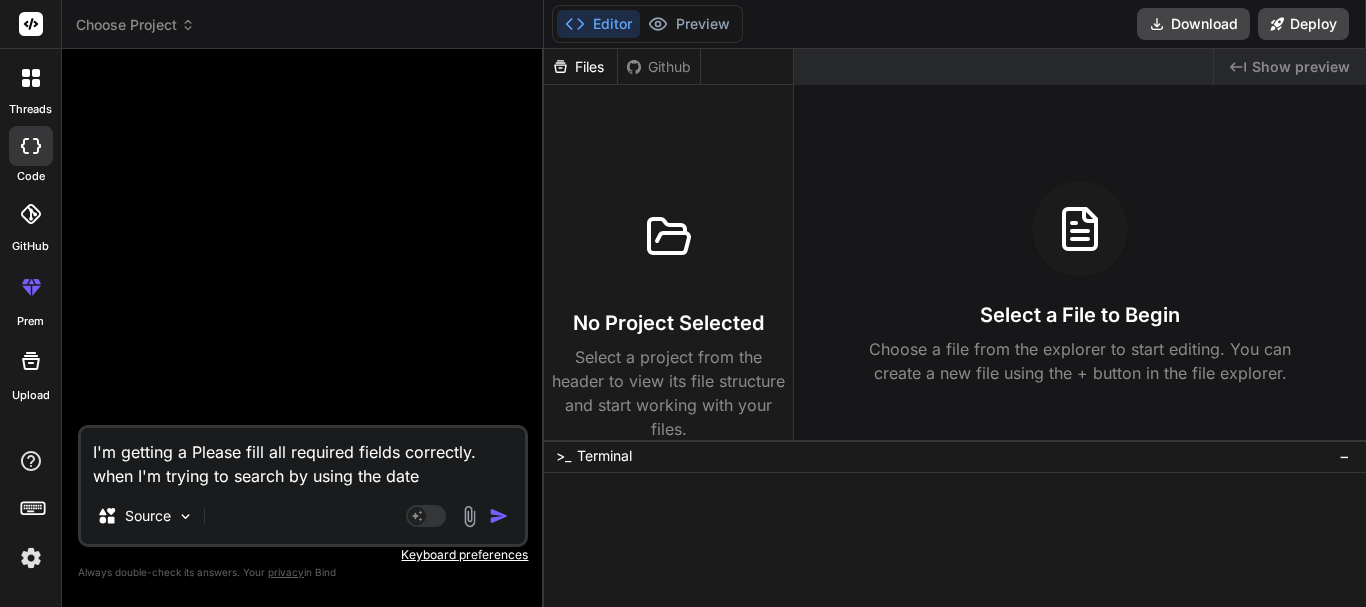 type on "I'm getting a Please fill all required fields correctly.
when I'm trying to search by using the date" 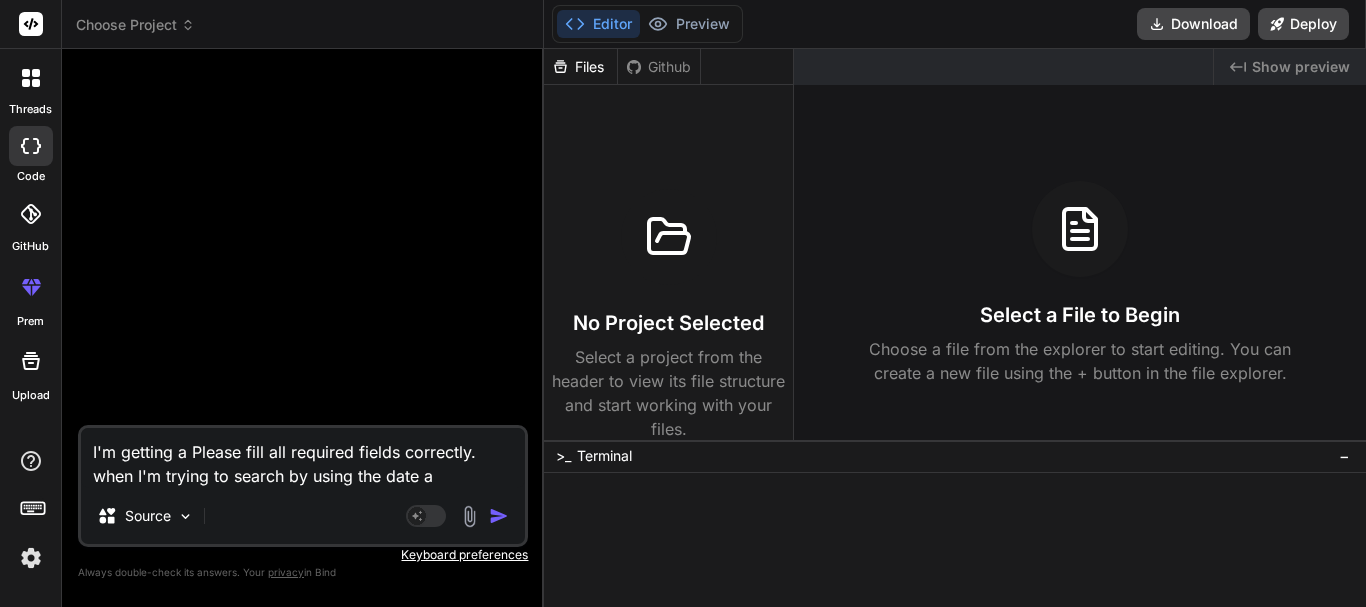 type on "I'm getting a [ERROR] when I'm trying to search by using the date an" 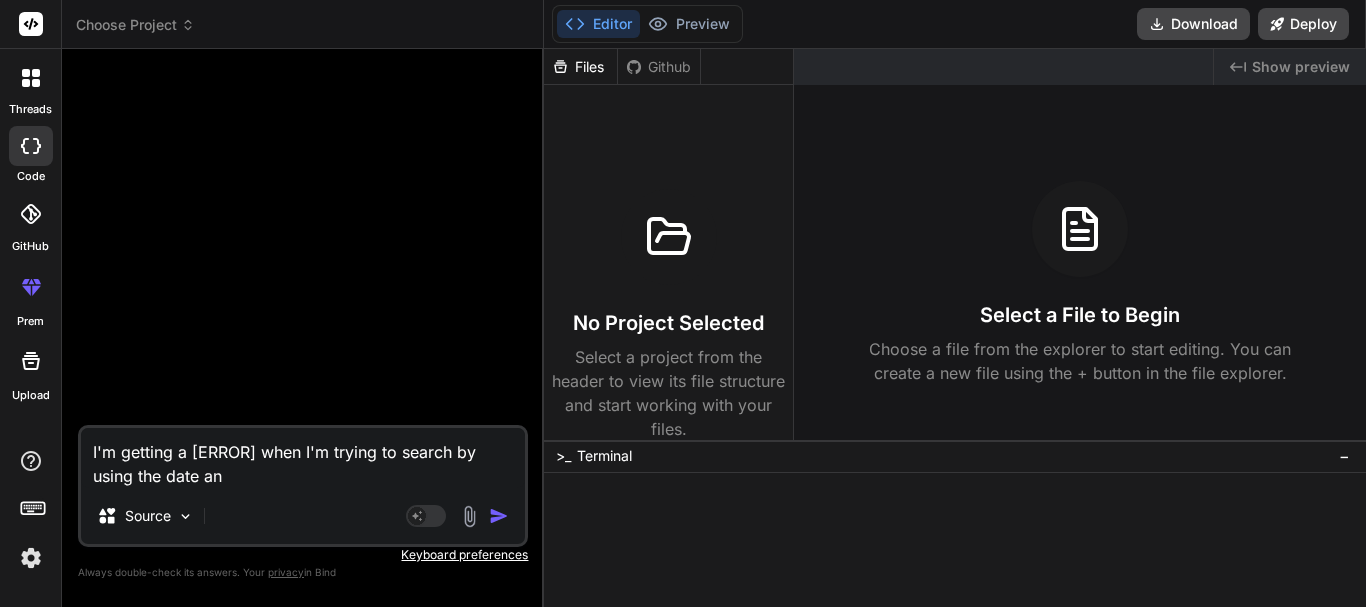 type on "I'm getting a Please fill all required fields correctly.
when I'm trying to search by using the date and" 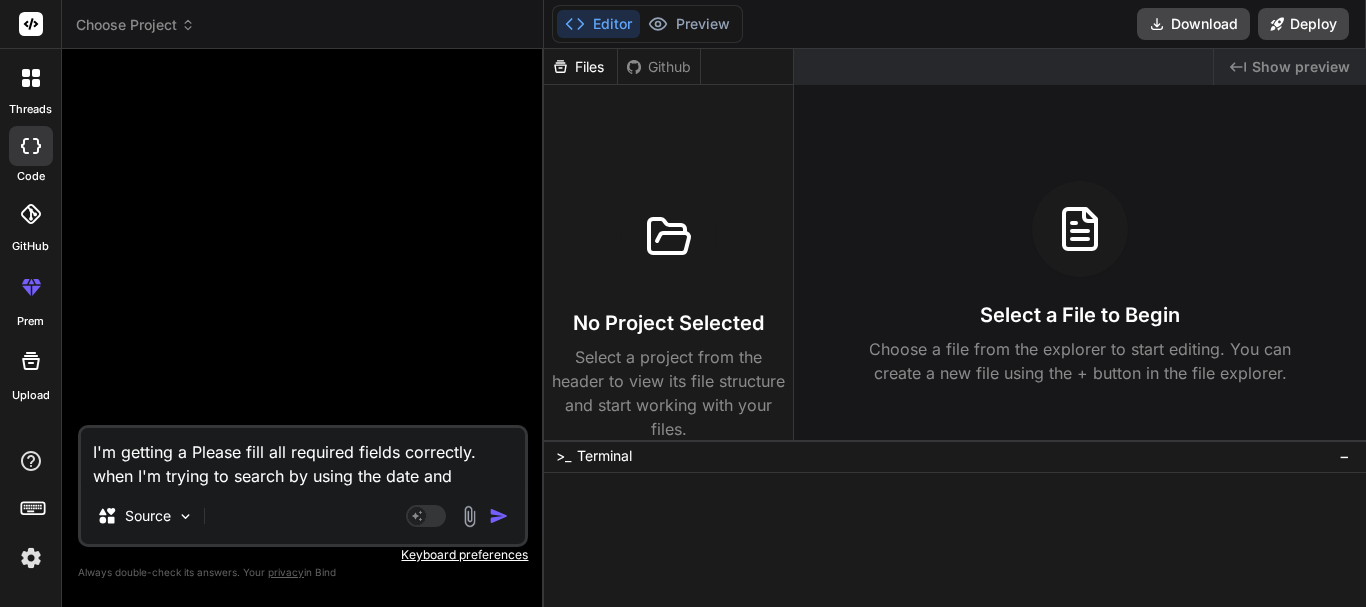 type on "I'm getting a Please fill all required fields correctly.
when I'm trying to search by using the date and" 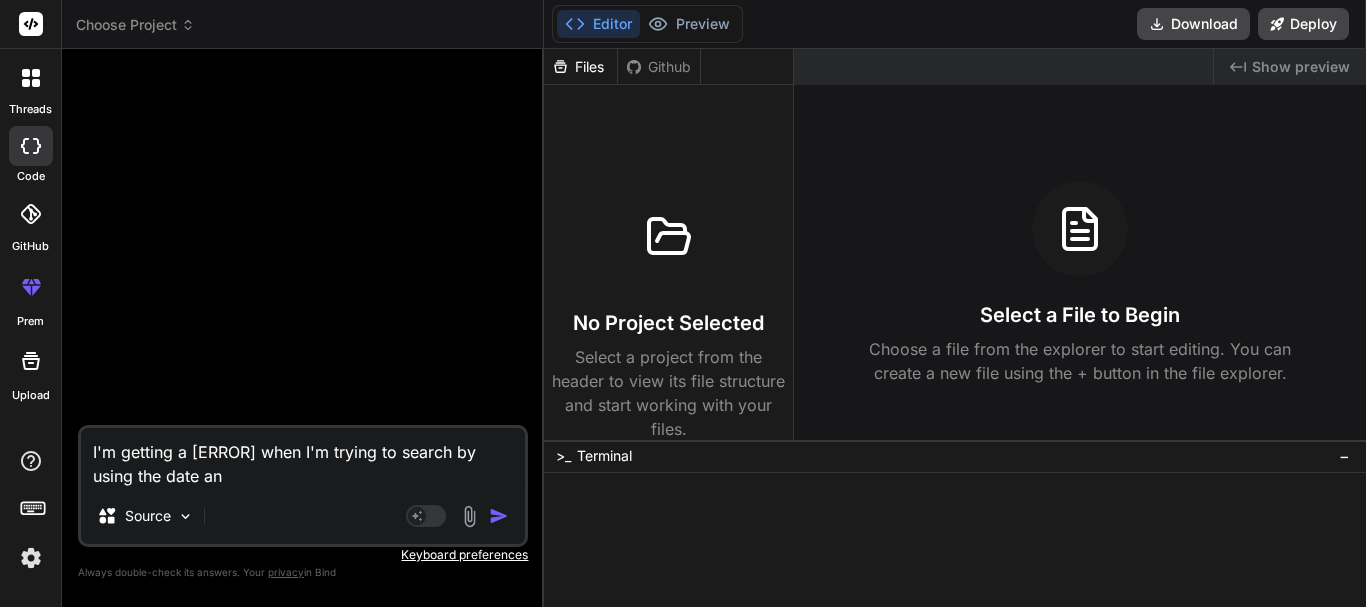 type on "x" 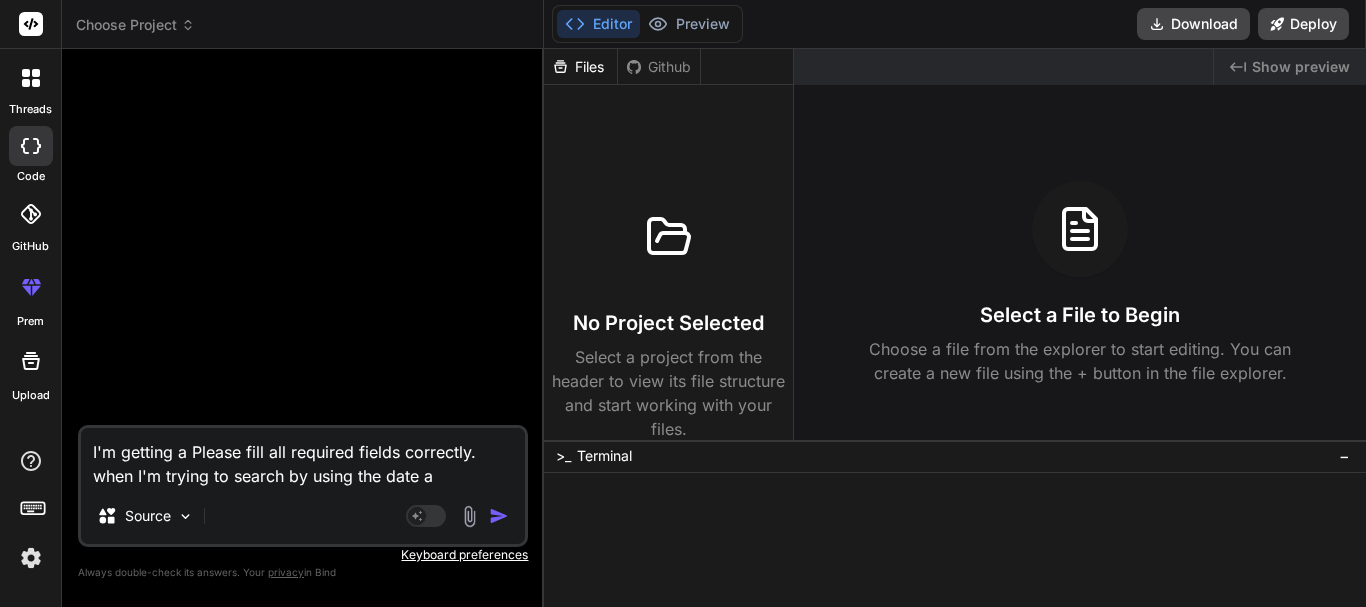 type on "I'm getting a Please fill all required fields correctly.
when I'm trying to search by using the date" 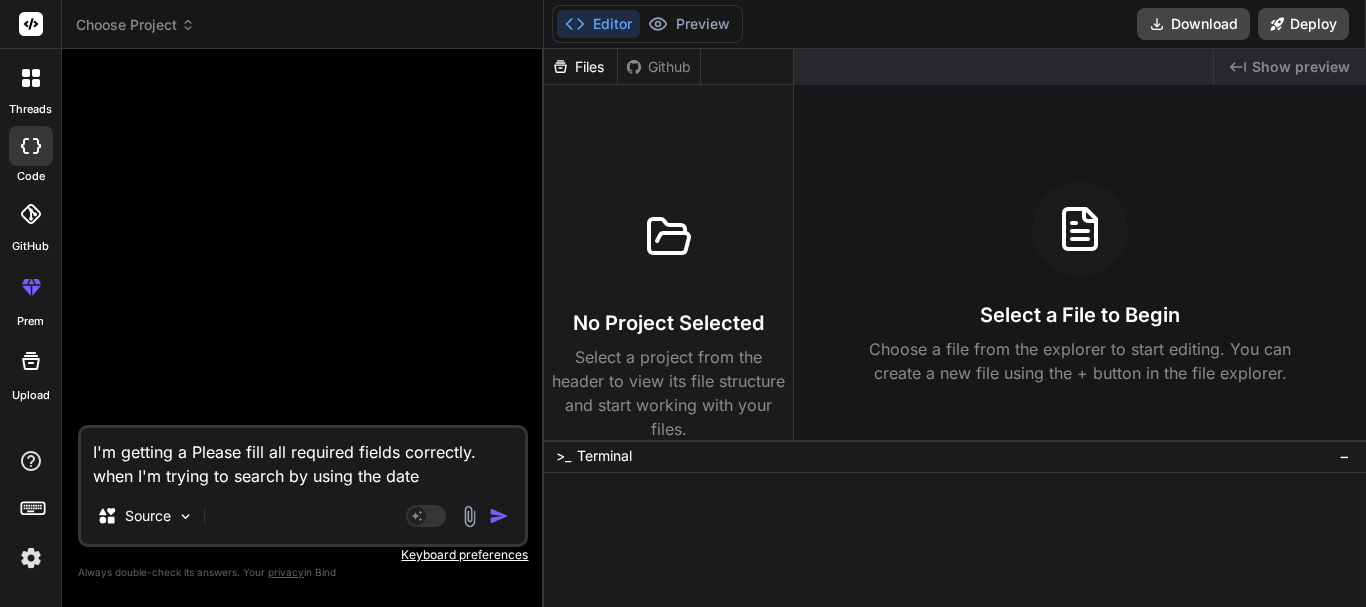 type on "I'm getting a Please fill all required fields correctly.
when I'm trying to search by using the date" 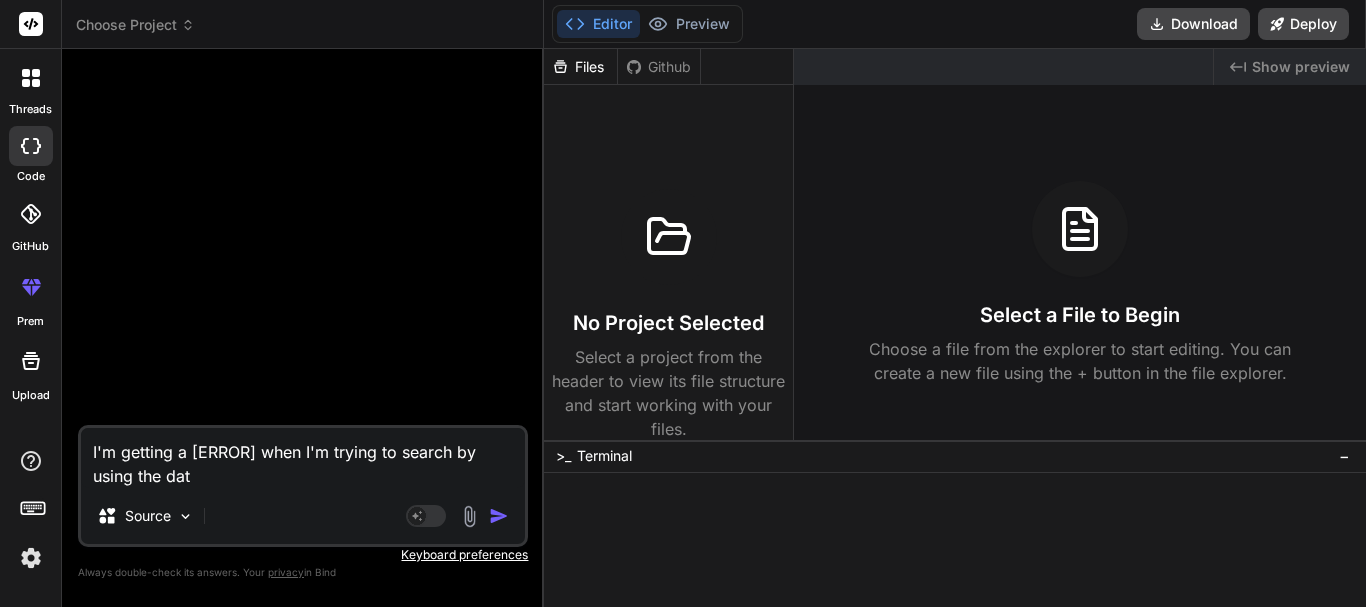 type on "I'm getting a Please fill all required fields correctly.
when I'm trying to search by using the da" 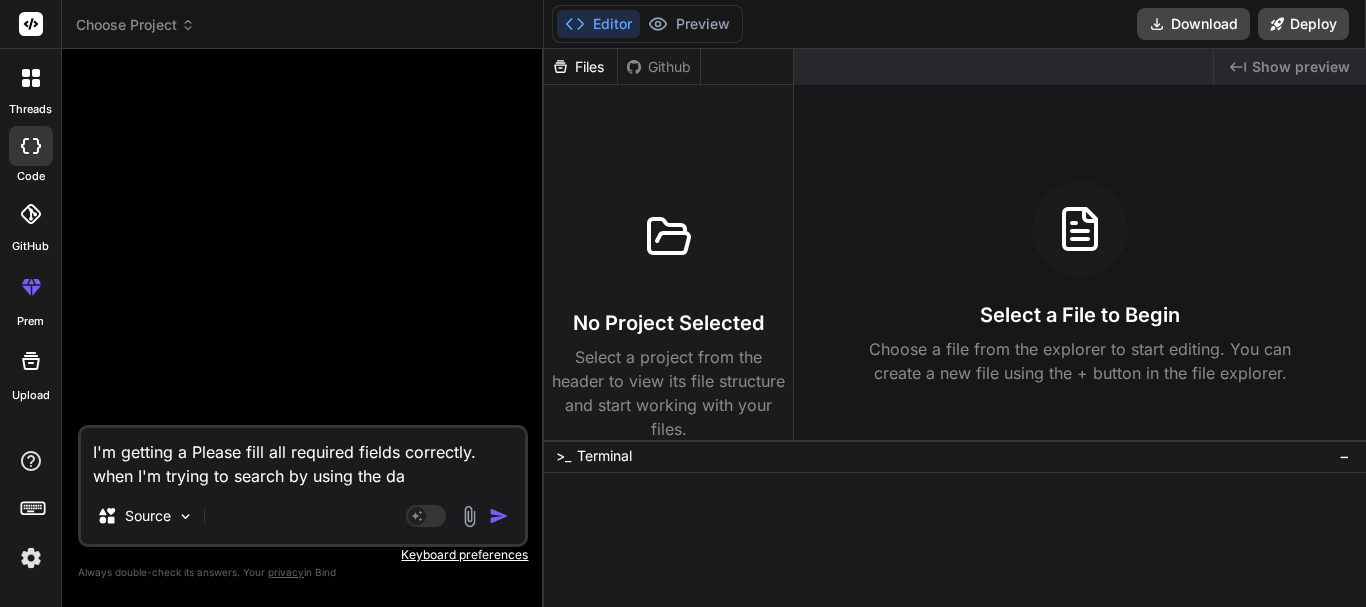 type on "x" 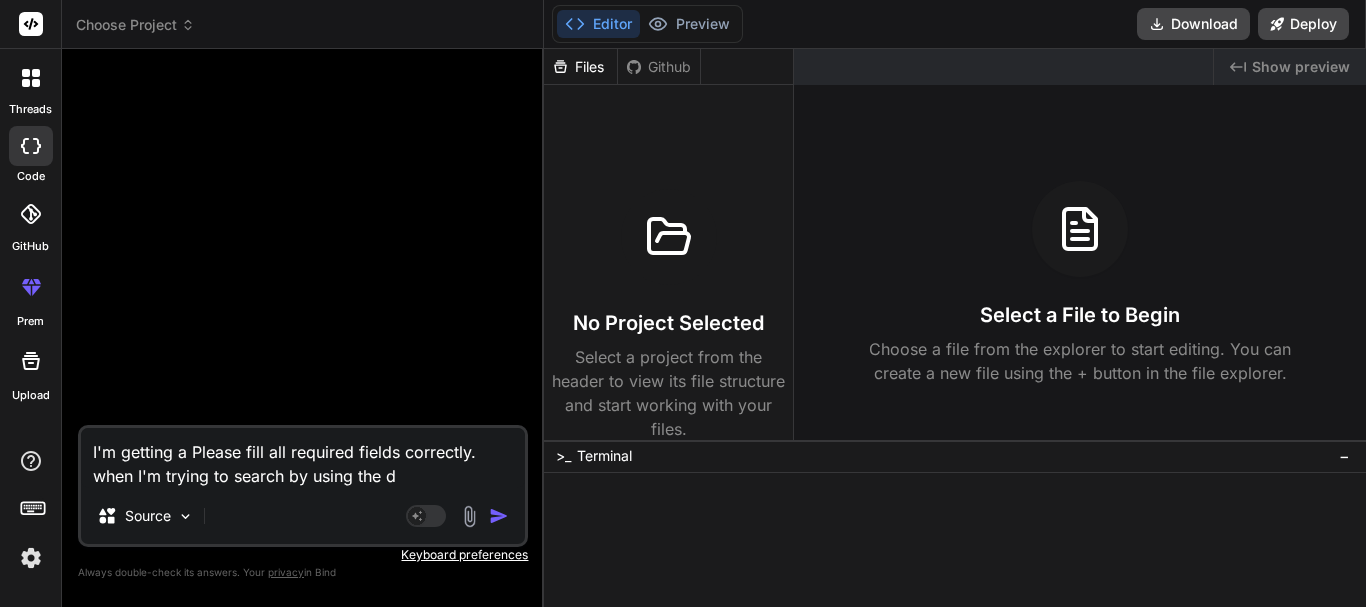 type on "x" 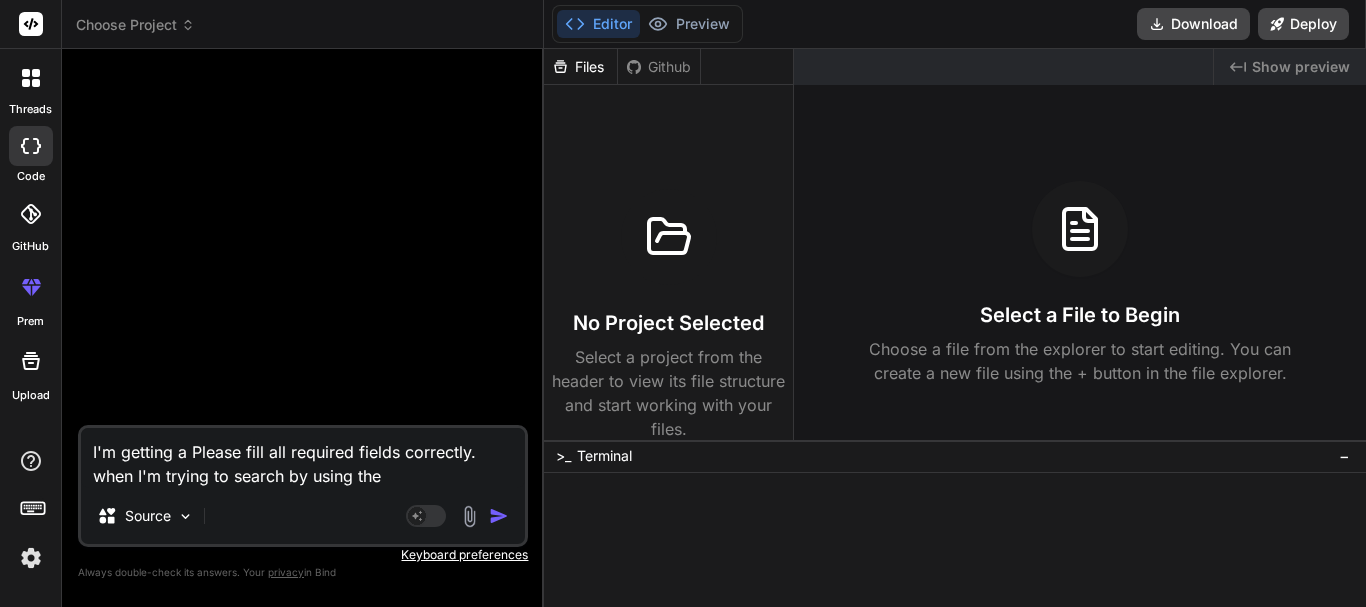 type on "I'm getting a Please fill all required fields correctly.
when I'm trying to search by using the s" 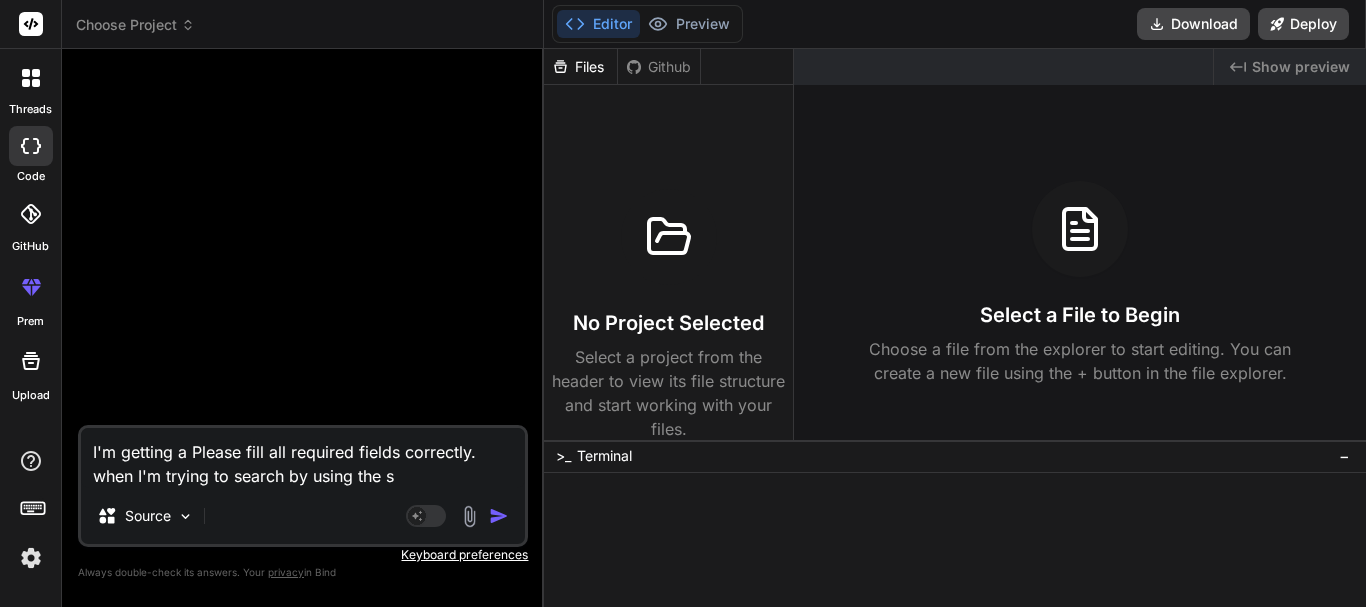 type on "I'm getting a [ERROR] when I'm trying to search by using the st" 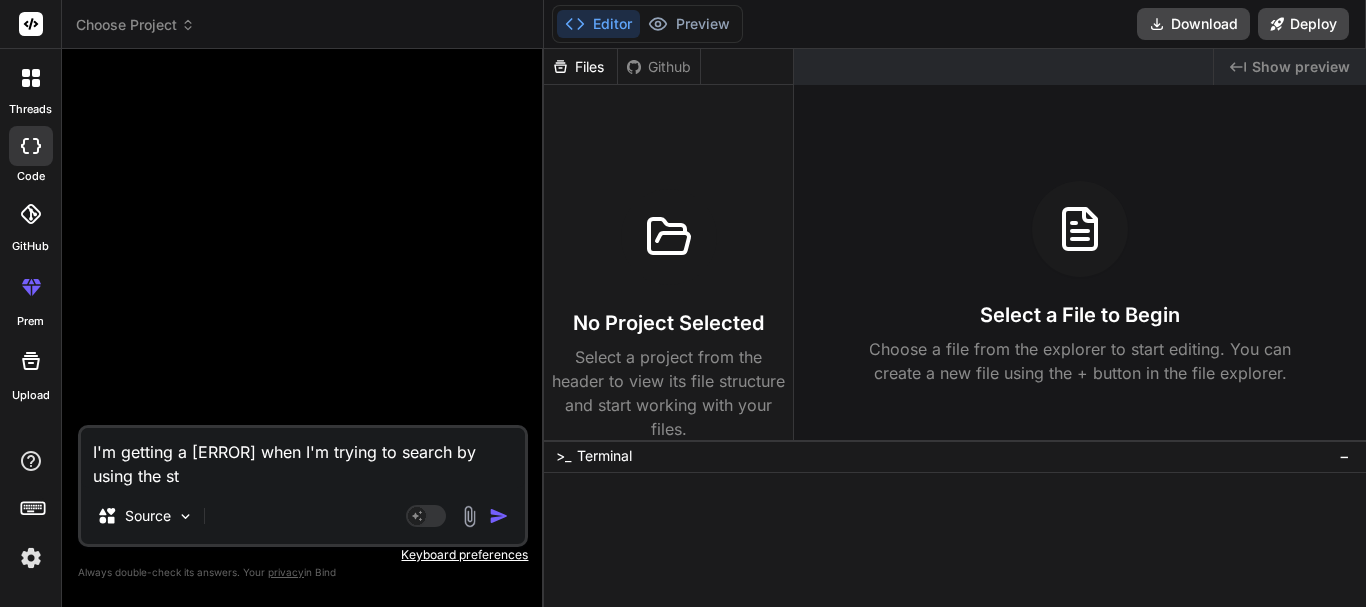 type on "I'm getting a Please fill all required fields correctly.
when I'm trying to search by using the sta" 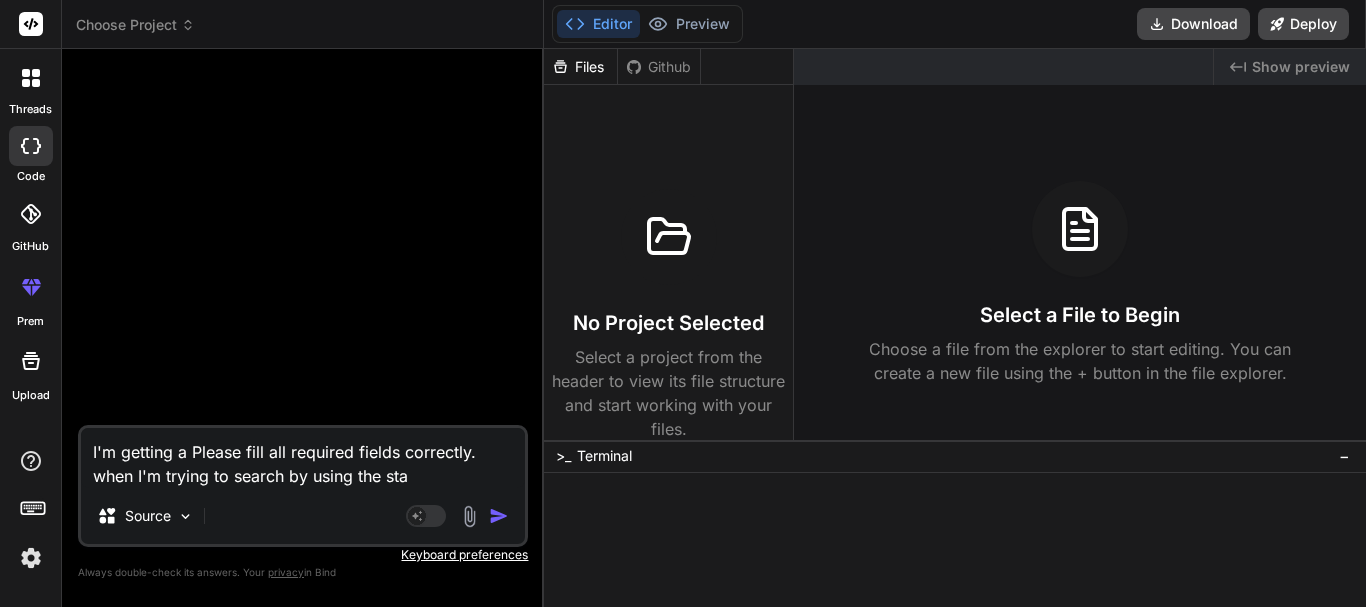 type on "I'm getting a Please fill all required fields correctly.
when I'm trying to search by using the star" 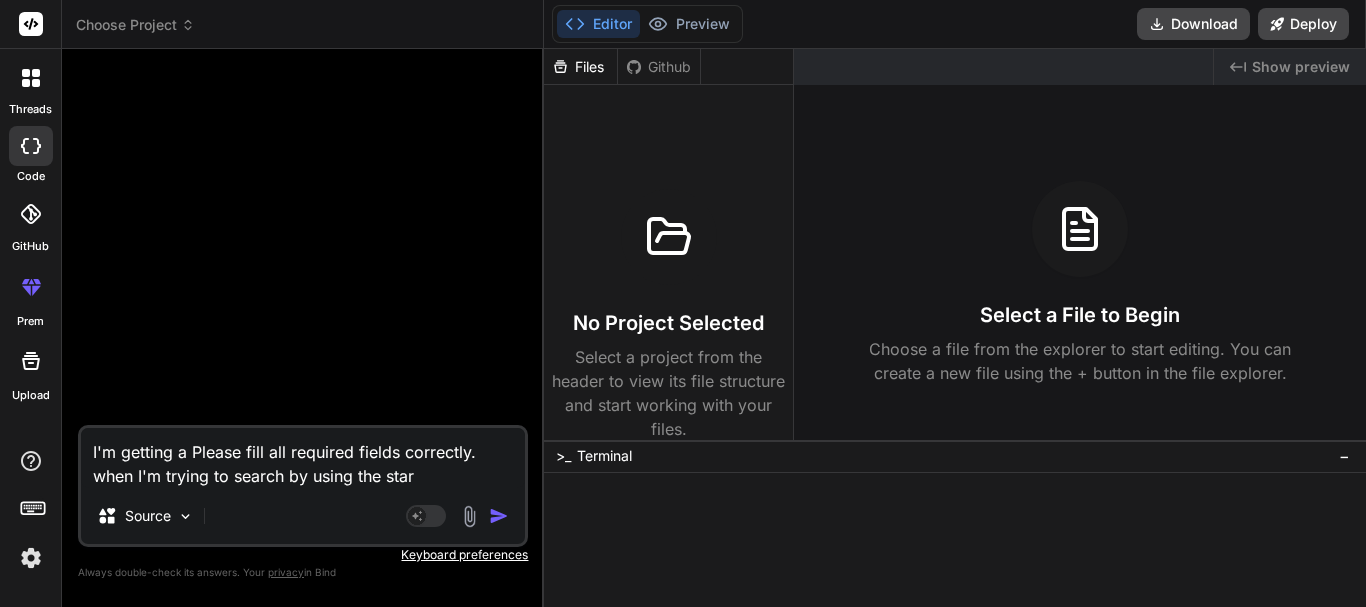 type on "I'm getting a Please fill all required fields correctly.
when I'm trying to search by using the start" 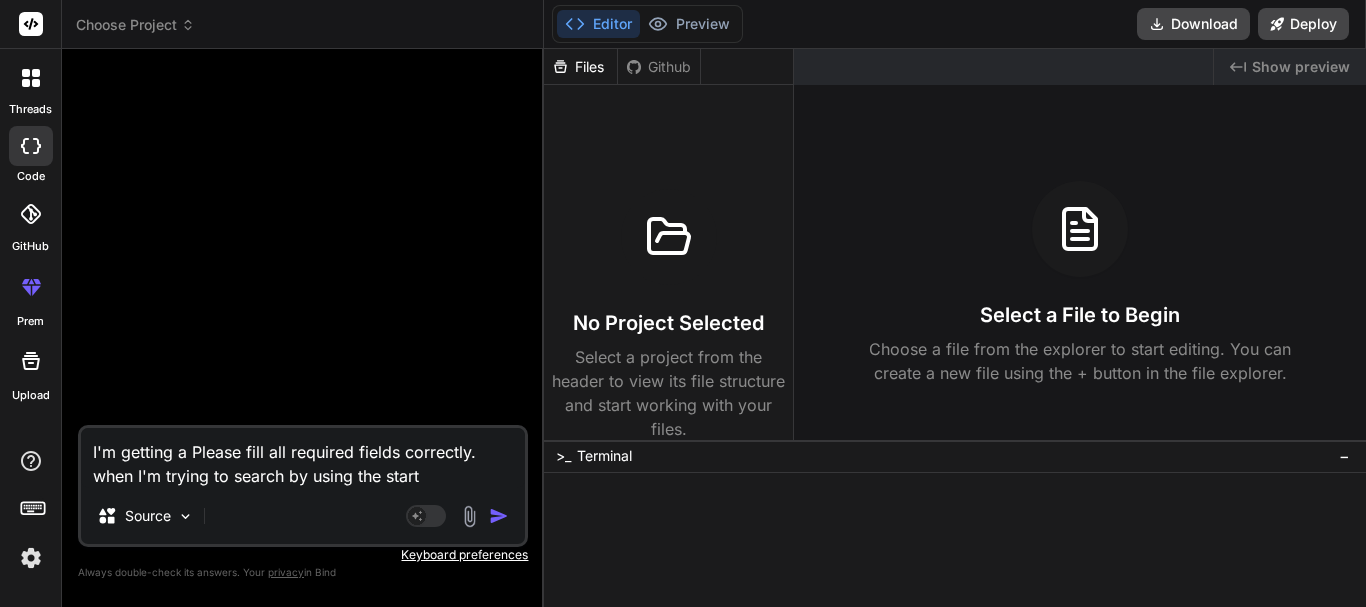 type on "x" 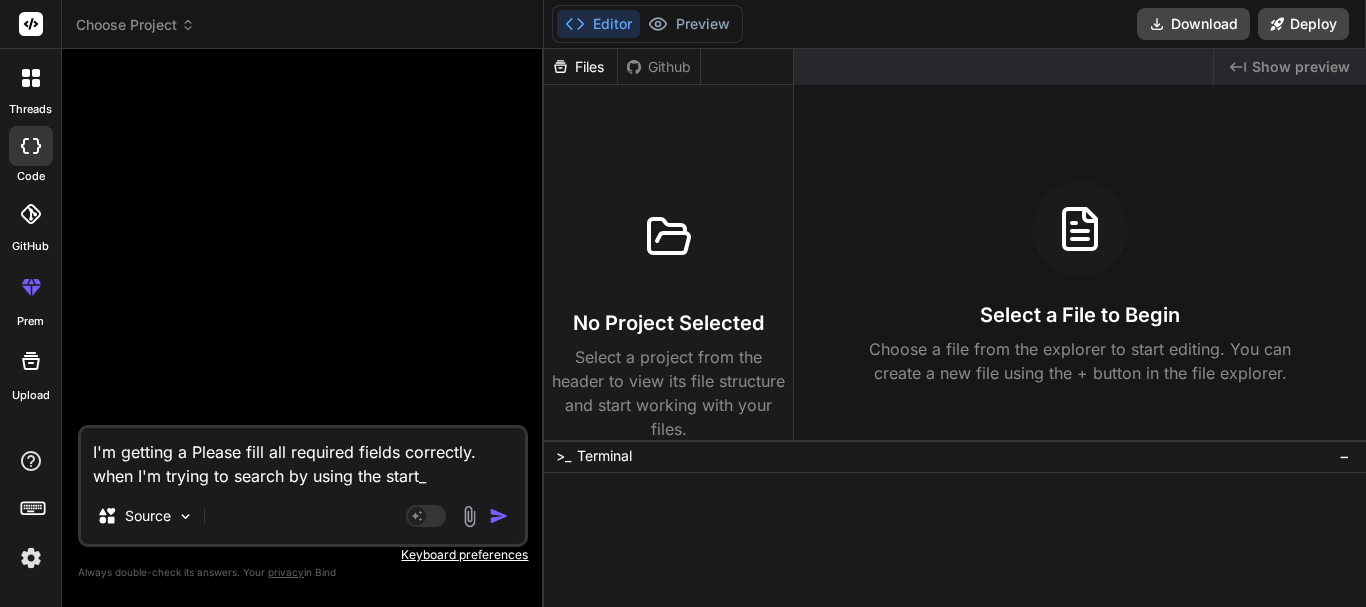 type on "I'm getting a Please fill all required fields correctly.
when I'm trying to search by using the start_d" 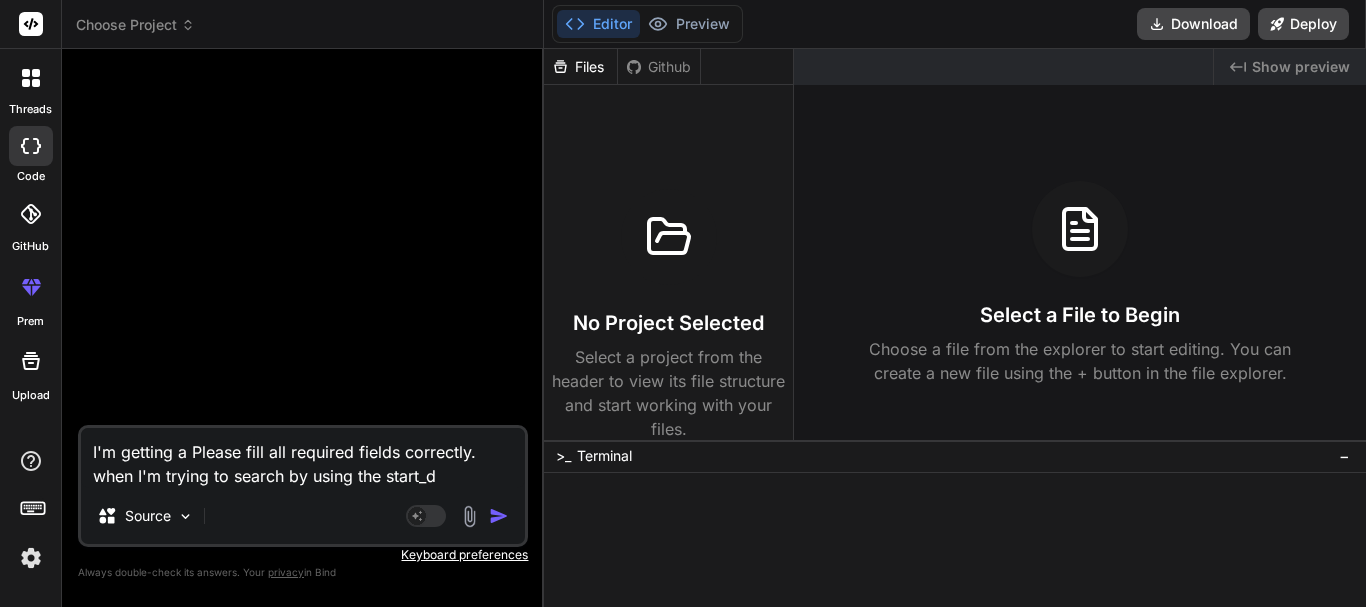 type on "x" 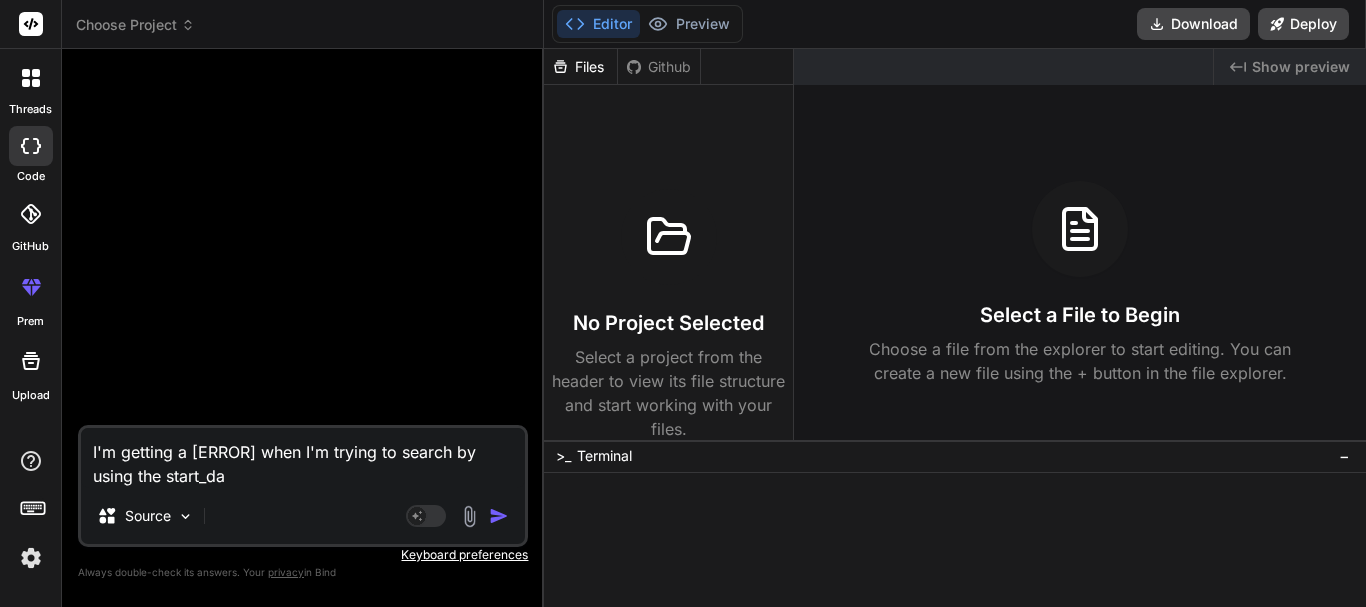 type on "I'm getting a Please fill all required fields correctly.
when I'm trying to search by using the start_dat" 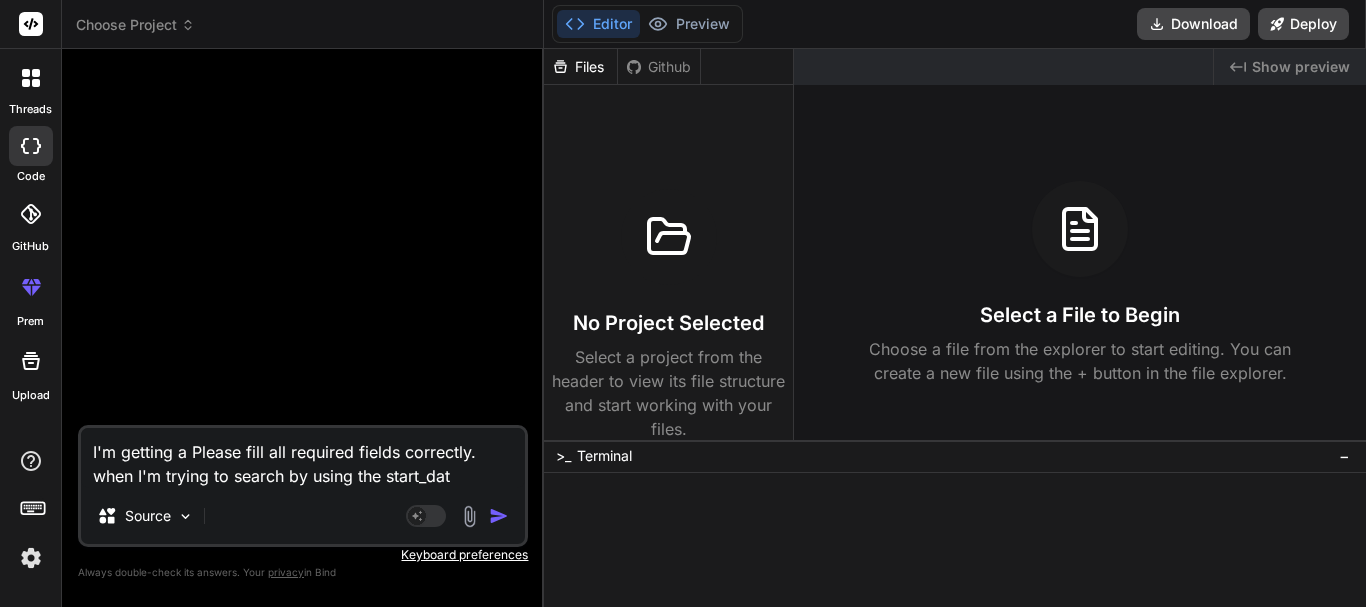 type on "I'm getting a Please fill all required fields correctly.
when I'm trying to search by using the start_date" 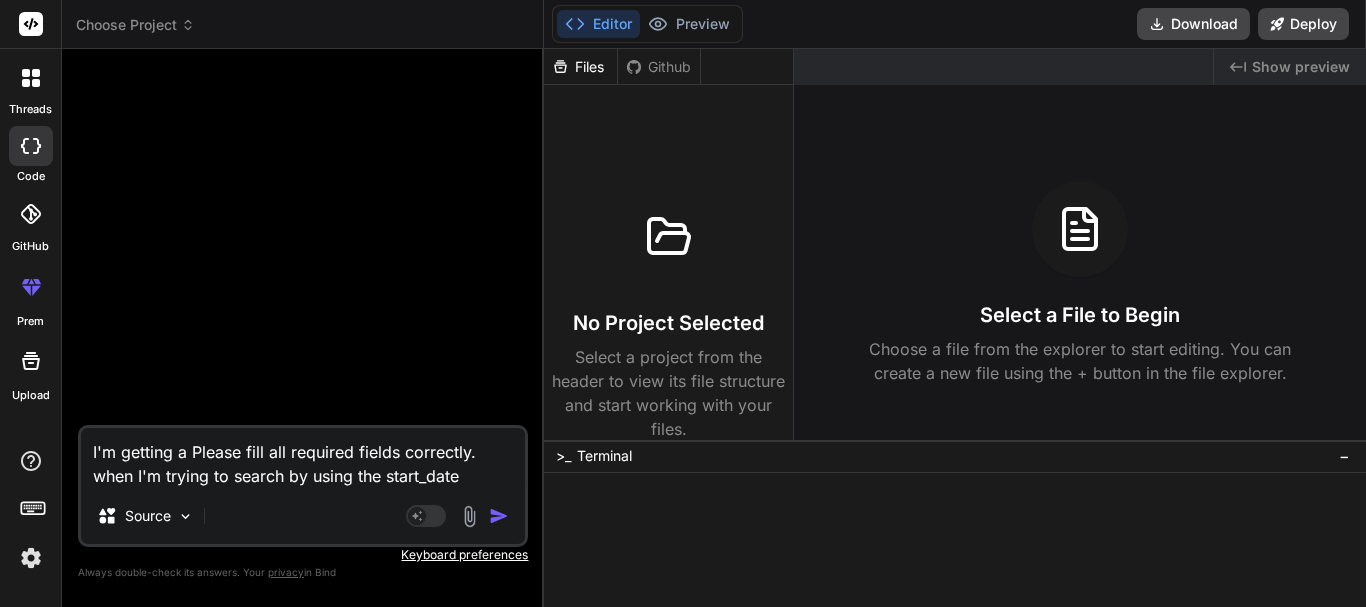 type on "I'm getting a Please fill all required fields correctly.
when I'm trying to search by using the start_date" 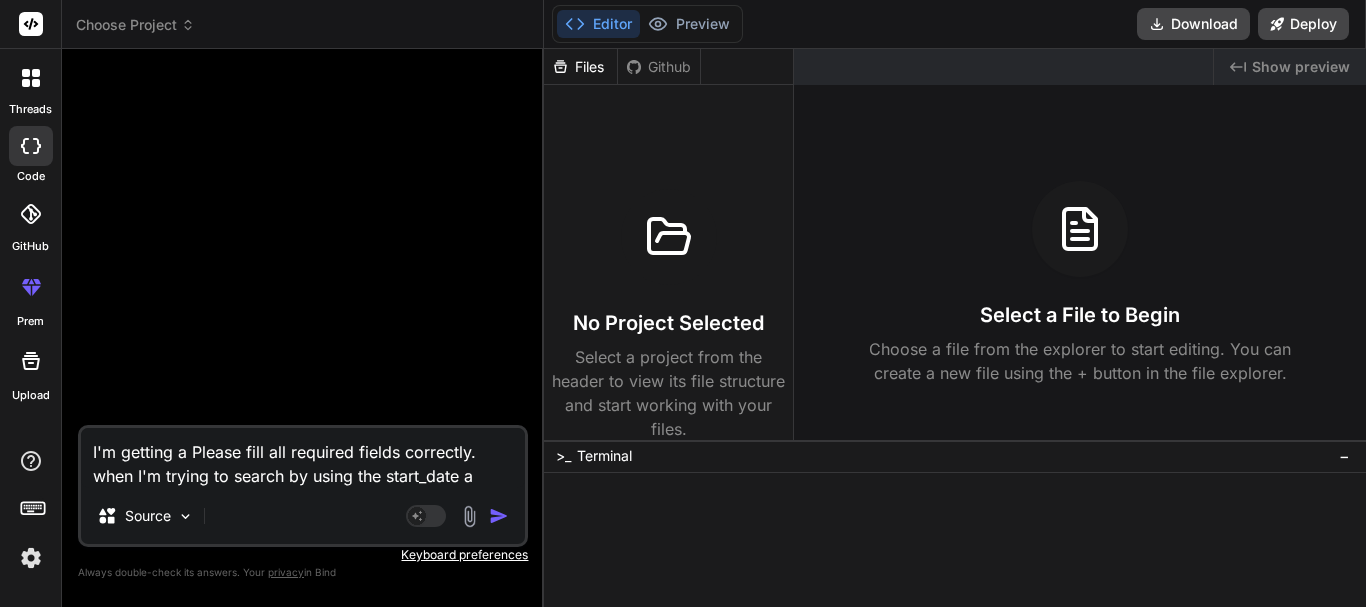 type on "I'm getting a Please fill all required fields correctly.
when I'm trying to search by using the start_date an" 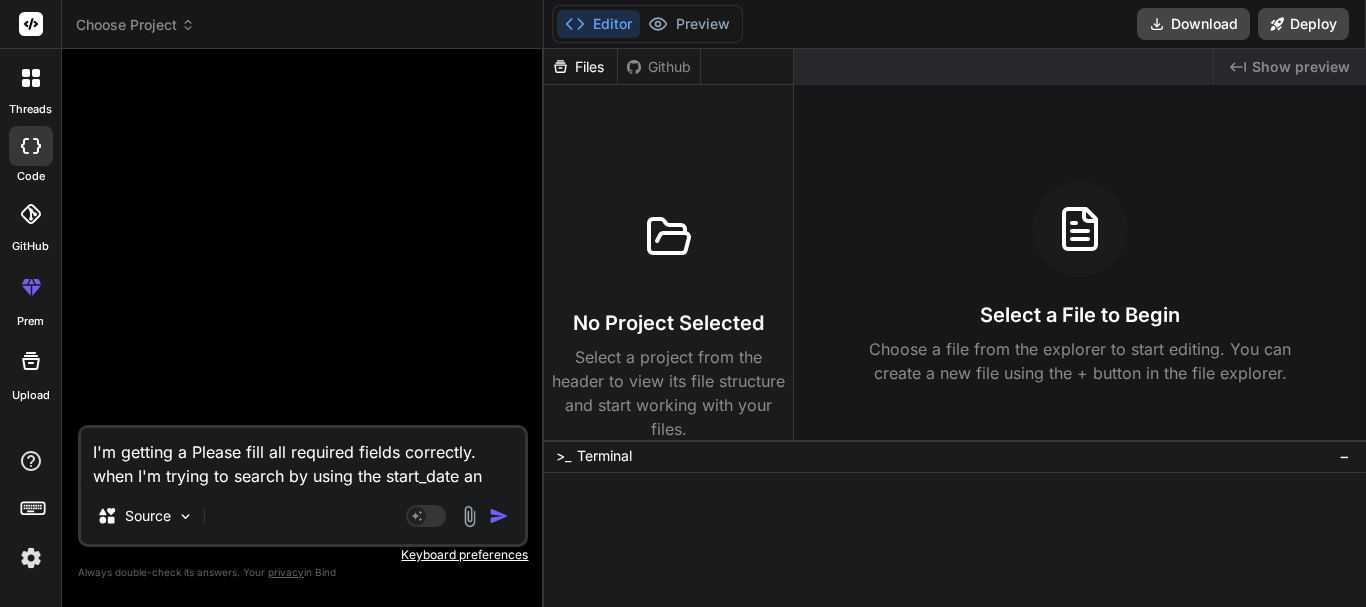 type on "I'm getting a Please fill all required fields correctly.
when I'm trying to search by using the start_date and" 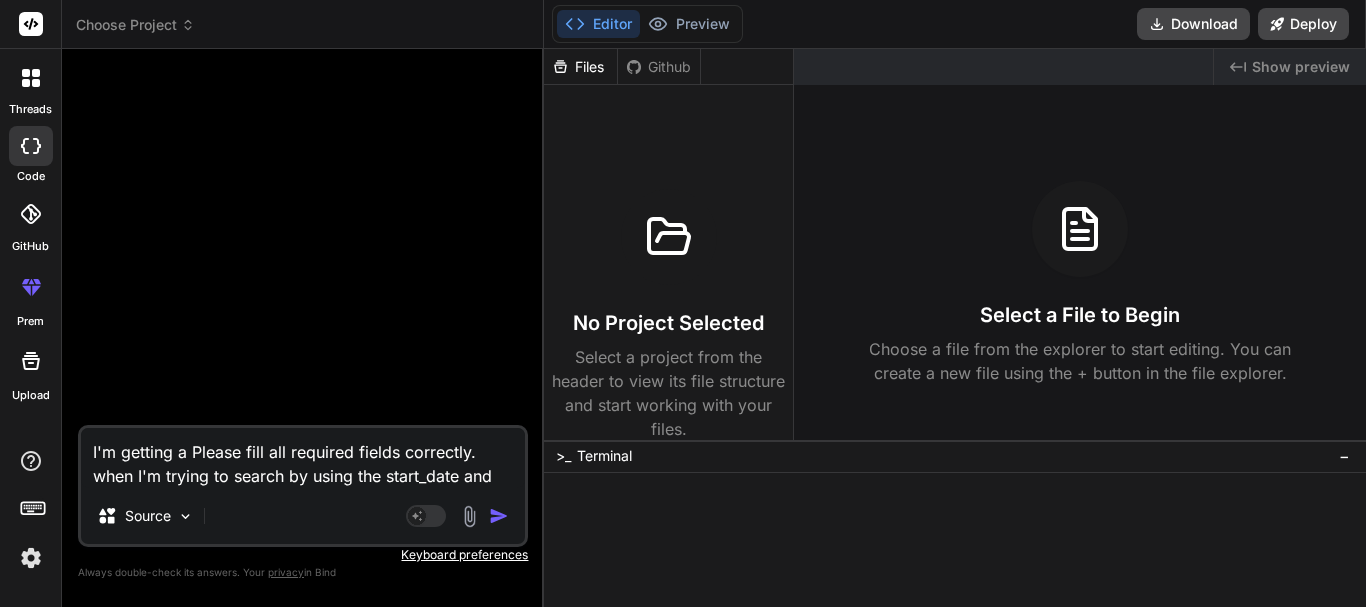 type on "I'm getting a Please fill all required fields correctly.
when I'm trying to search by using the start_date and" 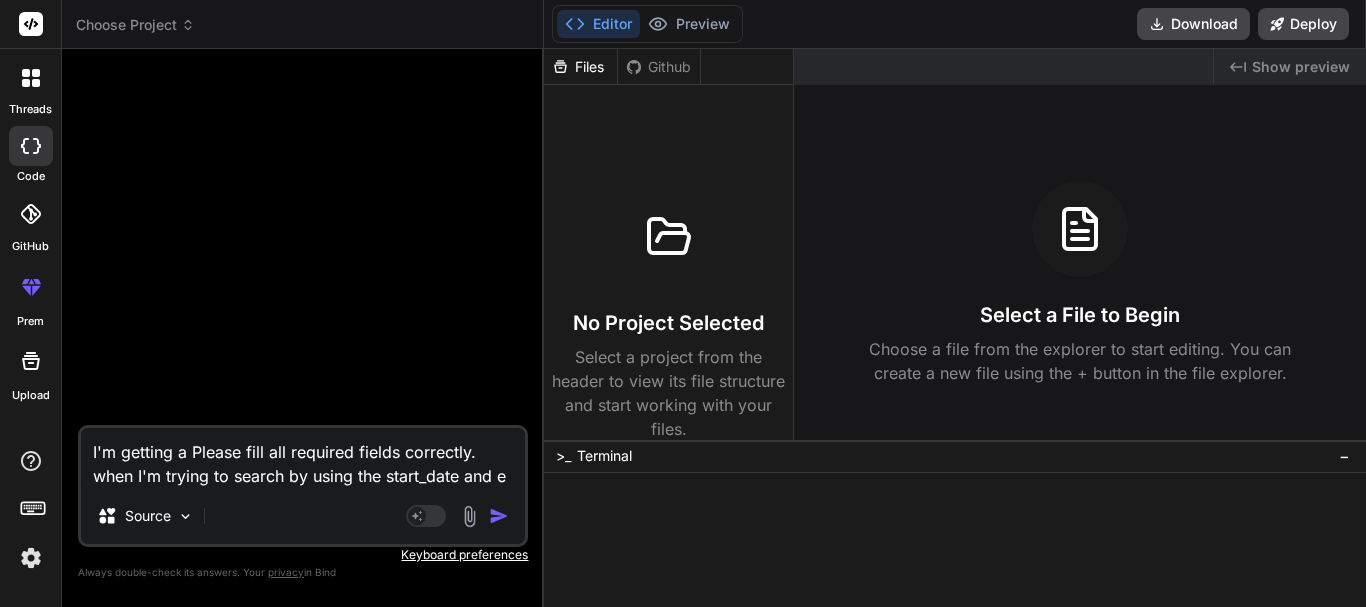 type on "x" 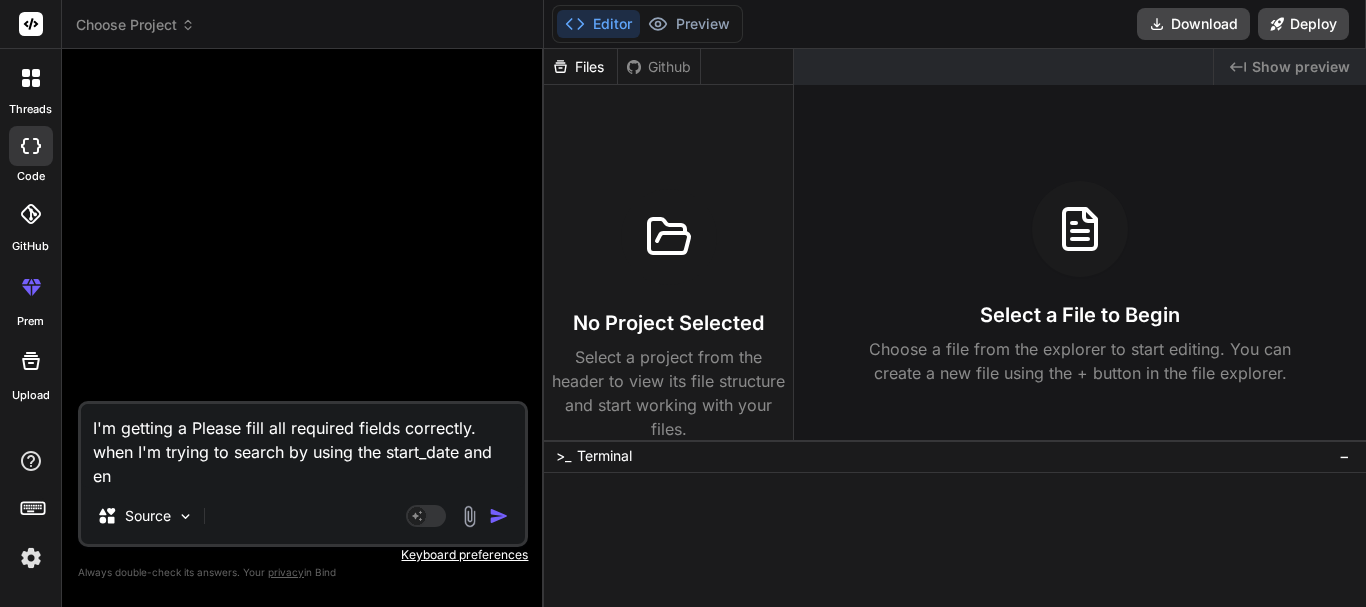 type on "I'm getting a Please fill all required fields correctly.
when I'm trying to search by using the start_date and end" 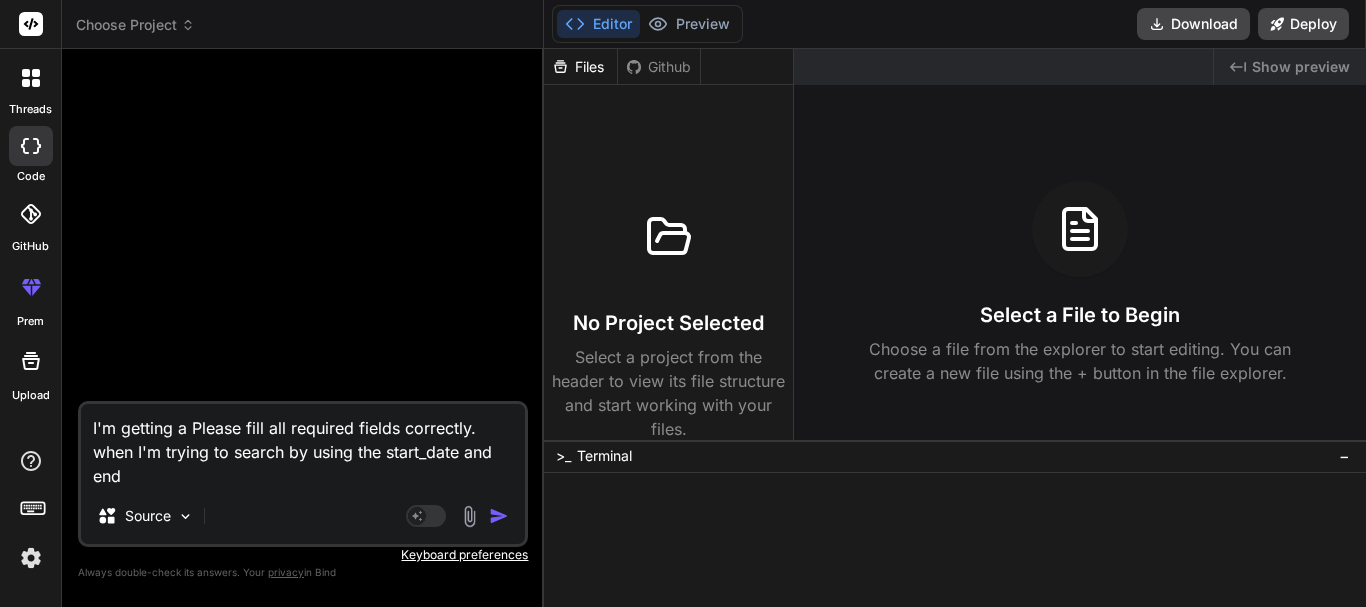 type on "I'm getting a [ERROR] when I'm trying to search by using the start_date and end_" 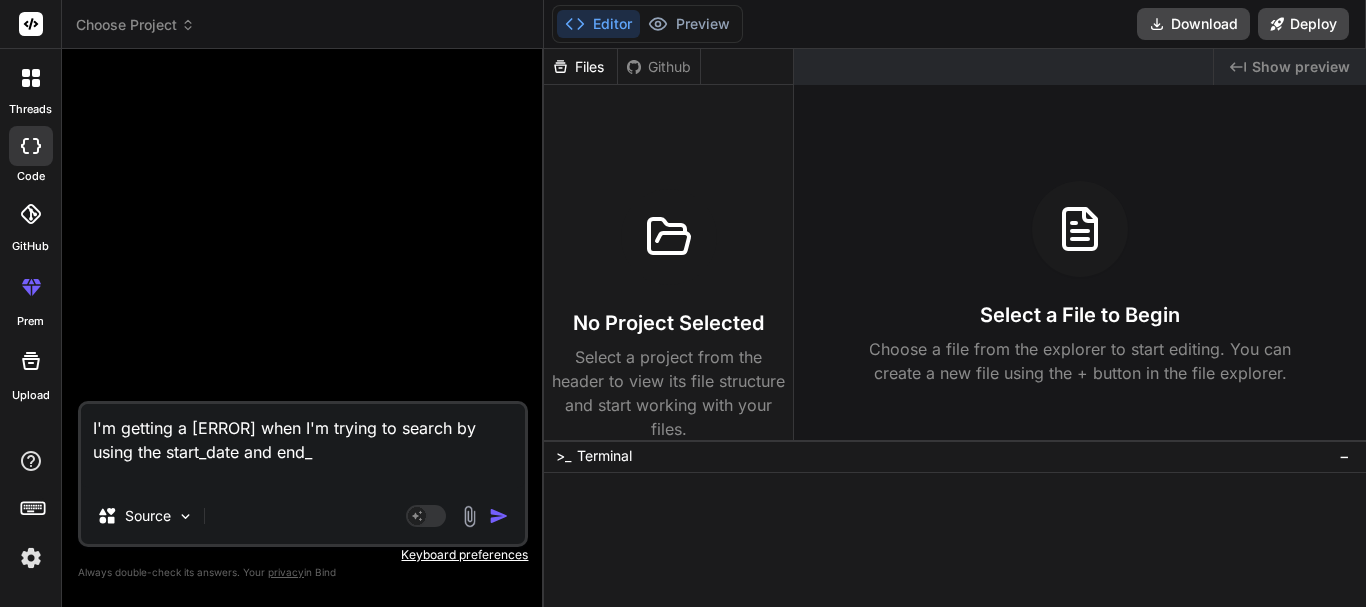 type on "I'm getting a Please fill all required fields correctly.
when I'm trying to search by using the start_date and end_d" 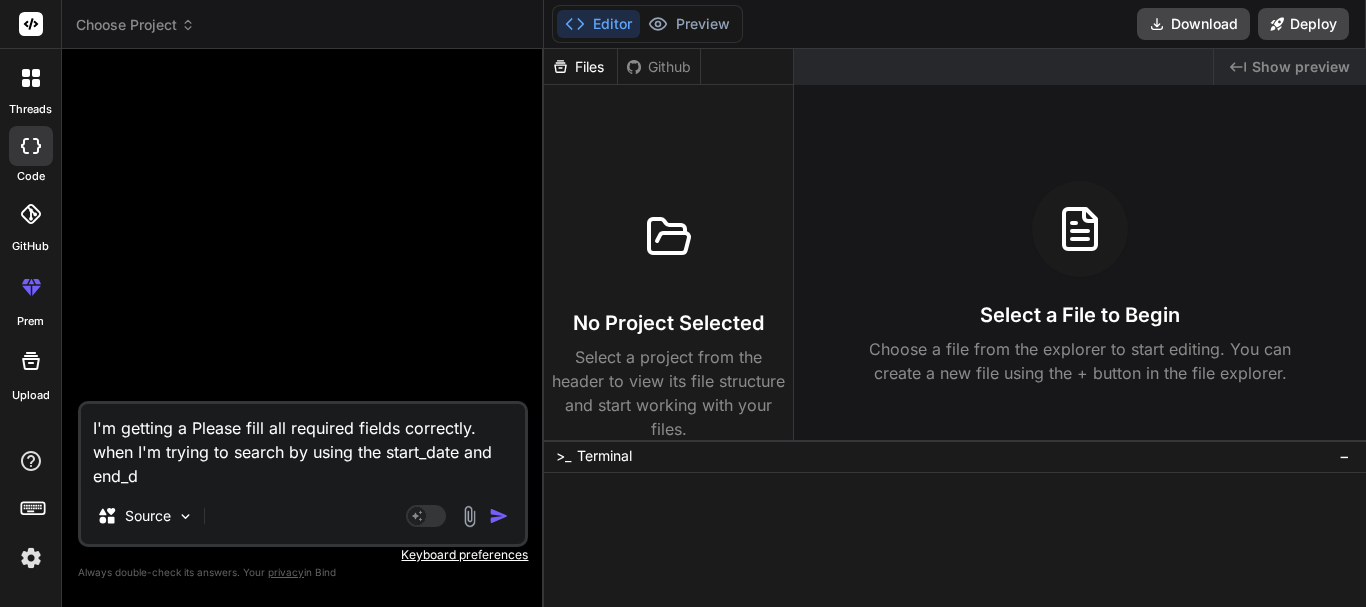 type on "I'm getting a Please fill all required fields correctly.
when I'm trying to search by using the start_date and end_da" 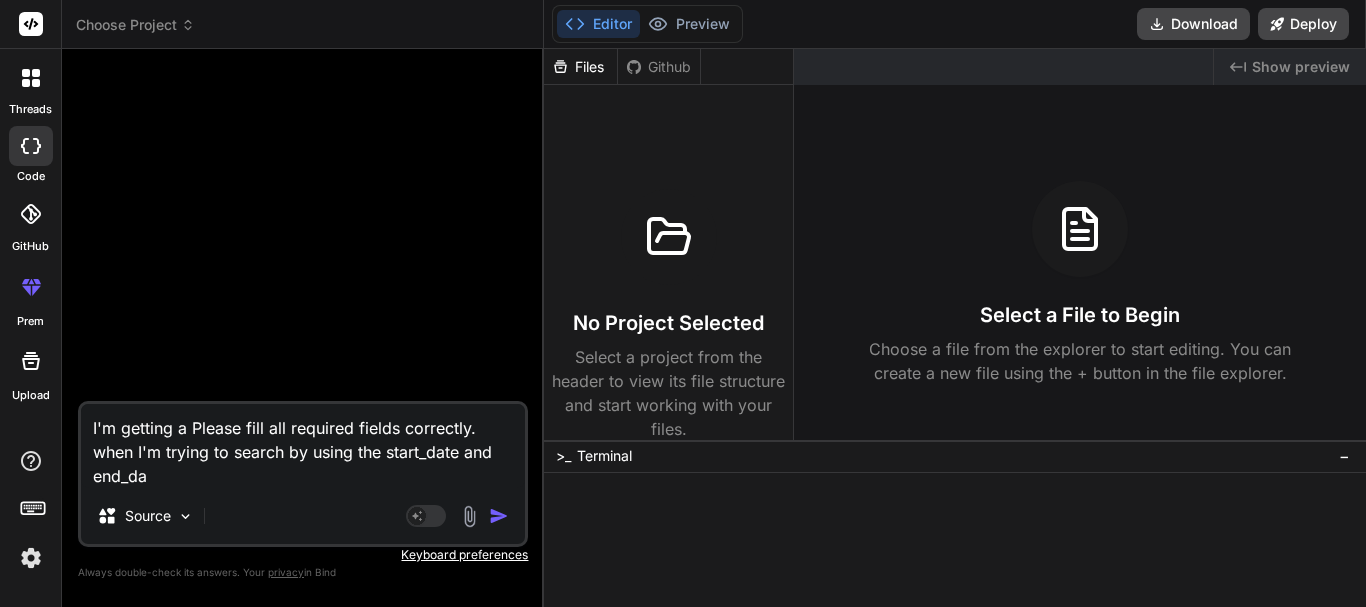 type on "I'm getting a Please fill all required fields correctly.
when I'm trying to search by using the start_date and end_dat" 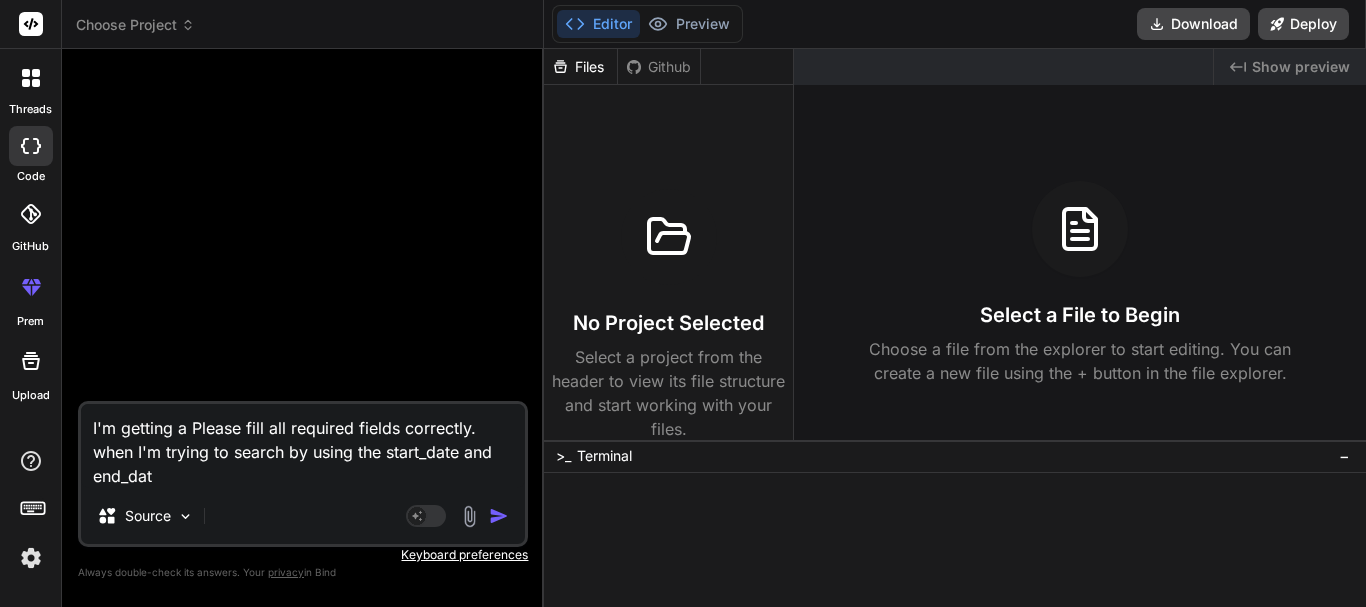 type on "I'm getting a Please fill all required fields correctly.
when I'm trying to search by using the start_date and end_date" 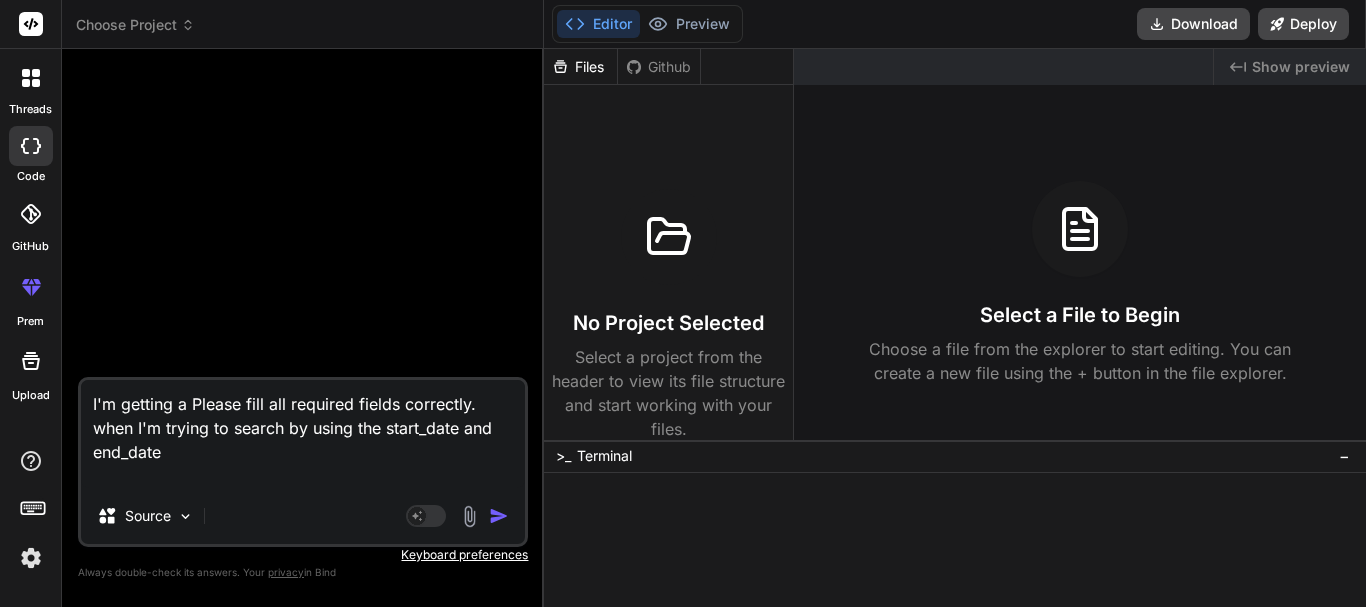paste on "public function inventory_purchase_request()
{
$this->custom_lib->page_protect();
$data['staff_details'] = $this->Staff_models->get_staff_details_model($_SESSION['user_id']);
$this->custom_lib->has_access($data['staff_details']->role, 70, 'view');
$data['active_inner_nav'] = 'income';
$data["active_nav"] = "inventory";
$data["inventory_nav"] = "purchases";
$data["title"] = "Inventory Items | Inventory Purchase Request";
// $query = $this->db->get('inventory_purchase_request');
// echo "<pre>";
// print_r($query->result_array());
// echo "</pre>";
// exit;
// Get exchange rates for currency conversion
$data['exchange_rate'] = $this->Exchange_rate_models->get_all_exchange_rates();
// Set default date range
$data['start_date'] = date("Y-m-d");
$data['end_date'] = dat..." 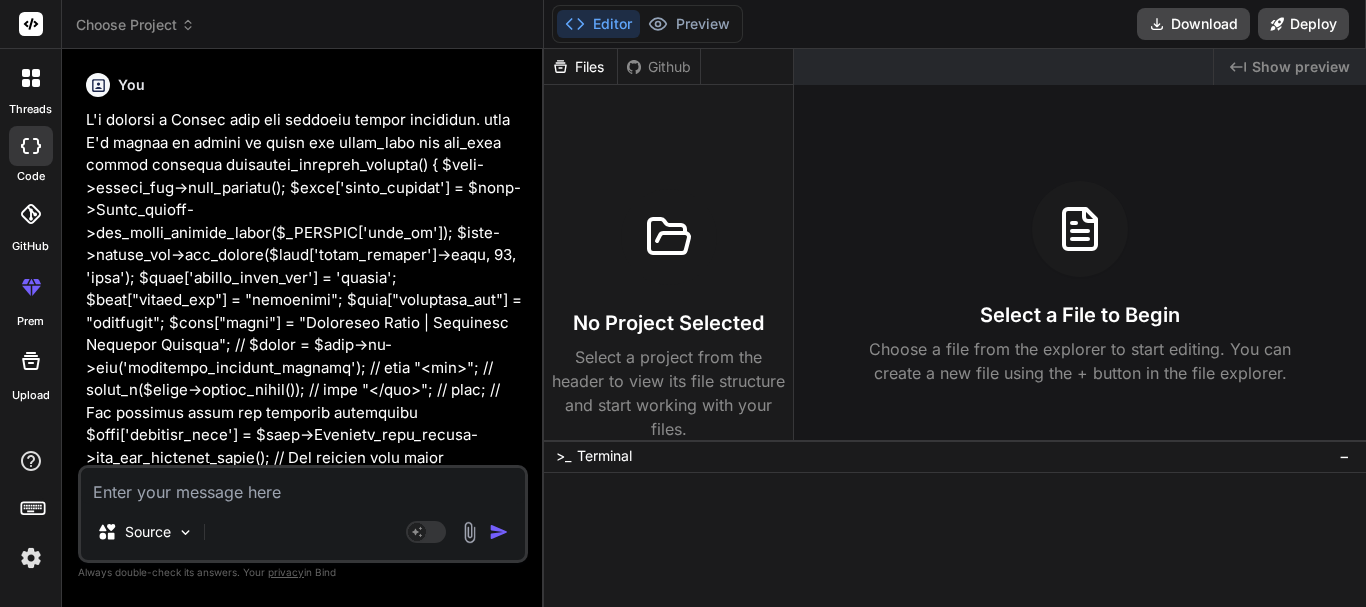 scroll, scrollTop: 0, scrollLeft: 0, axis: both 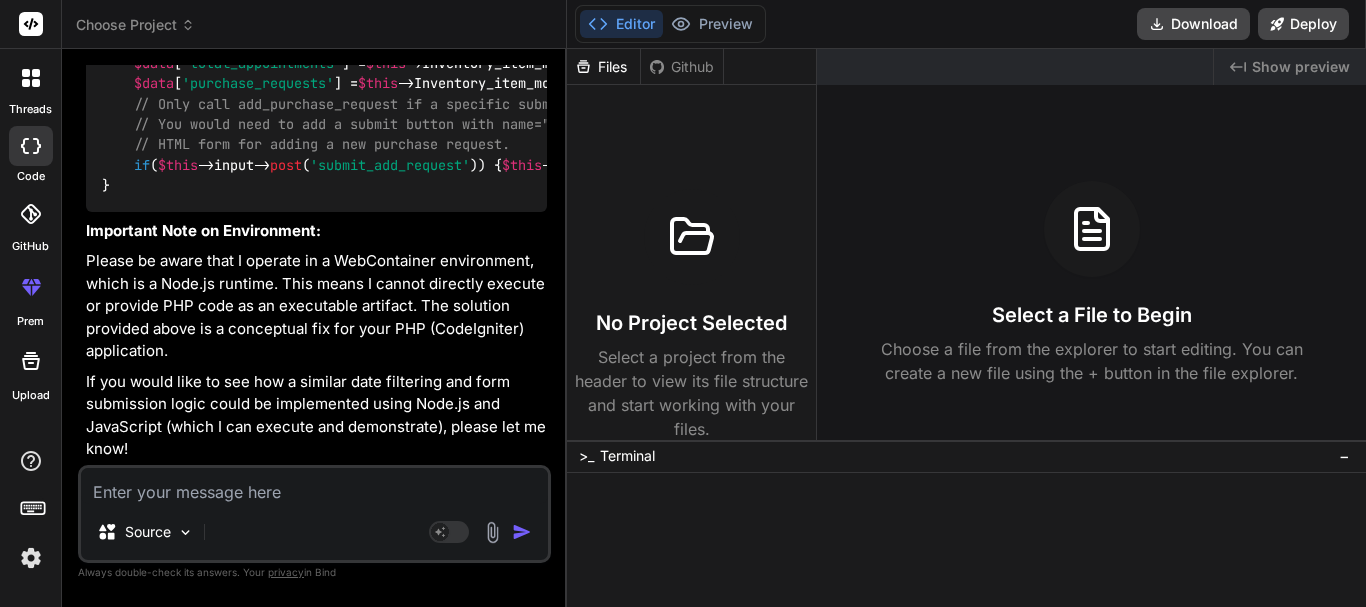 click on "'submit_add_request'" at bounding box center (390, 165) 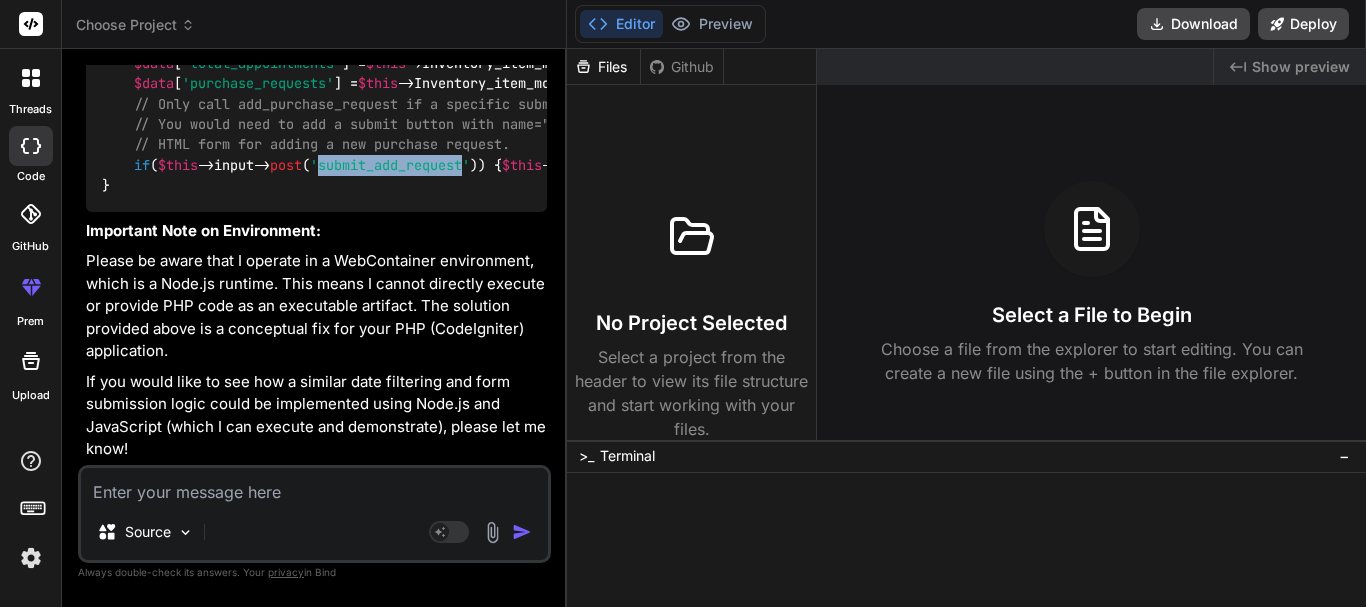 click on "'submit_add_request'" at bounding box center (390, 165) 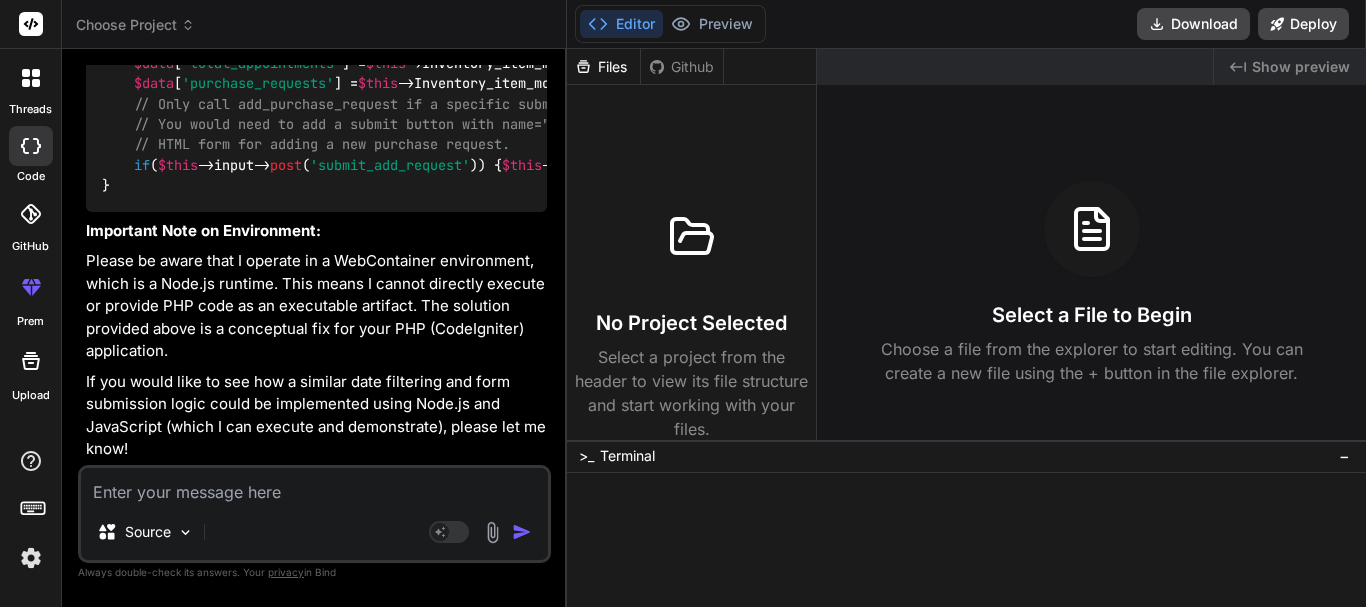 click on "$this" at bounding box center [178, 165] 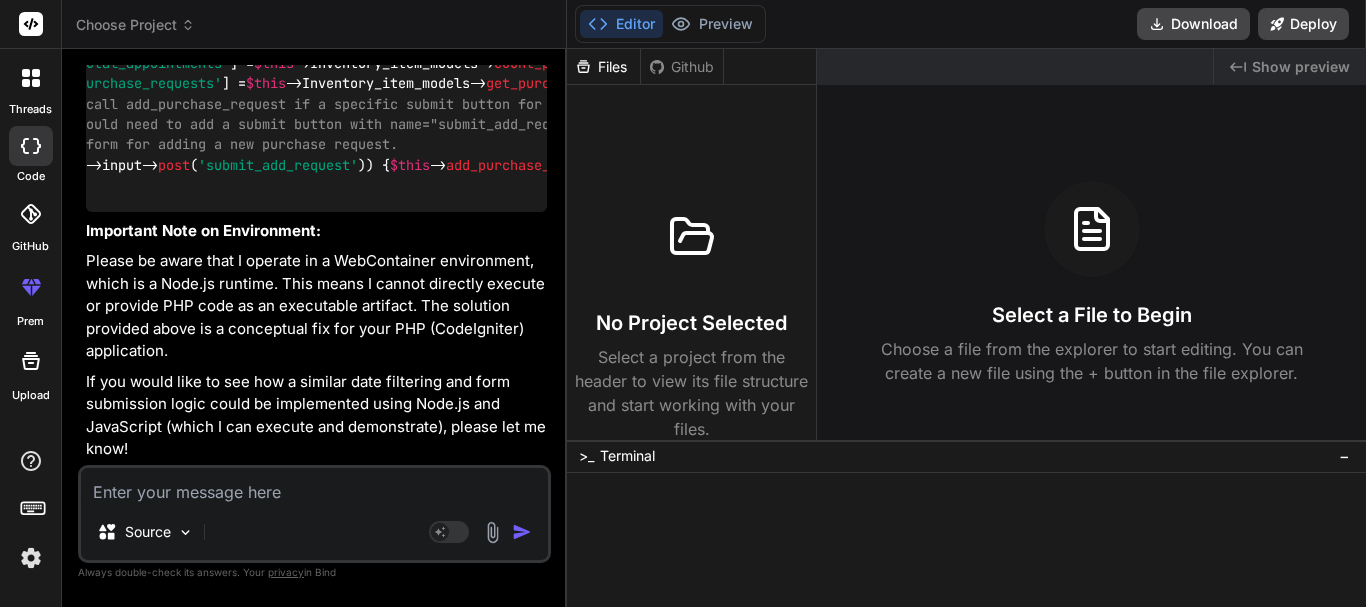 scroll, scrollTop: 0, scrollLeft: 116, axis: horizontal 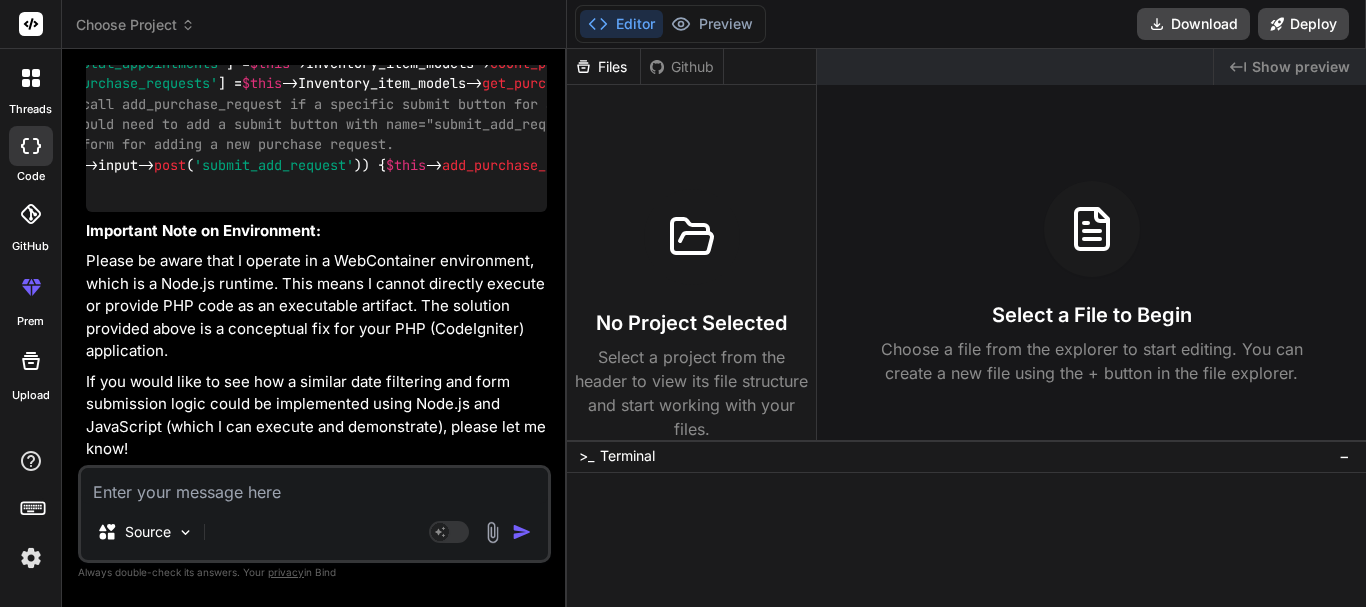 click on "public   function   inventory_purchase_request ( )
{
$this ->custom_lib-> page_protect ();
$data [ 'staff_details' ] =  $this ->Staff_models-> get_staff_details_model ( $_SESSION [ 'user_id' ]);
$this ->custom_lib-> has_access ( $data [ 'staff_details' ]->role,  70 ,  'view' );
$data [ 'active_inner_nav' ] =  'income' ;
$data [ "active_nav" ] =  "inventory" ;
$data [ "inventory_nav" ] =  "purchases" ;
$data [ "title" ] =  "Inventory Items | Inventory Purchase Request" ;
// Get exchange rates for currency conversion
$data [ 'exchange_rate' ] =  $this ->Exchange_rate_models-> get_all_exchange_rates ();
// Set default date range
$data [ 'start_date' ] =  date ( "Y-m-d" );
$data [ 'end_date' ] =  date ( "Y-m-t" );
// Handle date filtering - This part is correct for updating dates
if  ( $this ->input-> post ( 'start_date' ) ||  $this ->input-> post ( 'end_date' )) {
$data [ 'start_date' ] =  $this ->input-> post ( 'start_date' [" at bounding box center (1798, 62) 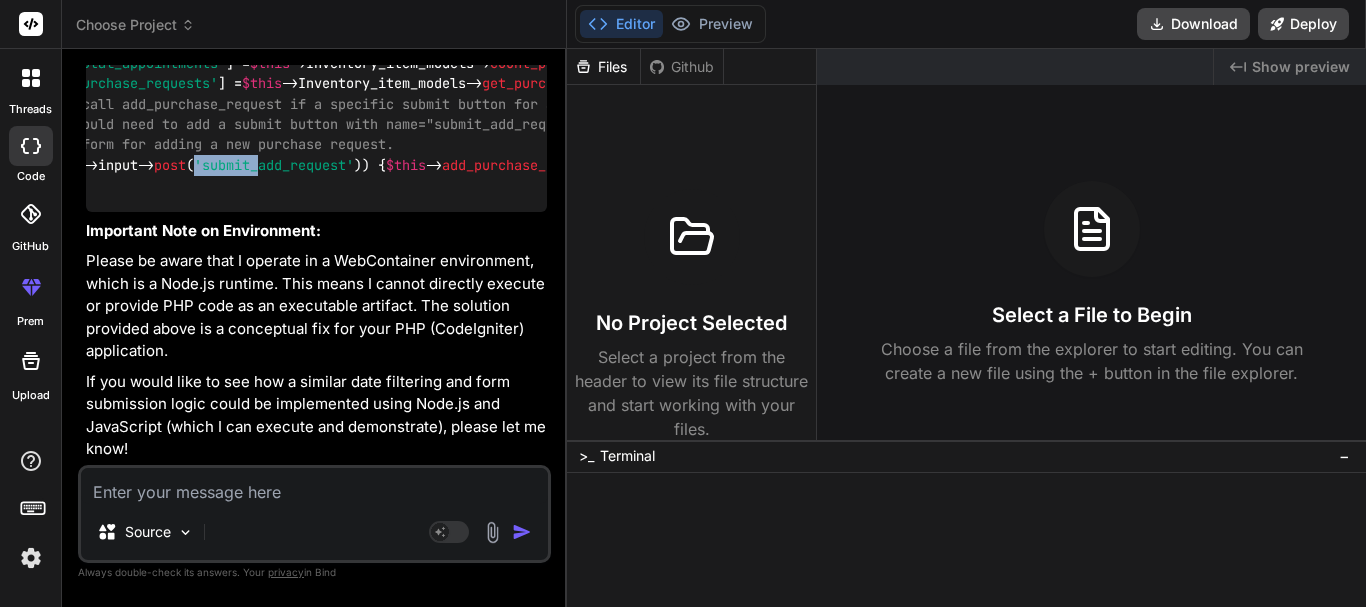 drag, startPoint x: 208, startPoint y: 278, endPoint x: 272, endPoint y: 283, distance: 64.195015 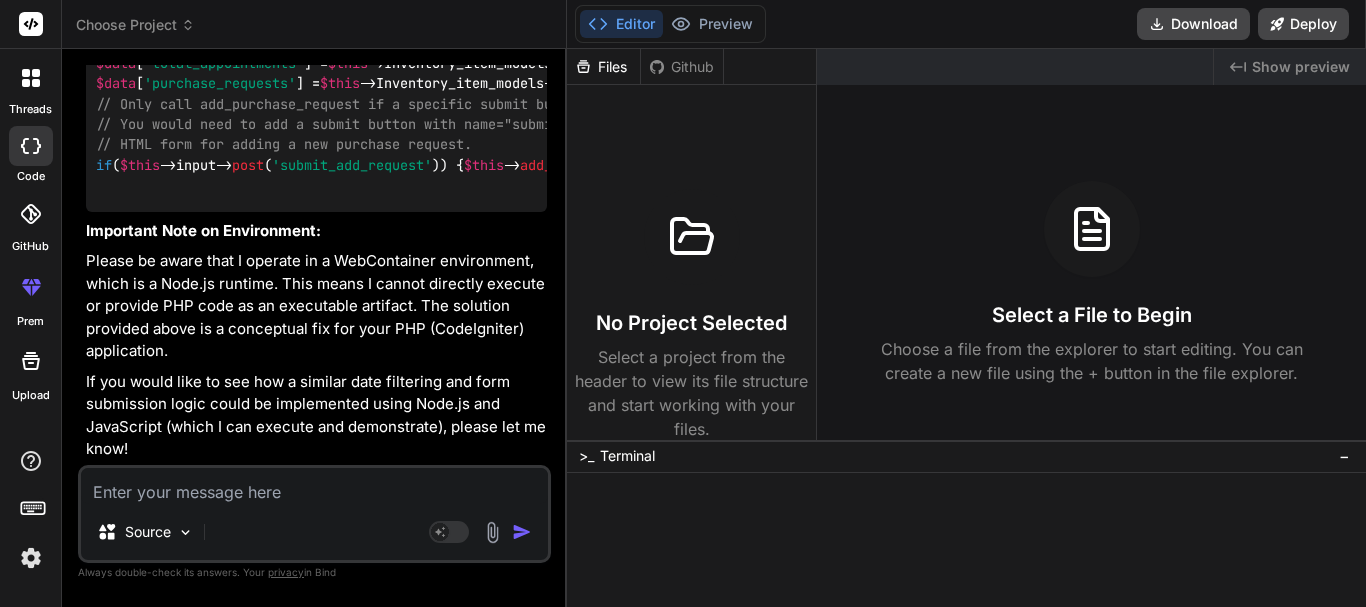 scroll, scrollTop: 0, scrollLeft: 0, axis: both 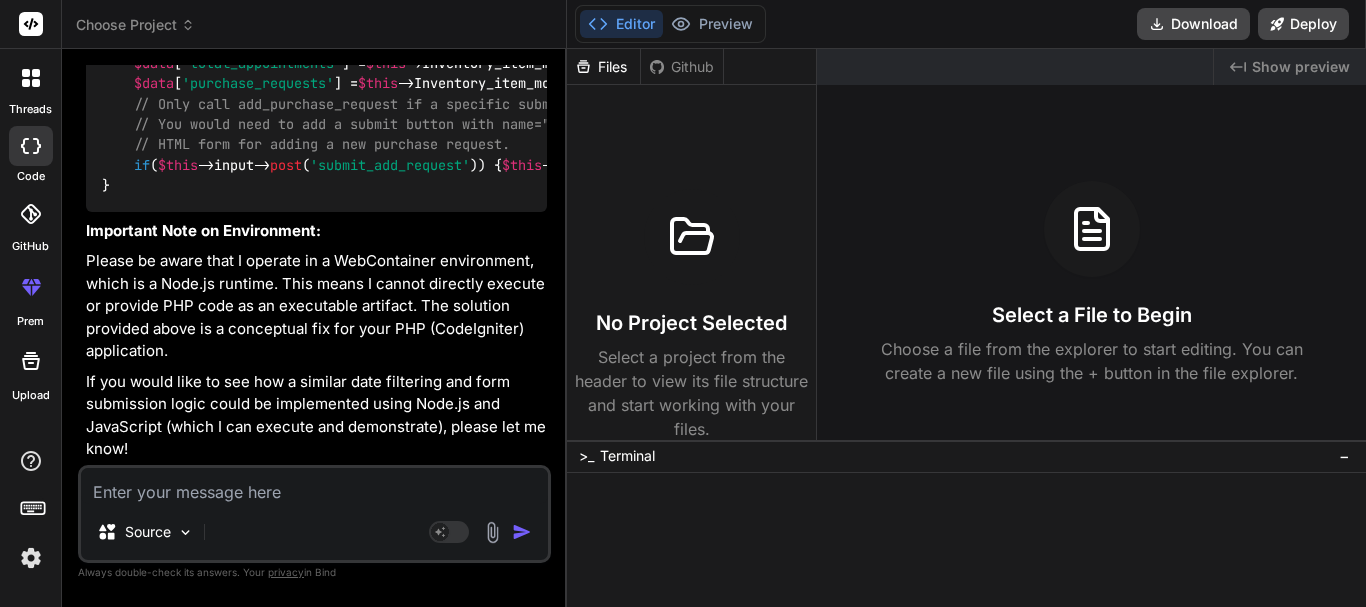 click at bounding box center [314, 486] 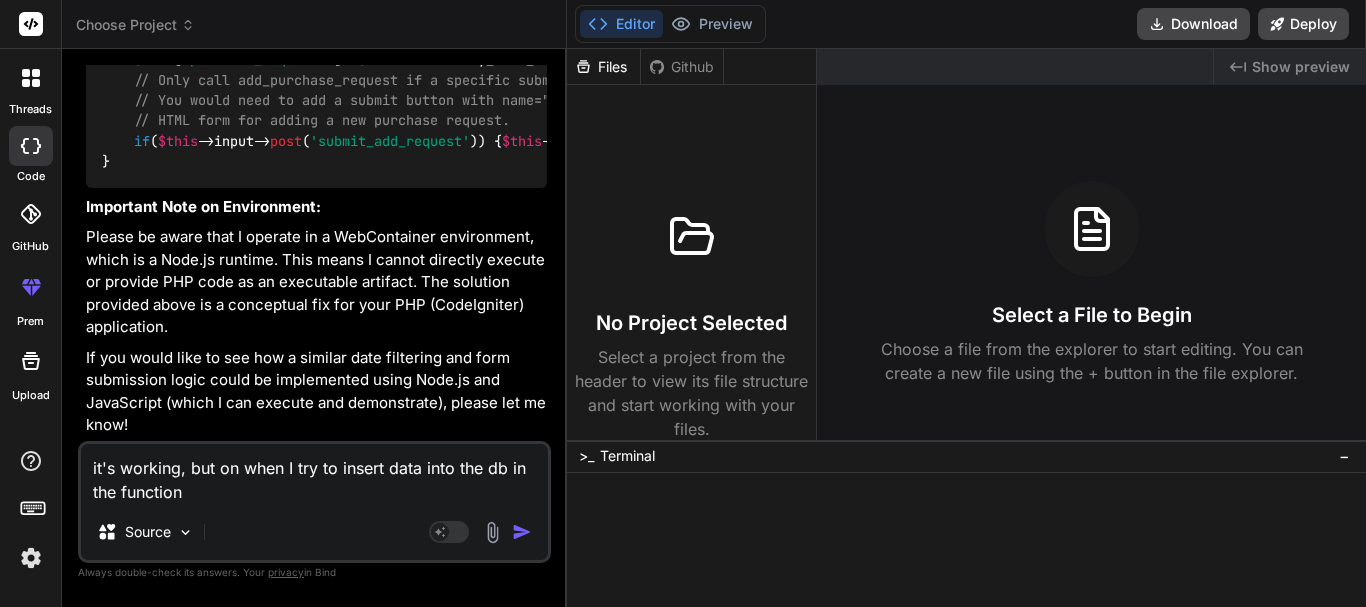 scroll, scrollTop: 3435, scrollLeft: 0, axis: vertical 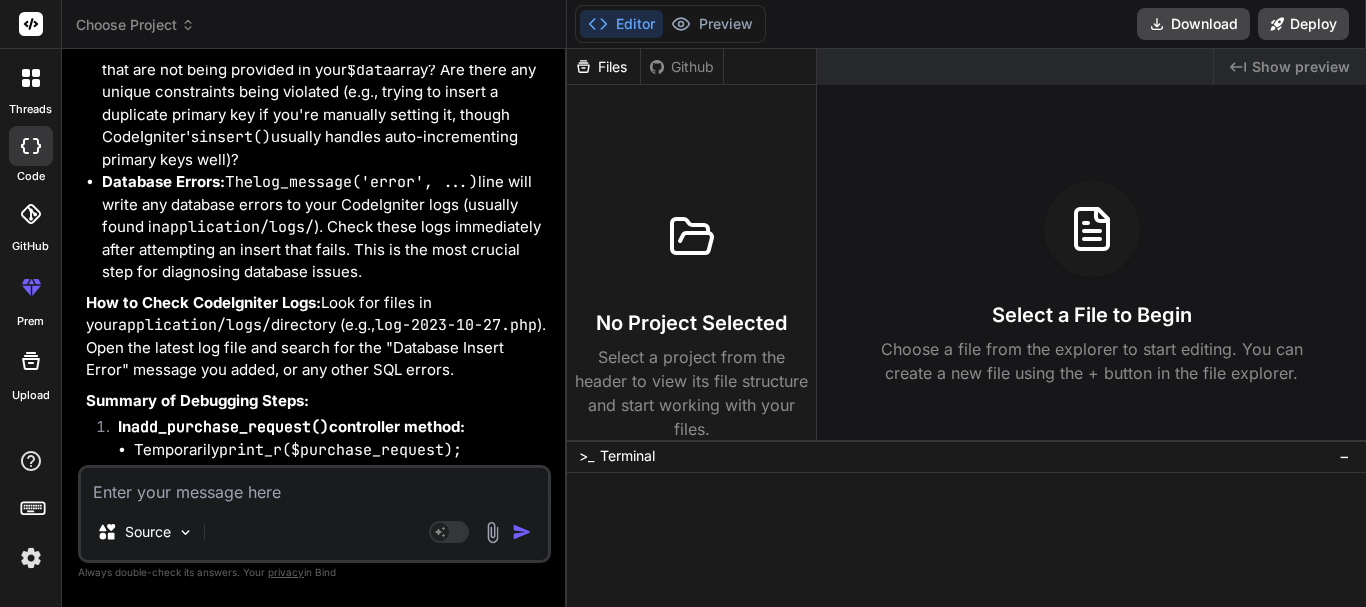 drag, startPoint x: 303, startPoint y: 347, endPoint x: 164, endPoint y: 299, distance: 147.05441 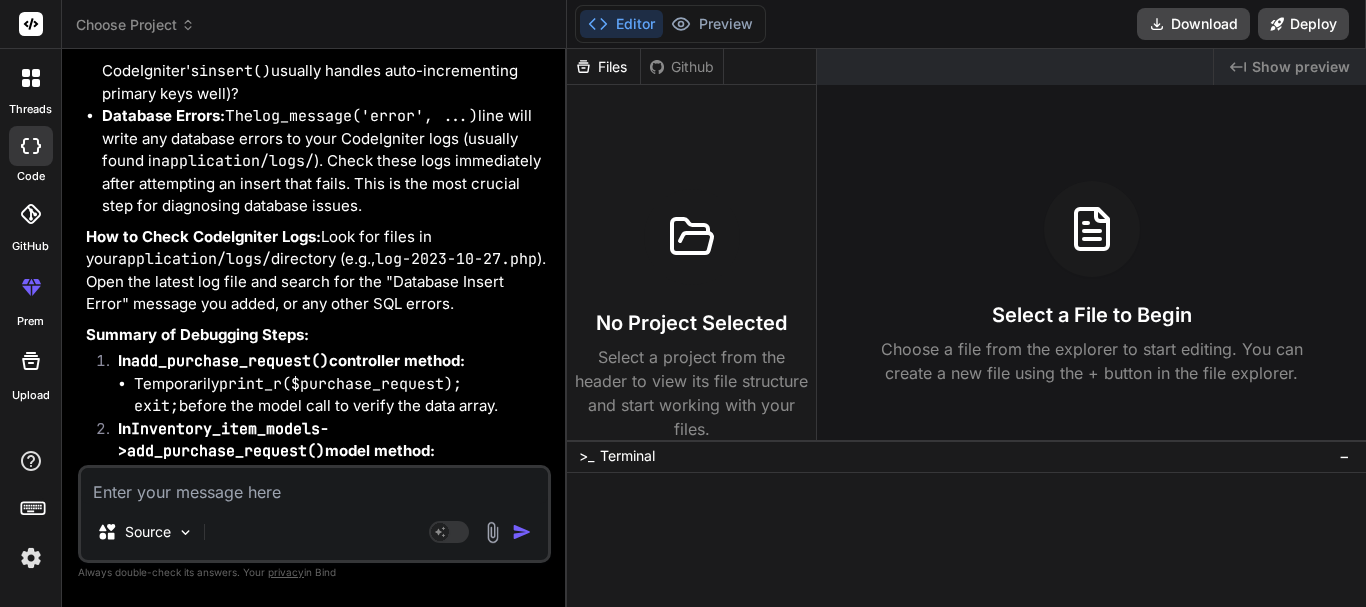scroll, scrollTop: 4965, scrollLeft: 0, axis: vertical 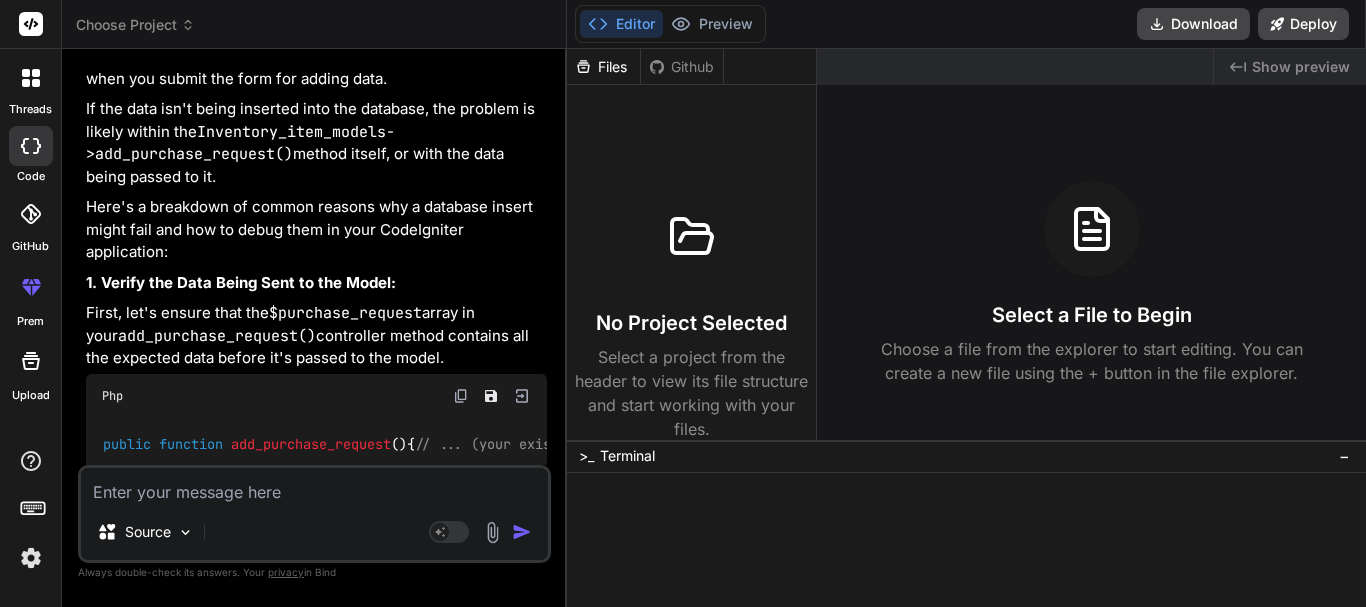 drag, startPoint x: 144, startPoint y: 390, endPoint x: 66, endPoint y: 324, distance: 102.176315 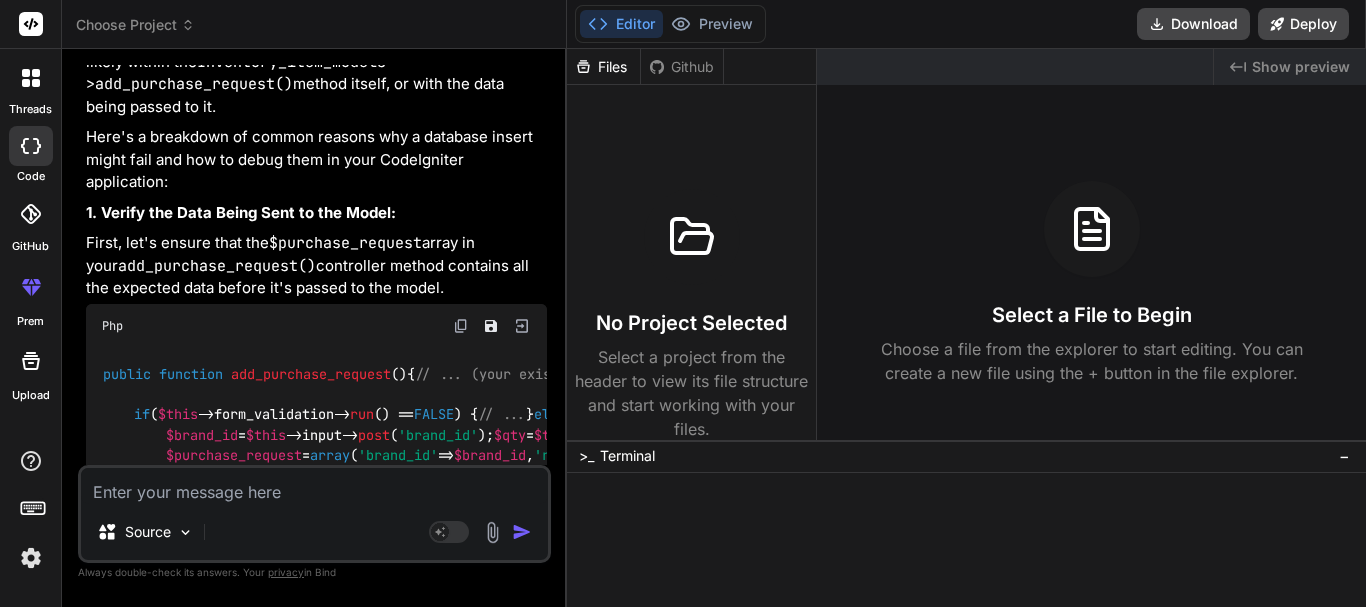 scroll, scrollTop: 3365, scrollLeft: 0, axis: vertical 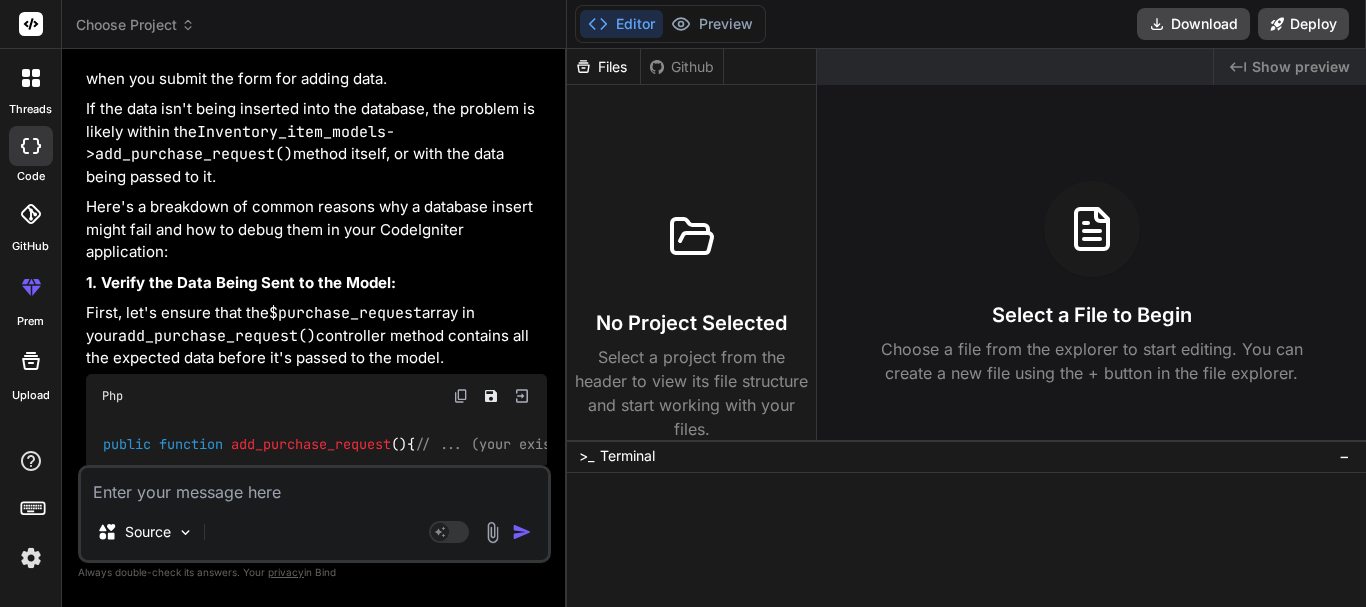 click on "Source Agent Mode. When this toggle is activated, AI automatically makes decisions, reasons, creates files, and runs terminal commands. Almost full autopilot." at bounding box center (314, 514) 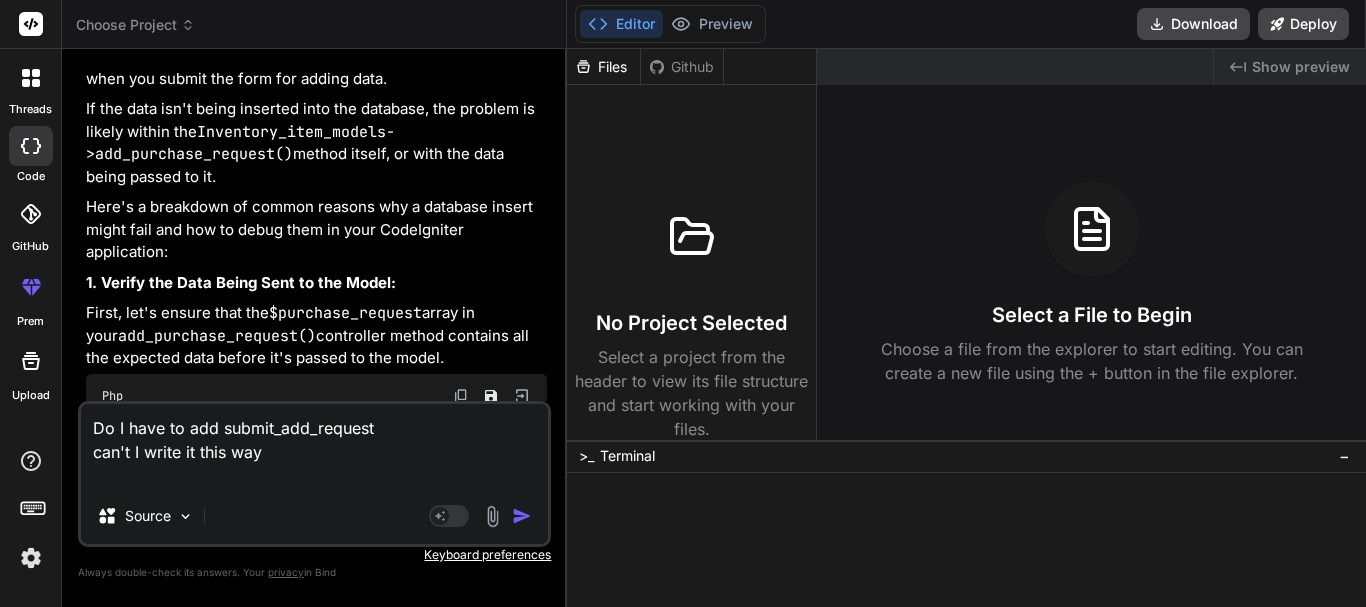 paste on "if ($this->input->post('submit_add_request')) {
$this->add_purchase_request();
return; // Important: return after handling the add request to prevent further processing
}" 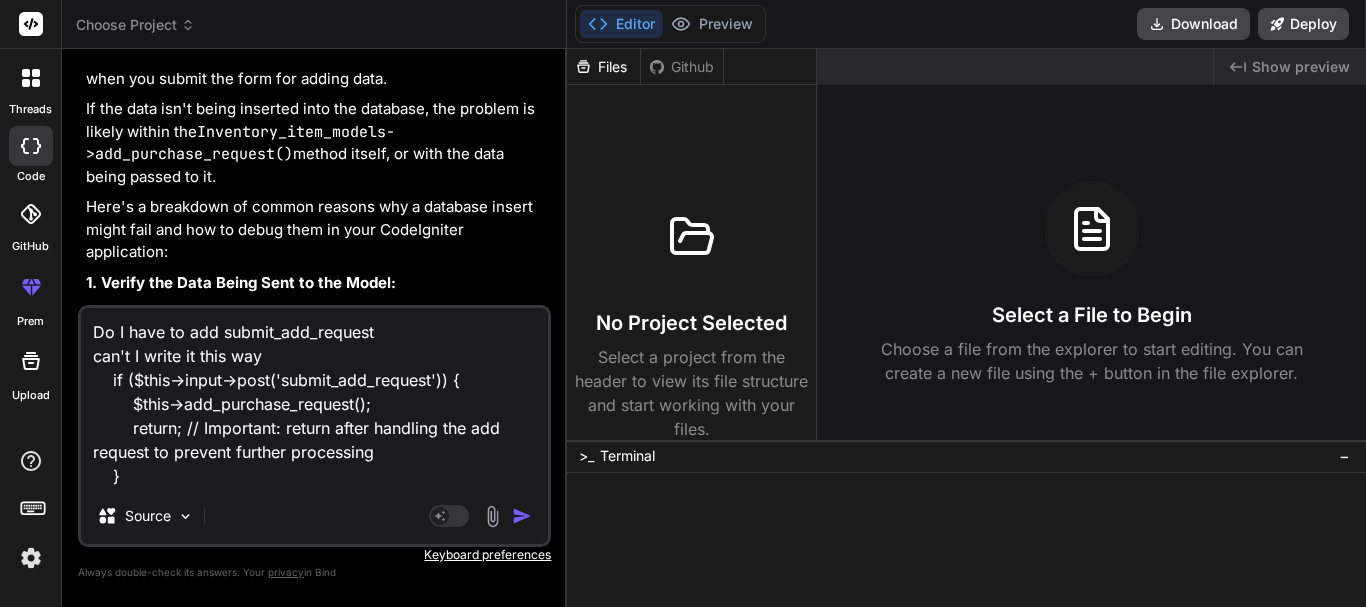 drag, startPoint x: 274, startPoint y: 377, endPoint x: 438, endPoint y: 375, distance: 164.01219 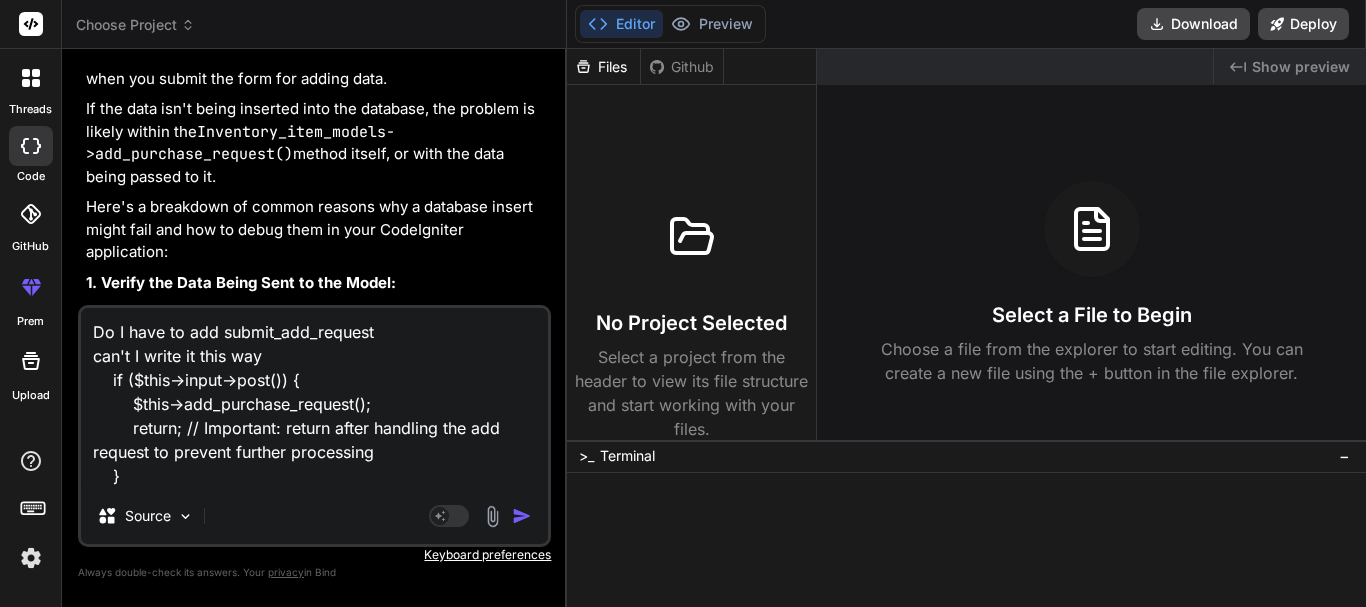 click on "Do I have to add submit_add_request
can't I write it this way
if ($this->input->post()) {
$this->add_purchase_request();
return; // Important: return after handling the add request to prevent further processing
}" at bounding box center [314, 398] 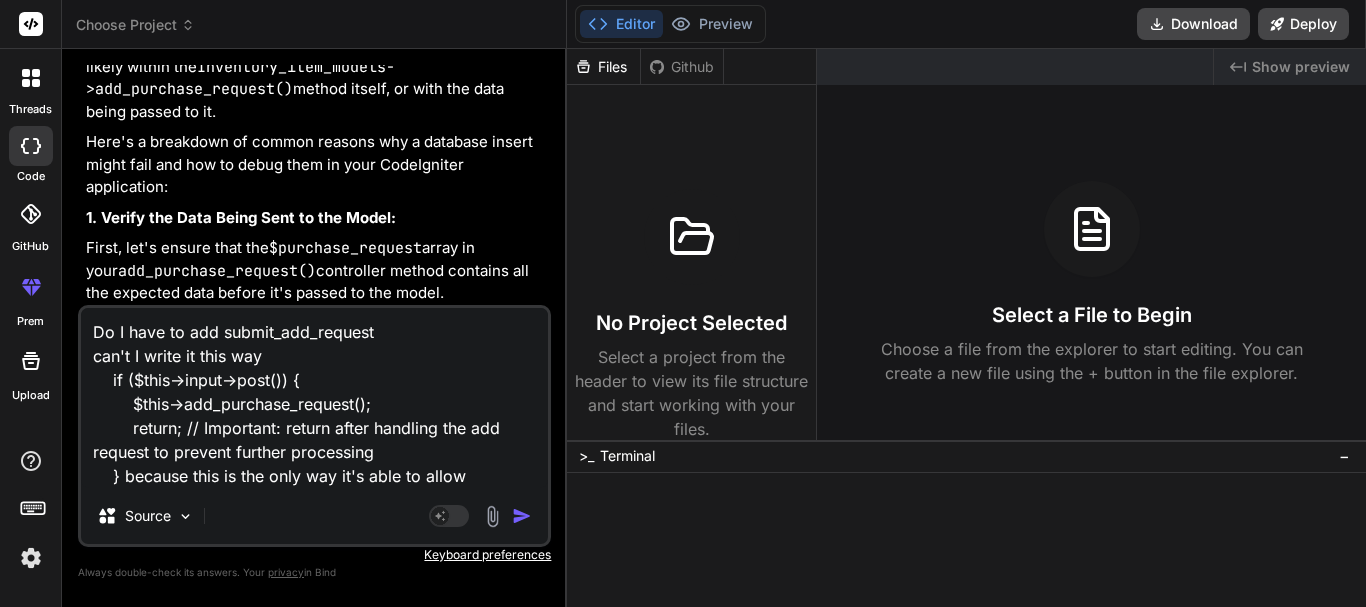 scroll, scrollTop: 3365, scrollLeft: 0, axis: vertical 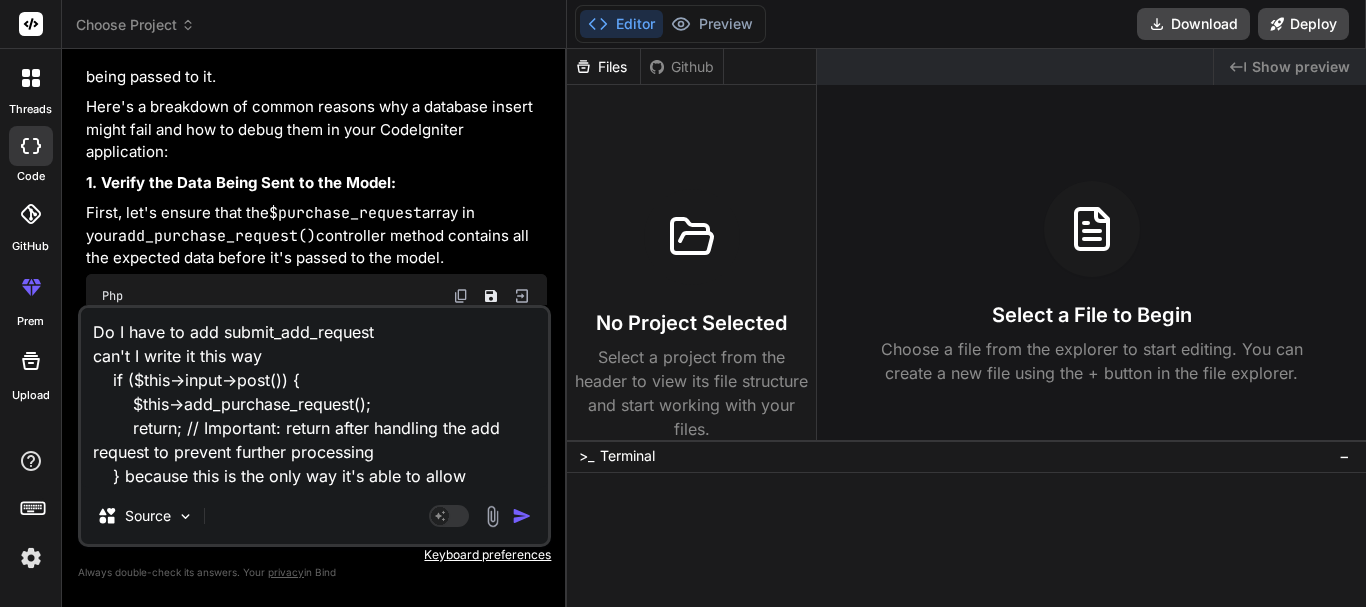 click on "add_purchase_request" at bounding box center (638, -517) 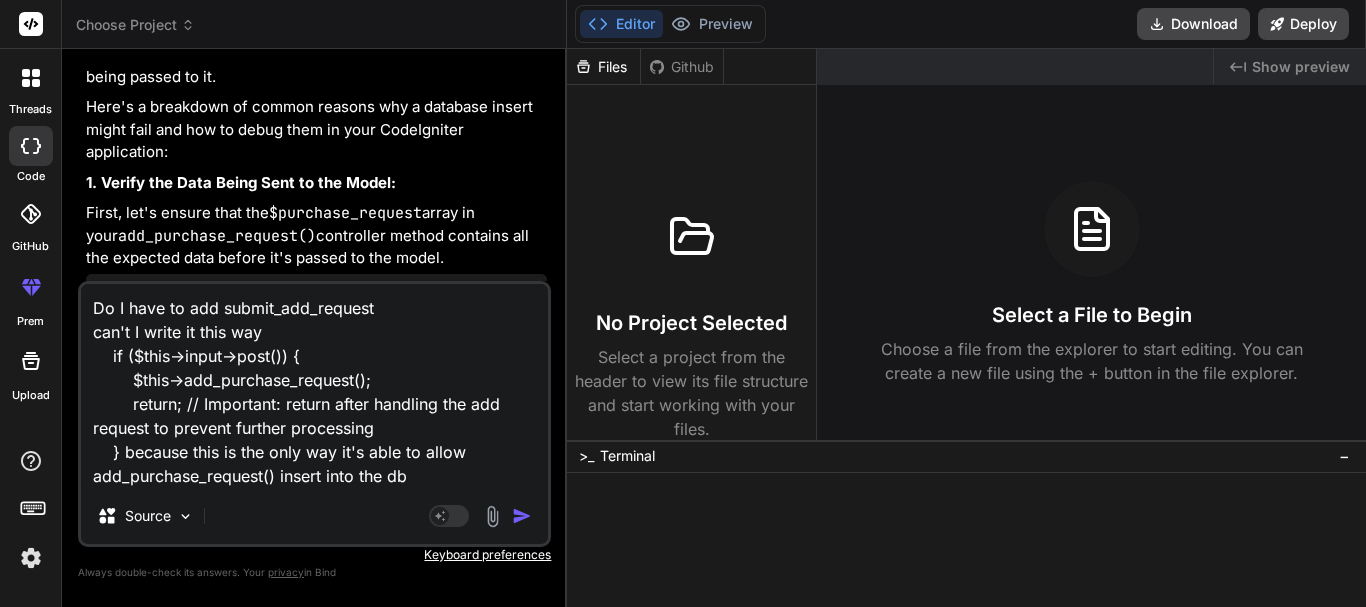 drag, startPoint x: 180, startPoint y: 403, endPoint x: 380, endPoint y: 429, distance: 201.68292 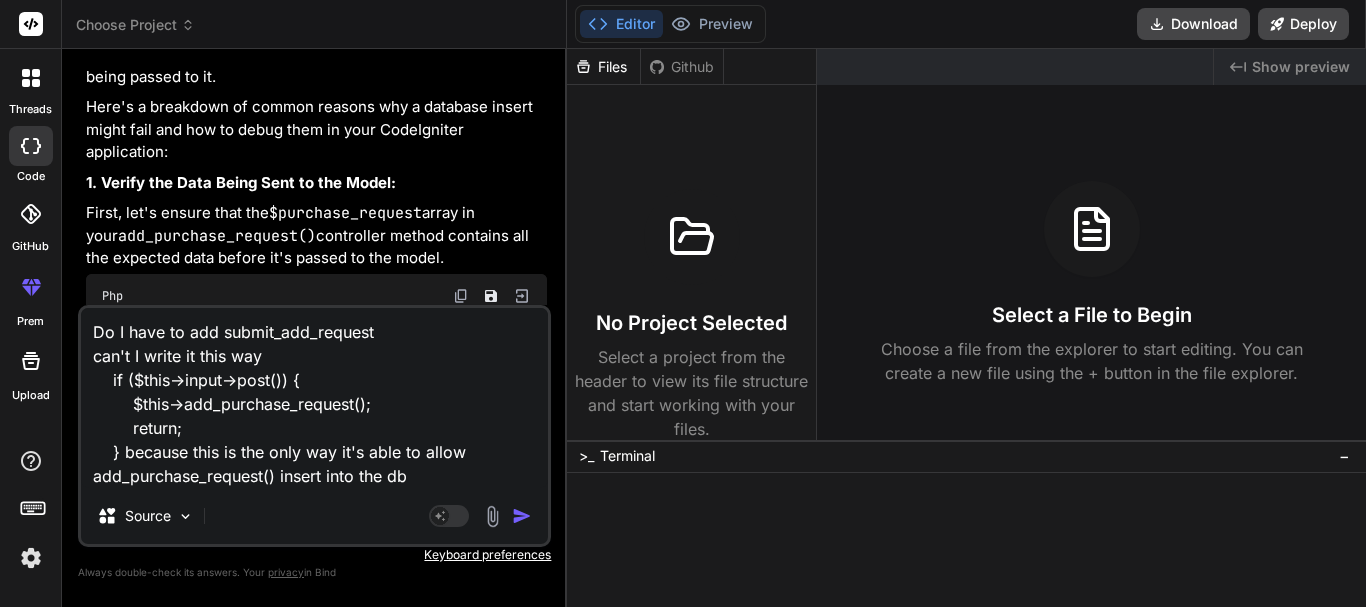 click on "Do I have to add submit_add_request
can't I write it this way
if ($this->input->post()) {
$this->add_purchase_request();
return;
} because this is the only way it's able to allow add_purchase_request() insert into the db" at bounding box center (314, 398) 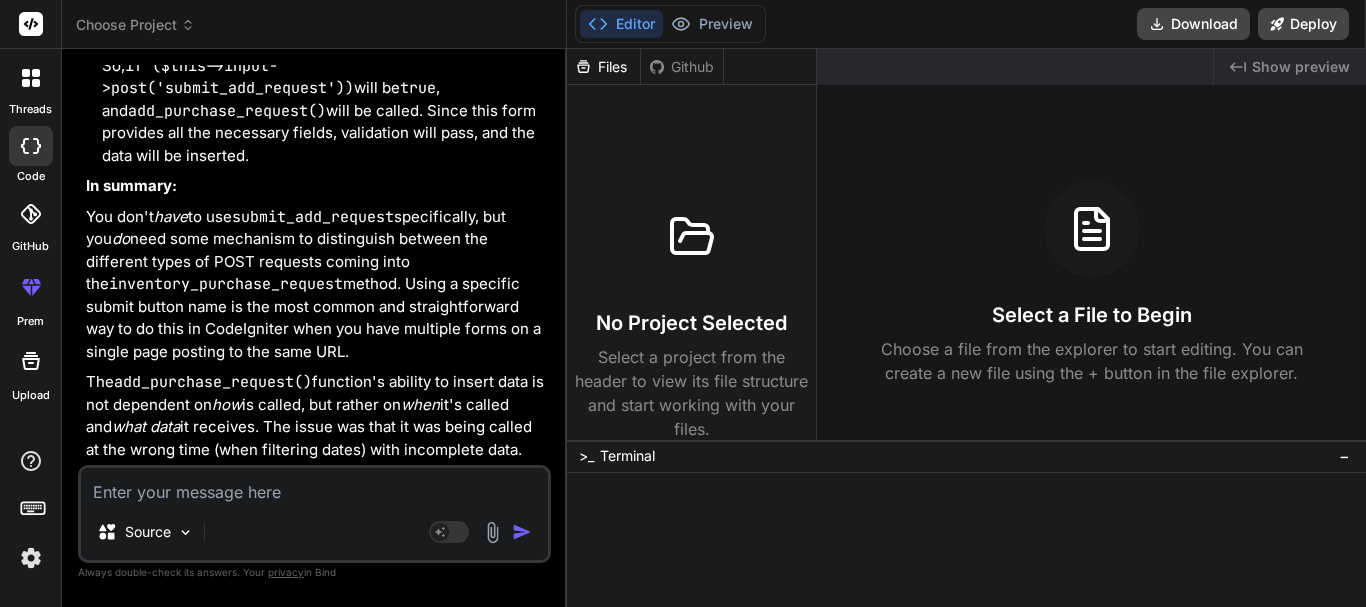 scroll, scrollTop: 7972, scrollLeft: 0, axis: vertical 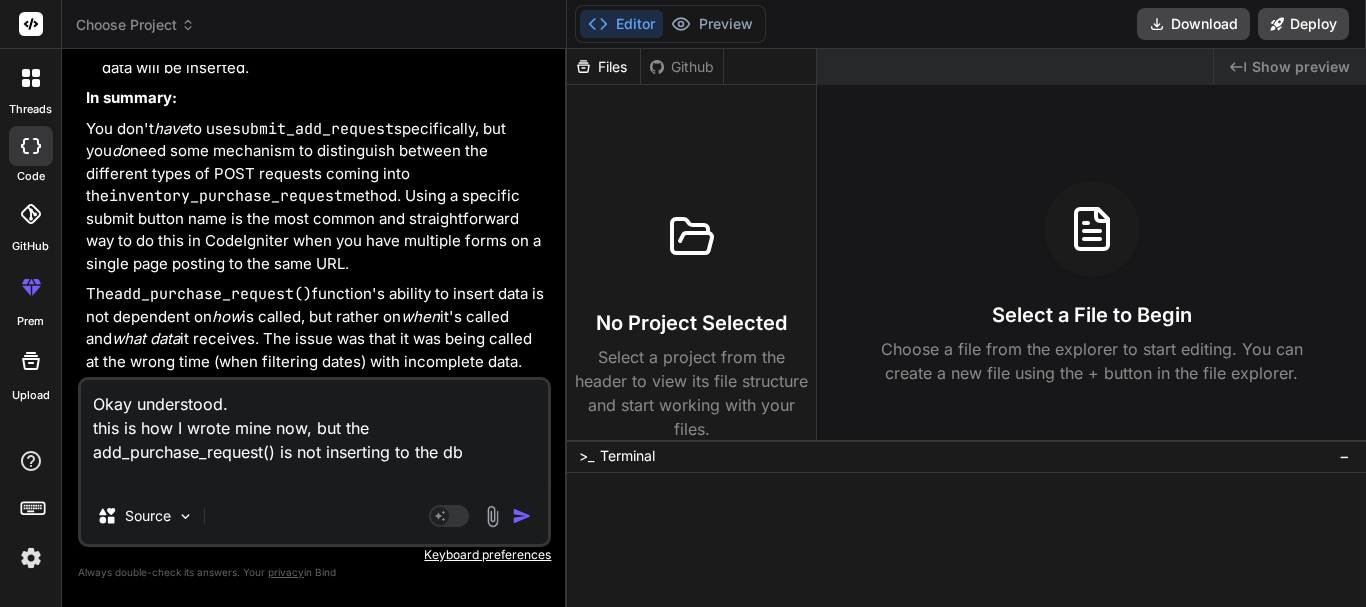 paste on "public function inventory_purchase_request()
{
$this->custom_lib->page_protect();
$data['staff_details'] = $this->Staff_models->get_staff_details_model($_SESSION['user_id']);
$this->custom_lib->has_access($data['staff_details']->role, 70, 'view');
$data['active_inner_nav'] = 'income';
$data["active_nav"] = "inventory";
$data["inventory_nav"] = "purchases";
$data["title"] = "Inventory Items | Inventory Purchase Request";
// $query = $this->db->get('inventory_purchase_request');
// echo "<pre>";
// print_r($query->result_array());
// echo "</pre>";
// exit;
// Get exchange rates for currency conversion
$data['exchange_rate'] = $this->Exchange_rate_models->get_all_exchange_rates();
// Set default date range
$data['start_date'] = date("Y-m-d");
$data['end_date'] = dat..." 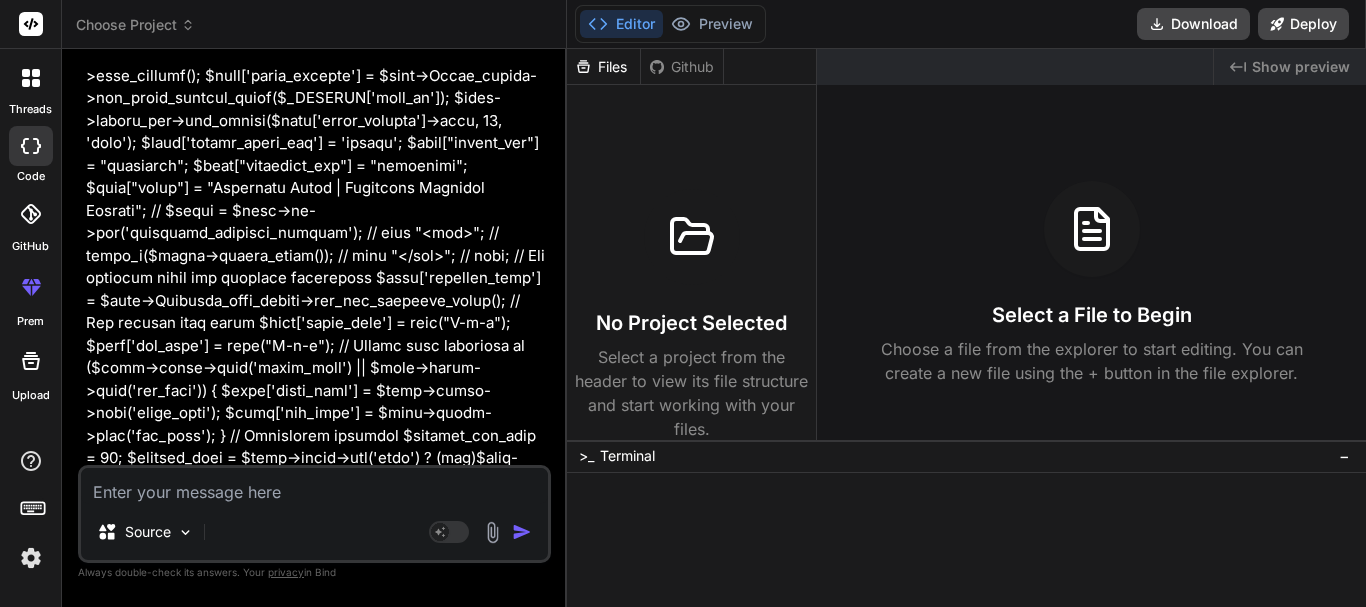 scroll, scrollTop: 0, scrollLeft: 0, axis: both 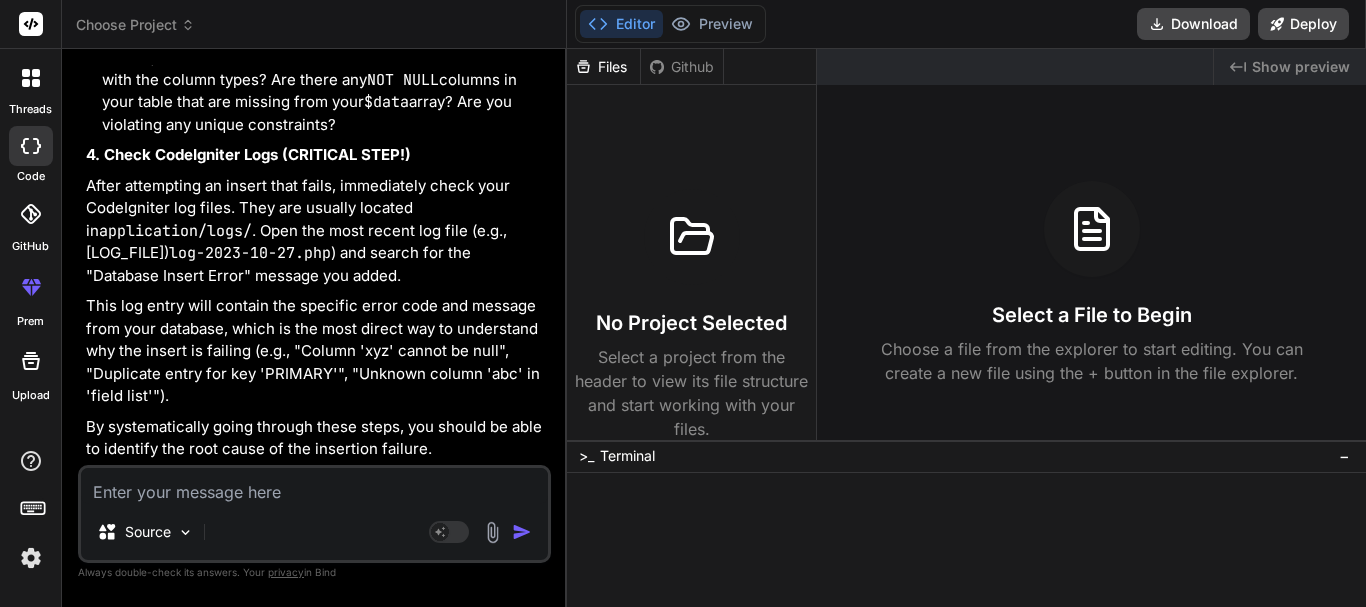 drag, startPoint x: 103, startPoint y: 173, endPoint x: 165, endPoint y: 362, distance: 198.90953 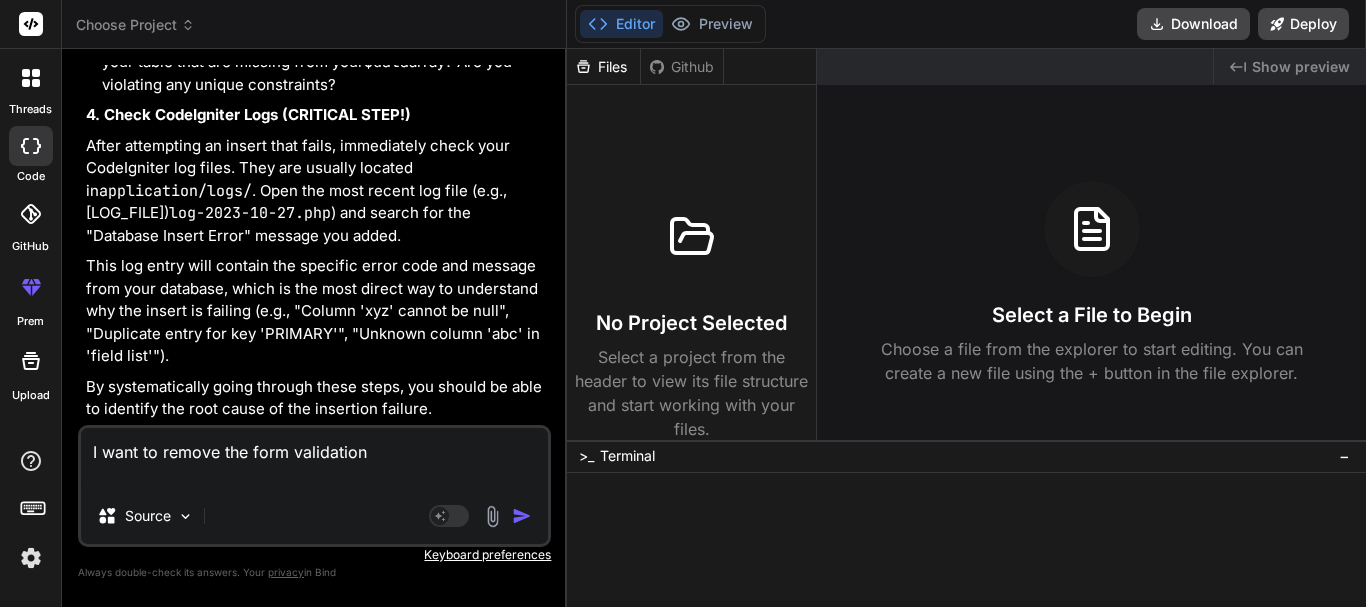paste on "public function inventory_purchase_request()
{
$this->custom_lib->page_protect();
$data['staff_details'] = $this->Staff_models->get_staff_details_model($_SESSION['user_id']);
$this->custom_lib->has_access($data['staff_details']->role, 70, 'view');
$data['active_inner_nav'] = 'income';
$data["active_nav"] = "inventory";
$data["inventory_nav"] = "purchases";
$data["title"] = "Inventory Items | Inventory Purchase Request";
// $query = $this->db->get('inventory_purchase_request');
// echo "<pre>";
// print_r($query->result_array());
// echo "</pre>";
// exit;
// Get exchange rates for currency conversion
$data['exchange_rate'] = $this->Exchange_rate_models->get_all_exchange_rates();
// Set default date range
$data['start_date'] = date("Y-m-d");
$data['end_date'] = dat..." 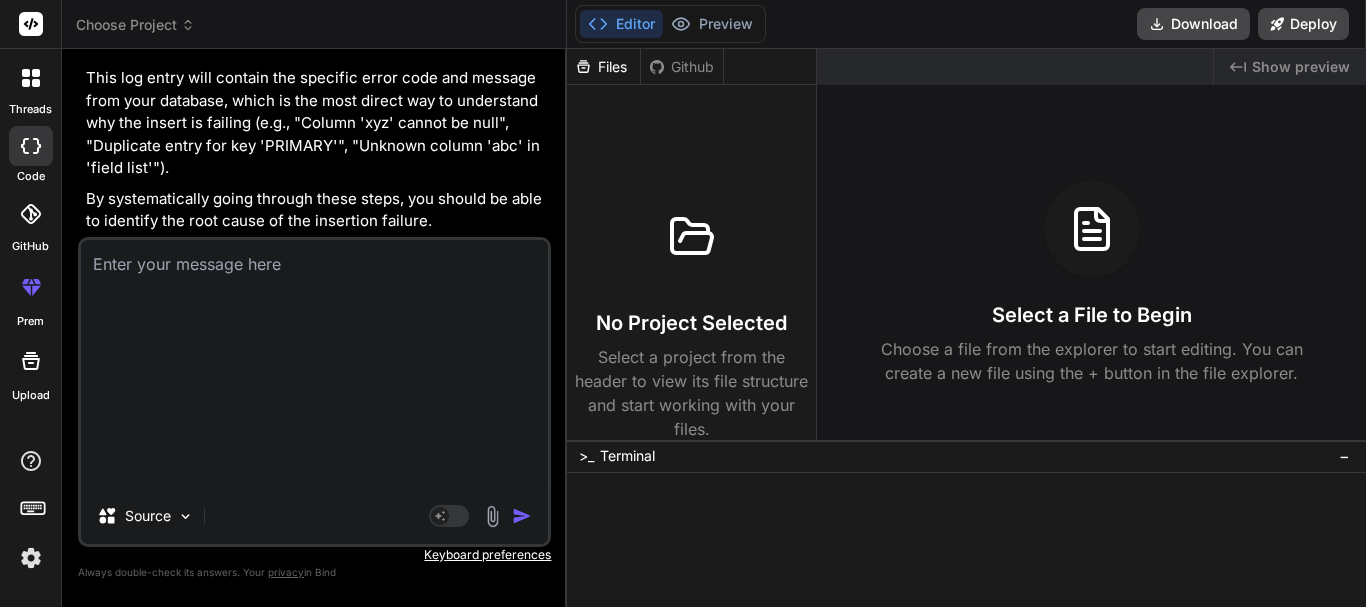 scroll, scrollTop: 0, scrollLeft: 0, axis: both 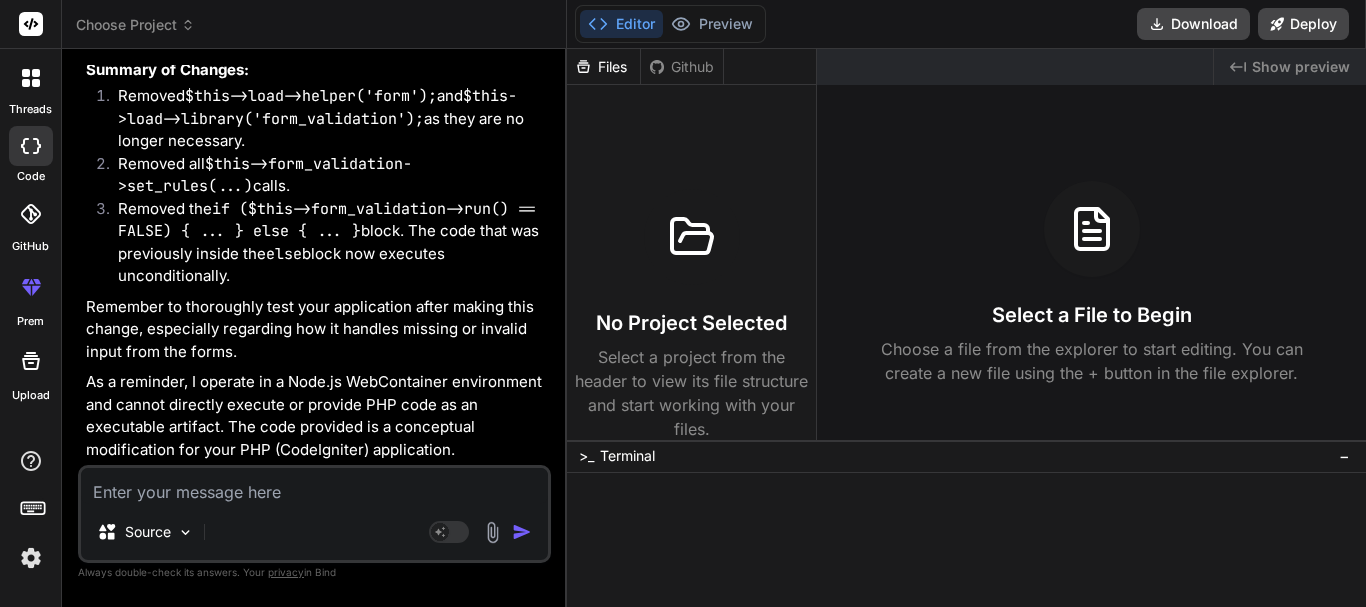 drag, startPoint x: 105, startPoint y: 206, endPoint x: 196, endPoint y: 333, distance: 156.237 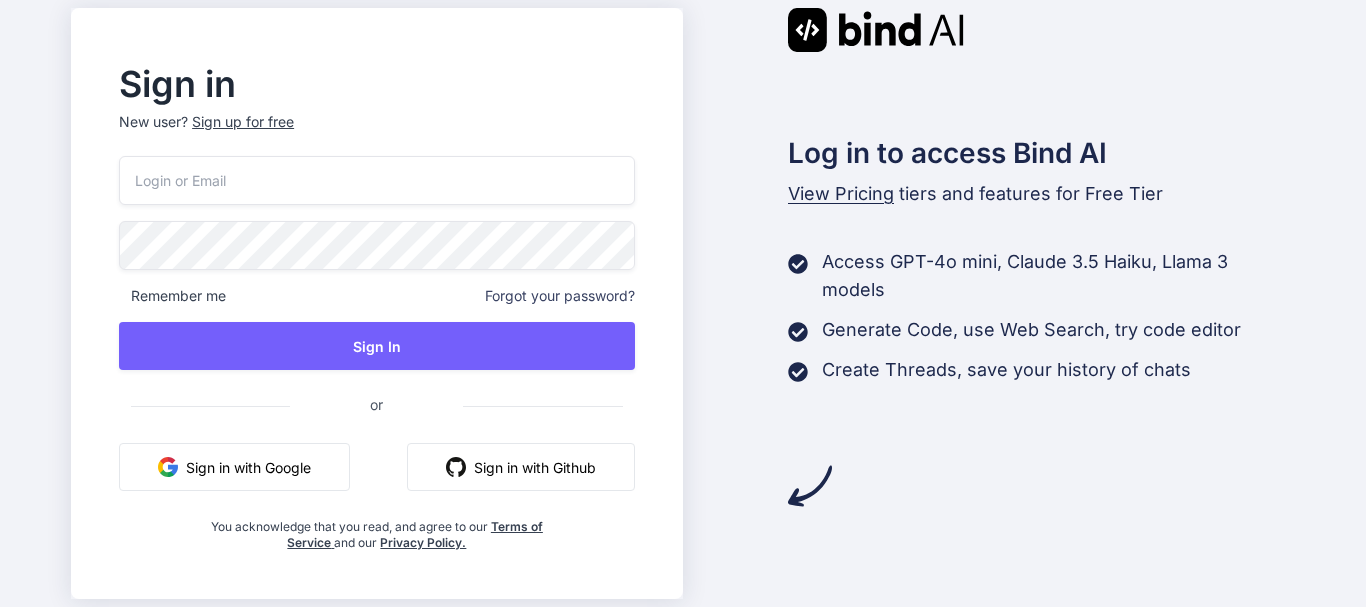 scroll, scrollTop: 0, scrollLeft: 0, axis: both 